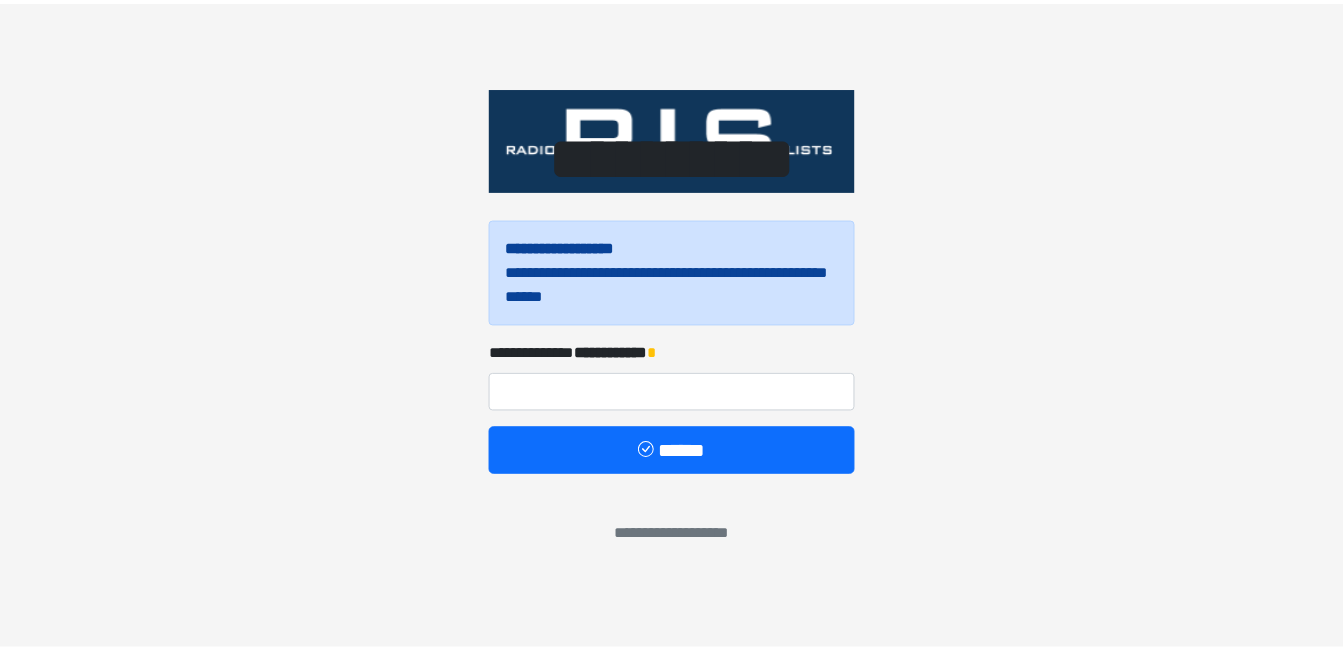 scroll, scrollTop: 0, scrollLeft: 0, axis: both 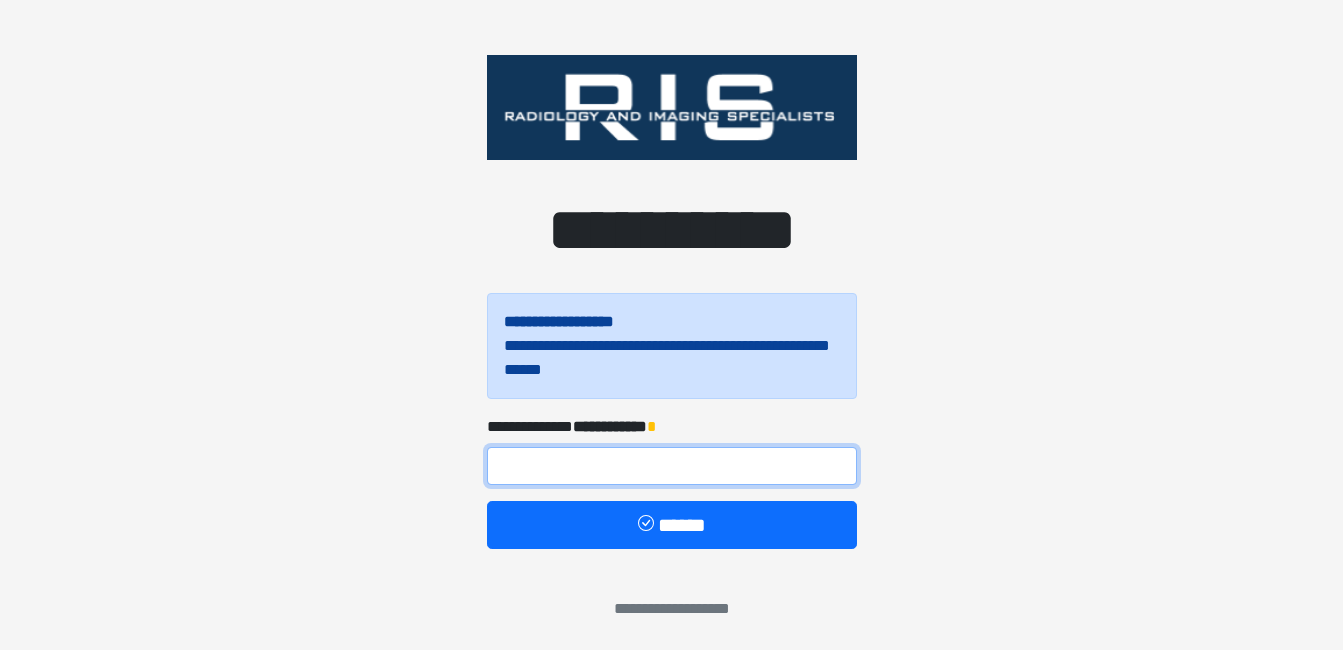 click at bounding box center (672, 466) 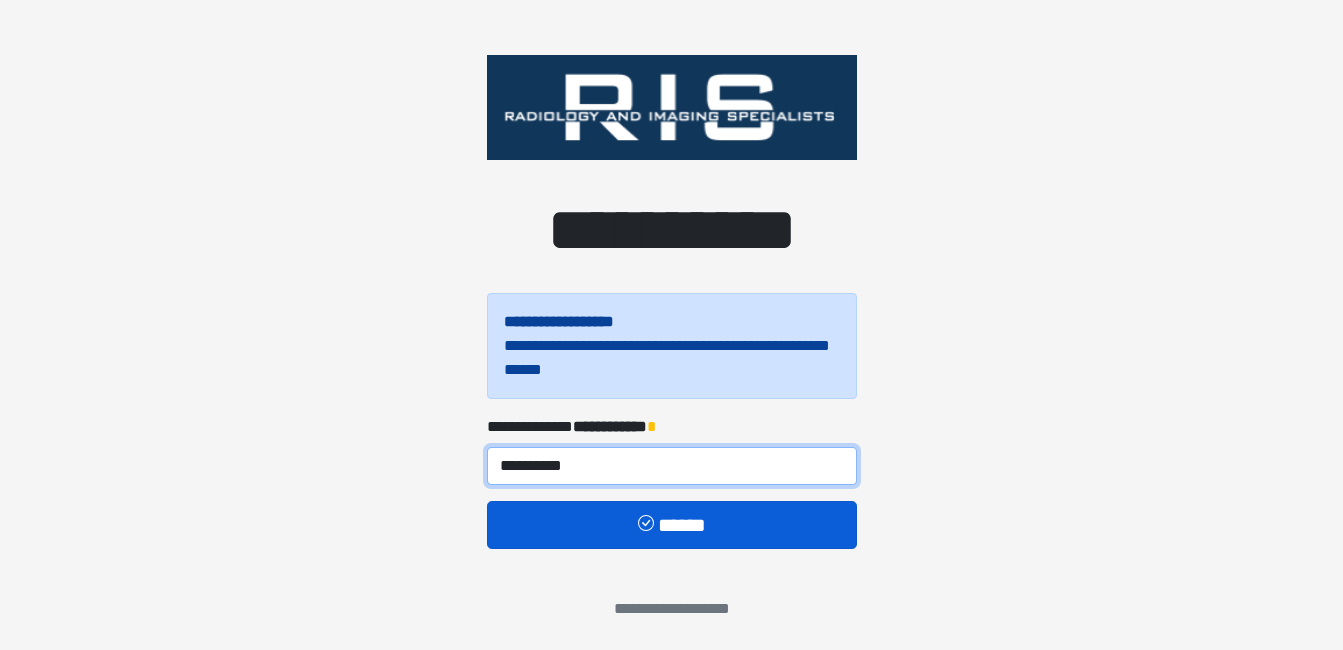 type on "**********" 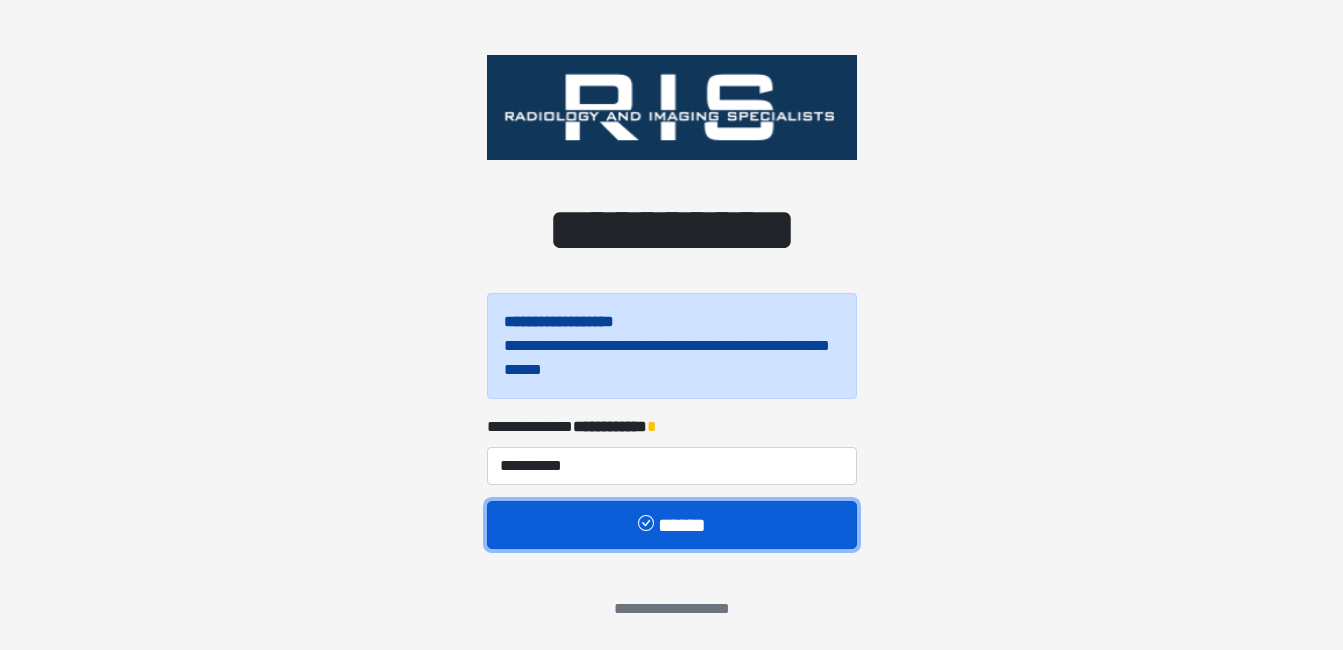 click on "******" at bounding box center [672, 525] 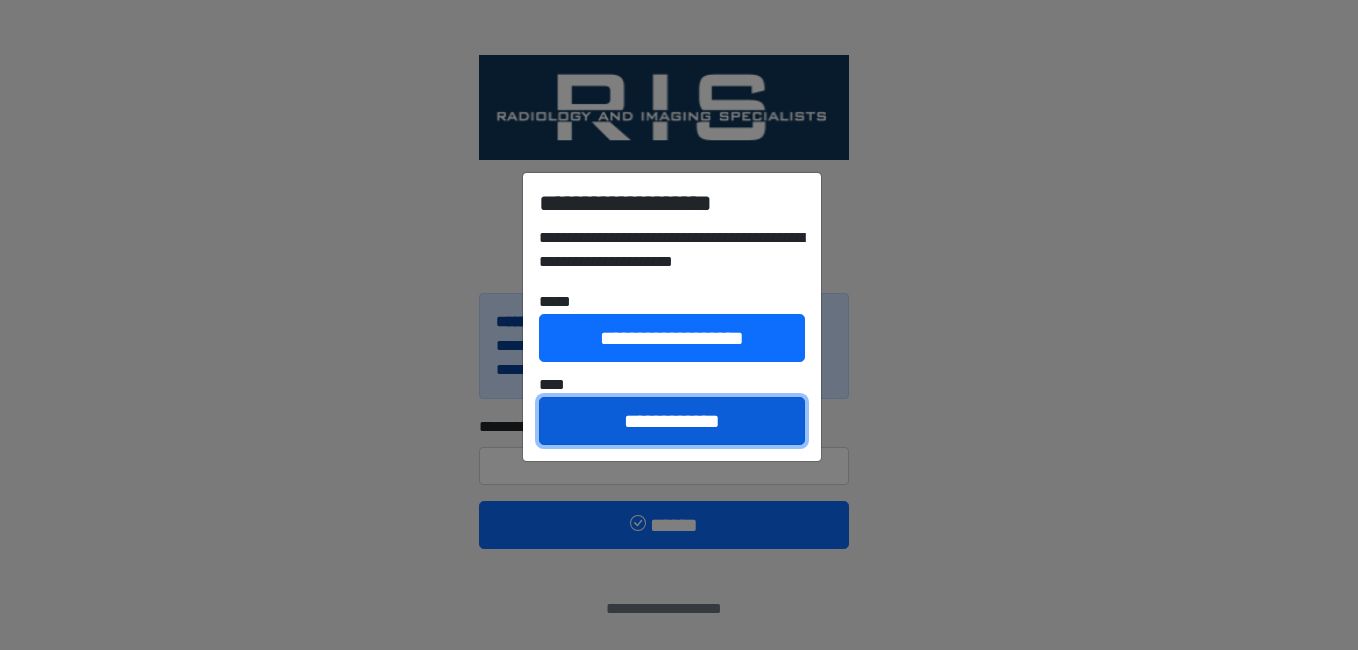 click on "**********" at bounding box center [672, 421] 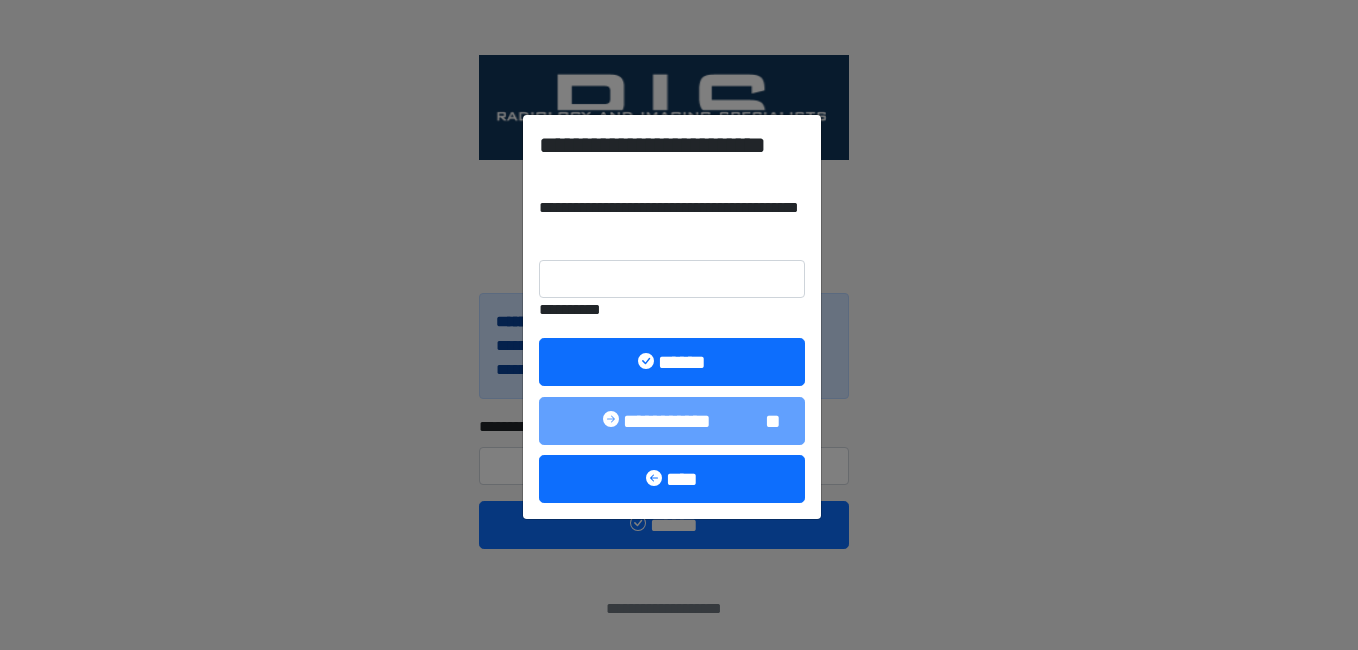 drag, startPoint x: 687, startPoint y: 451, endPoint x: 860, endPoint y: 184, distance: 318.14777 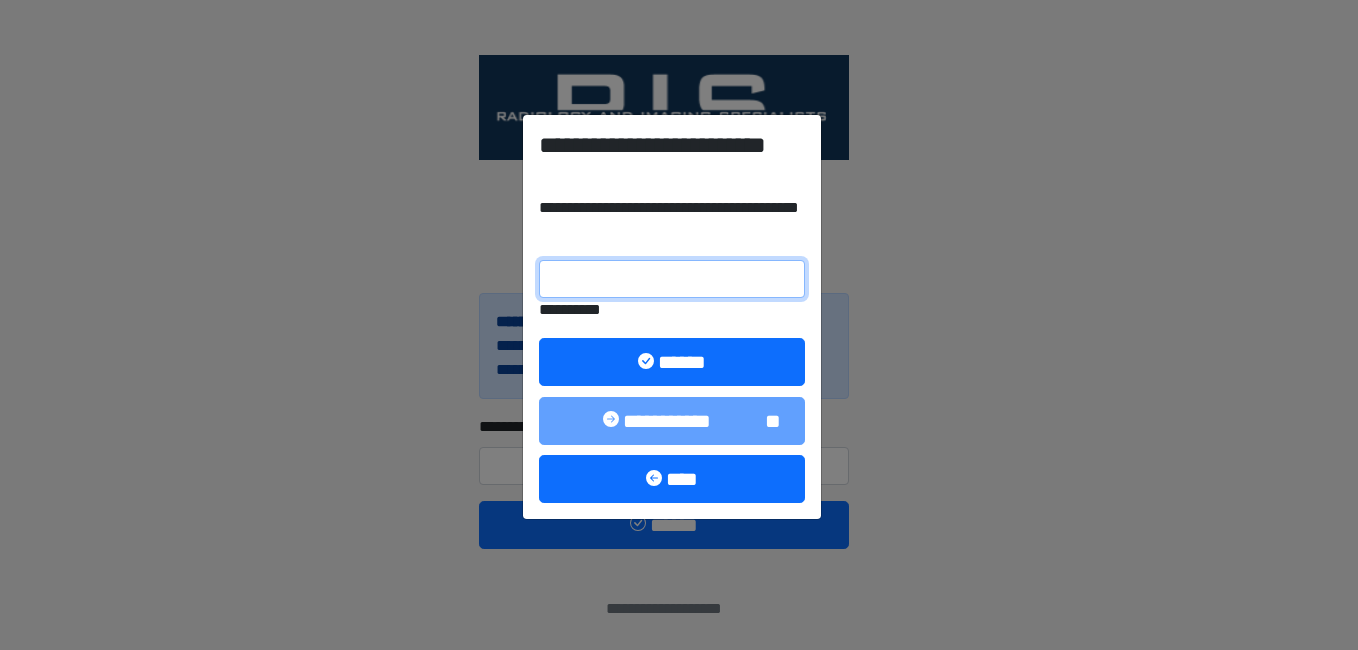 click on "**********" at bounding box center (672, 279) 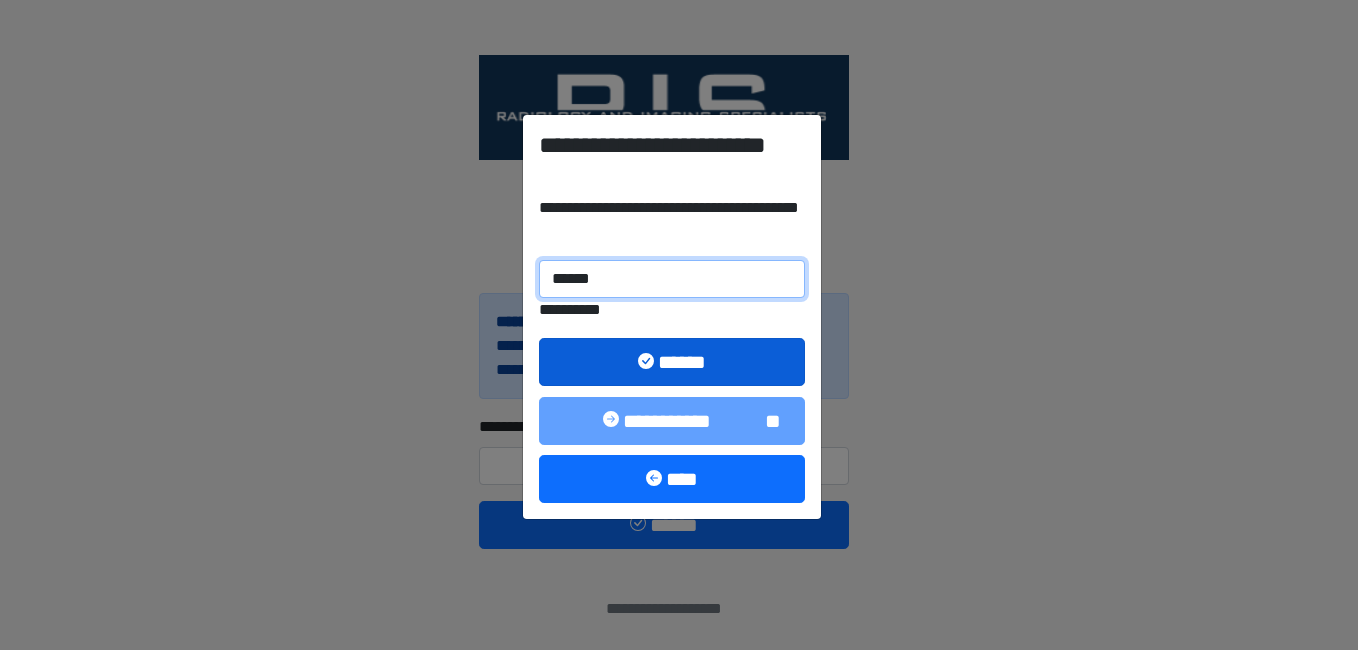type on "******" 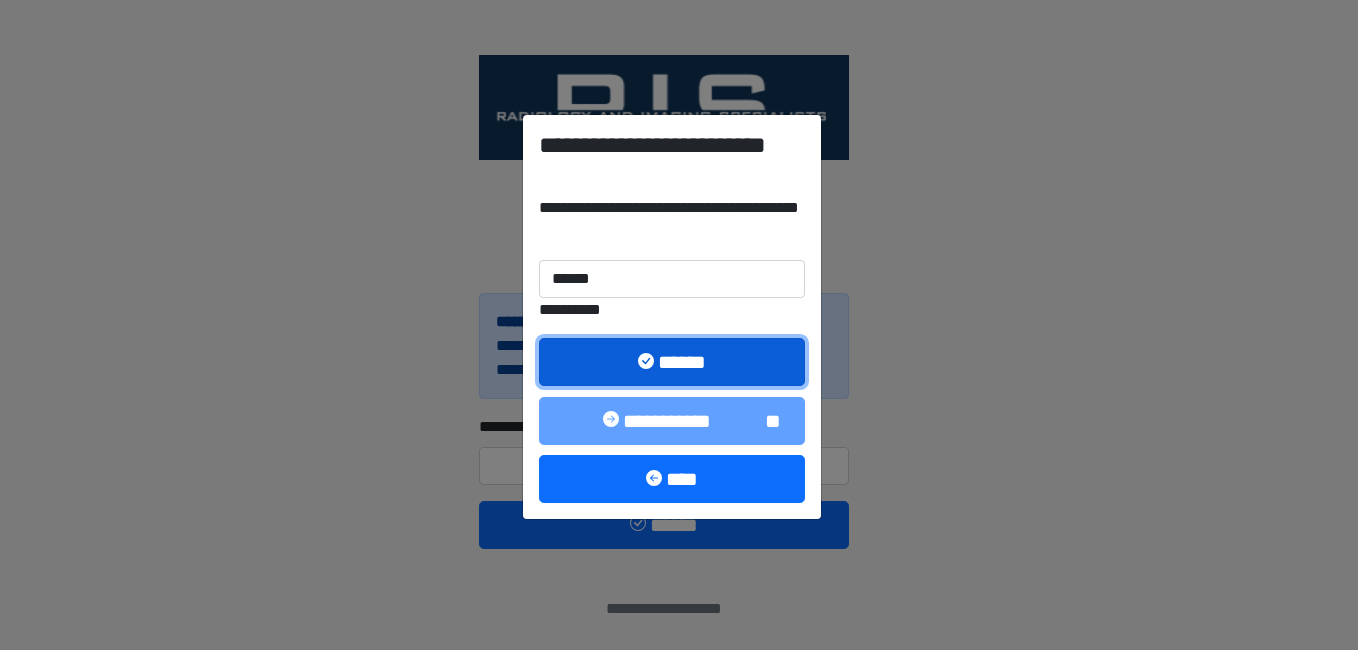 click on "******" at bounding box center [672, 362] 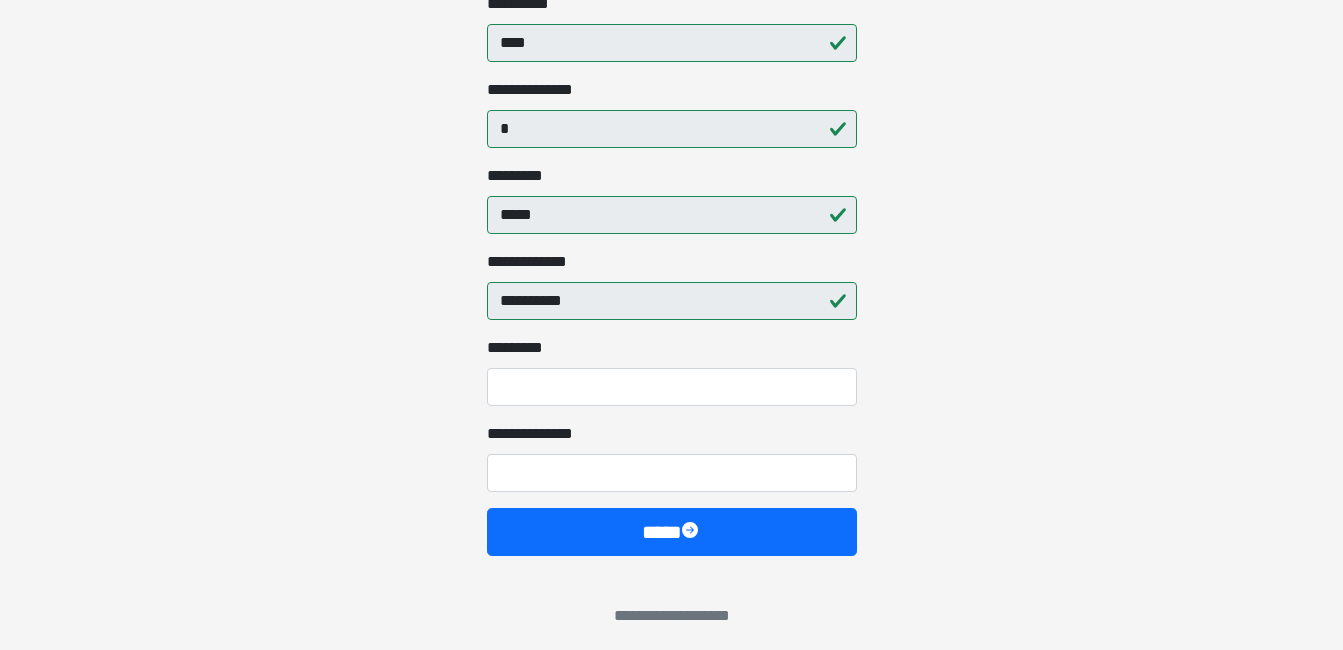scroll, scrollTop: 462, scrollLeft: 0, axis: vertical 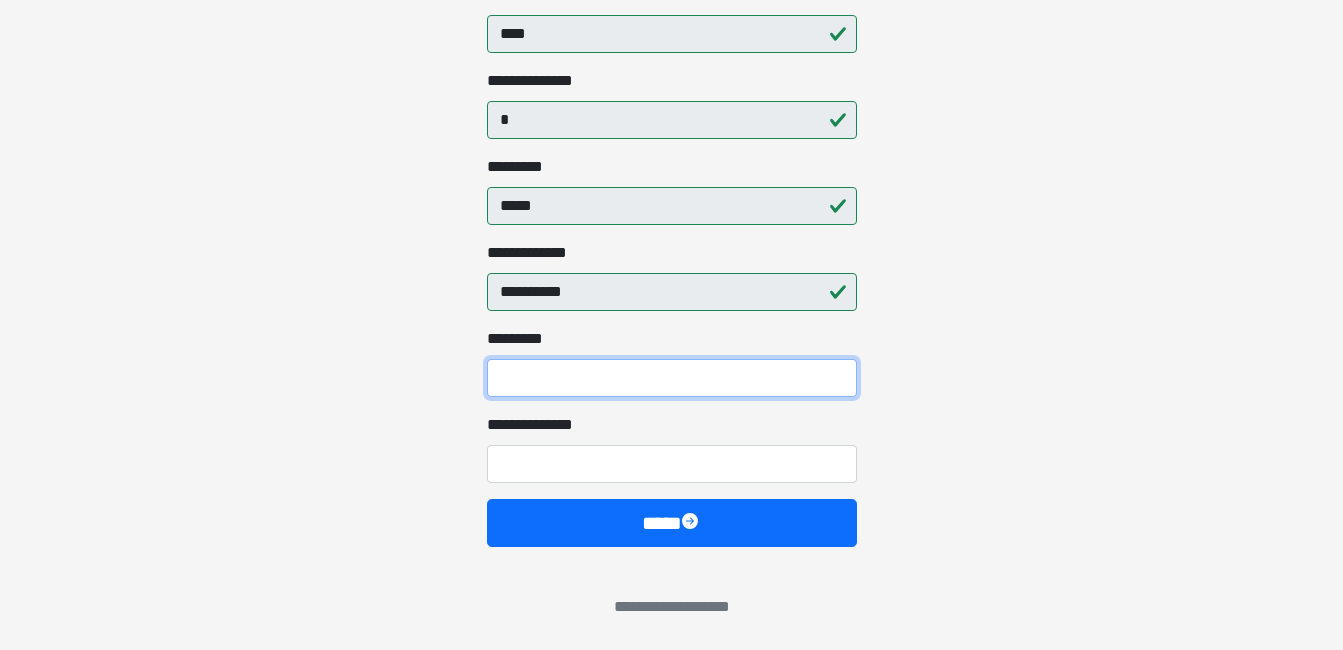 click on "******* *" at bounding box center [672, 378] 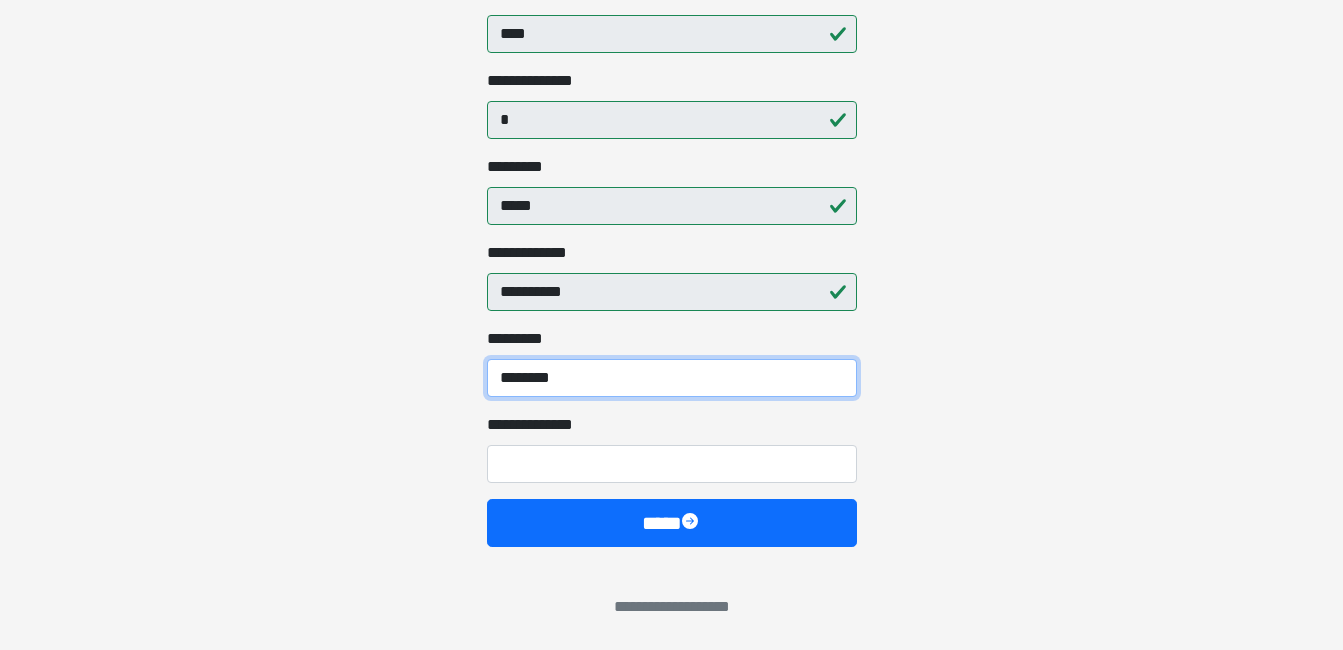 type on "********" 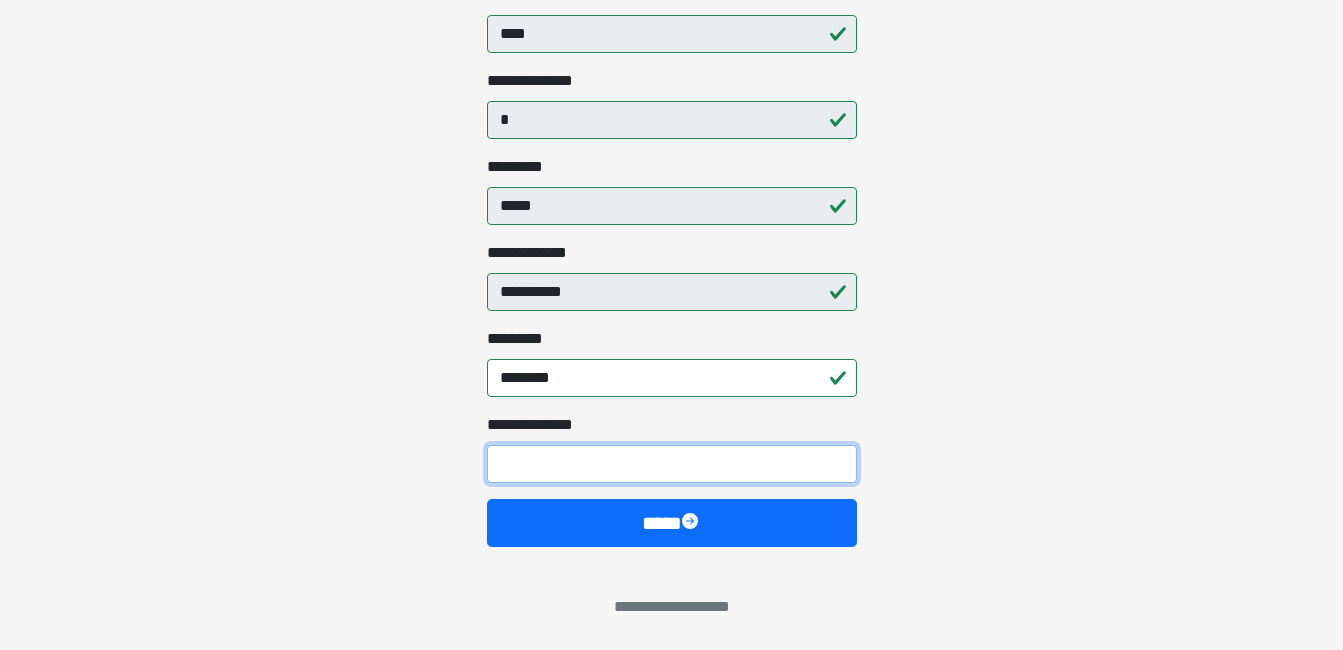 click on "**********" at bounding box center (672, 464) 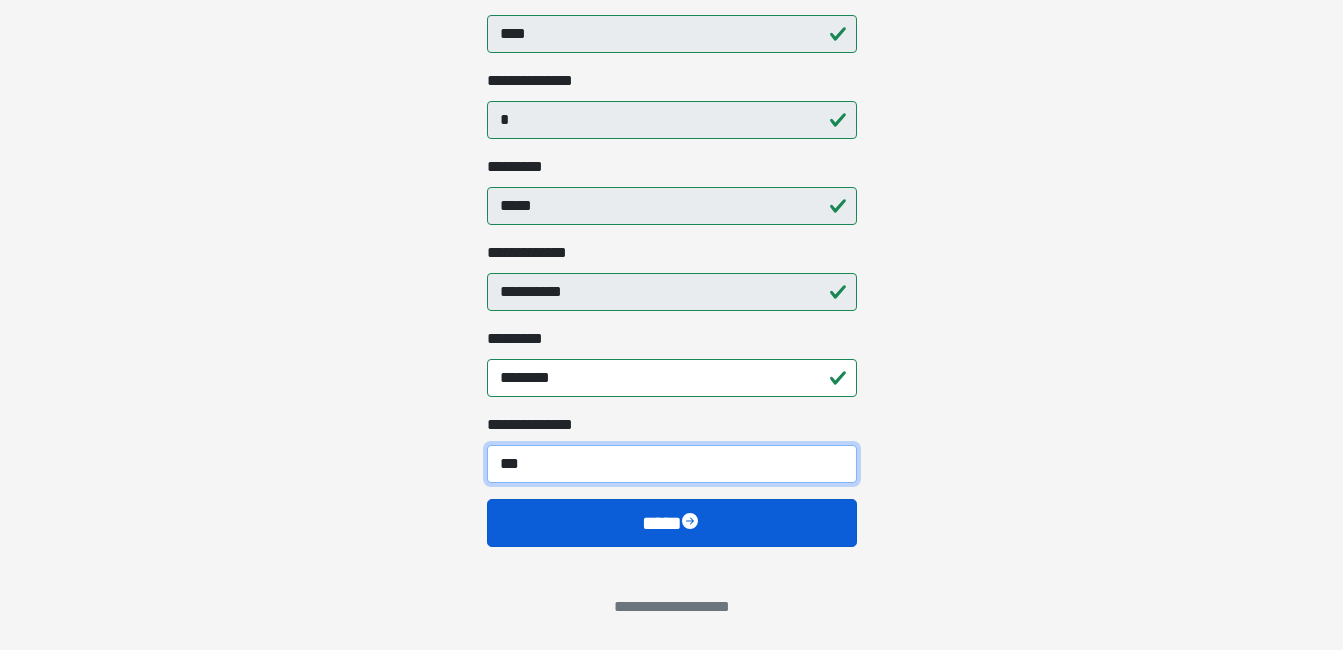 type on "***" 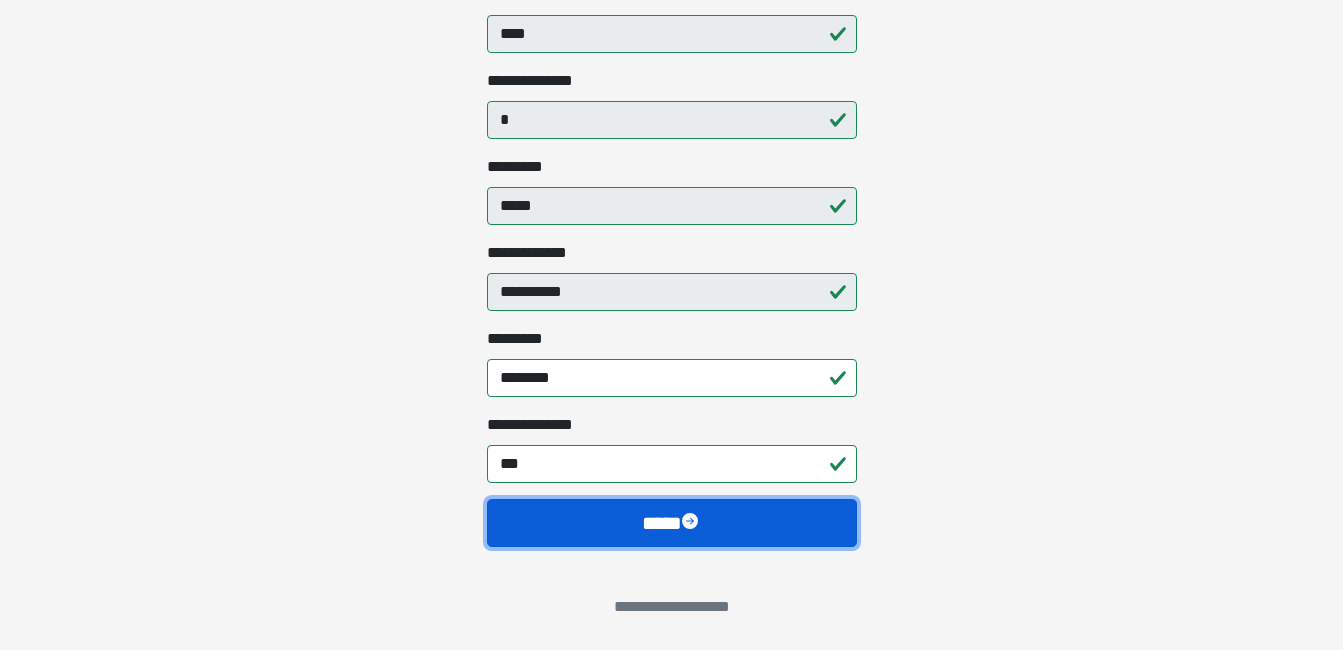 click on "****" at bounding box center [672, 523] 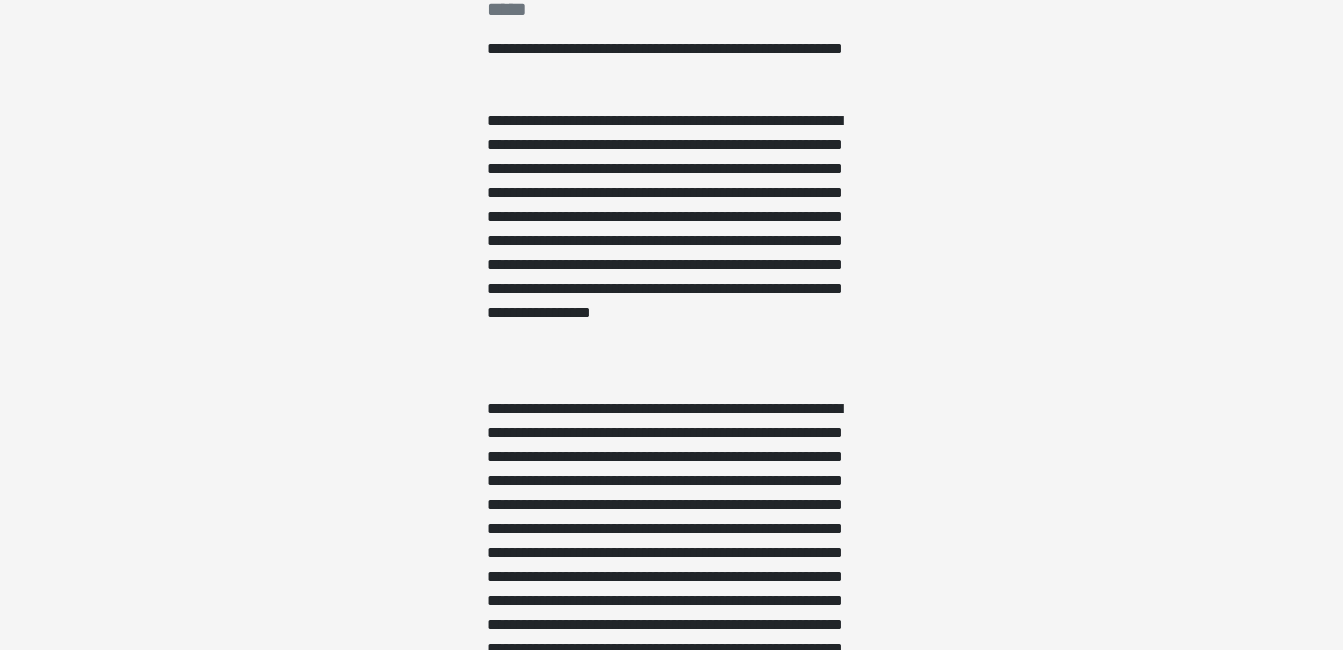 scroll, scrollTop: 0, scrollLeft: 0, axis: both 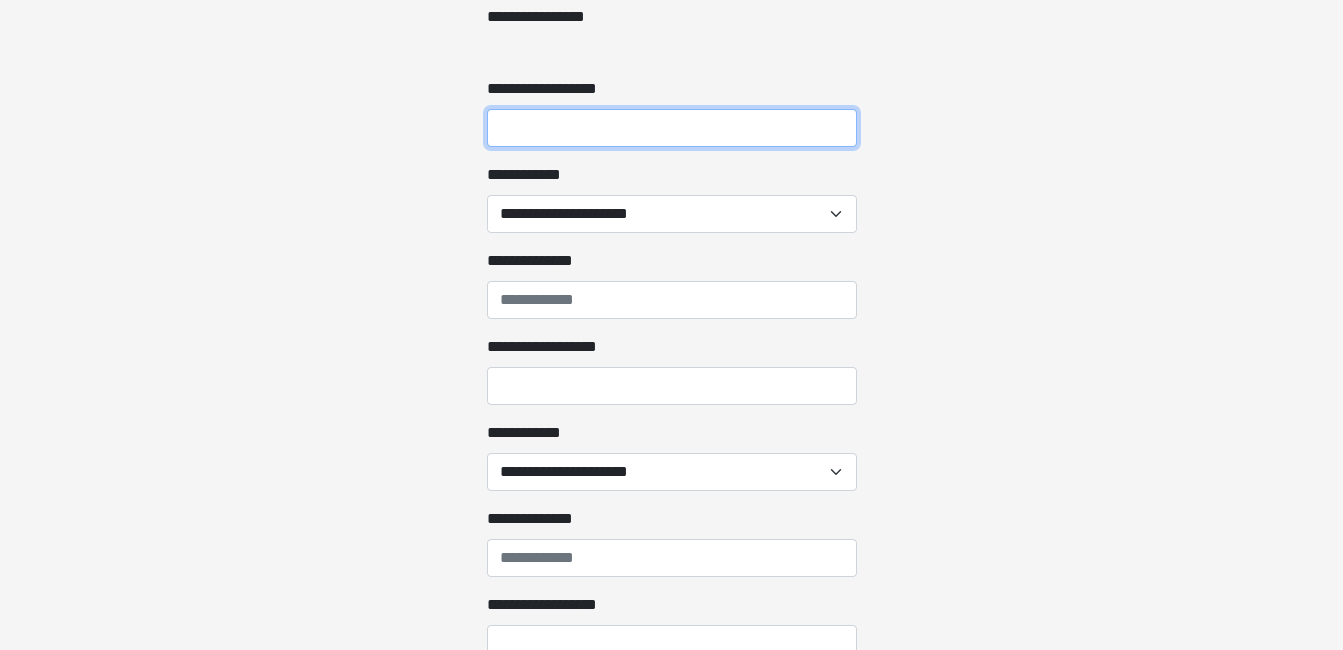 click on "**********" at bounding box center [672, 128] 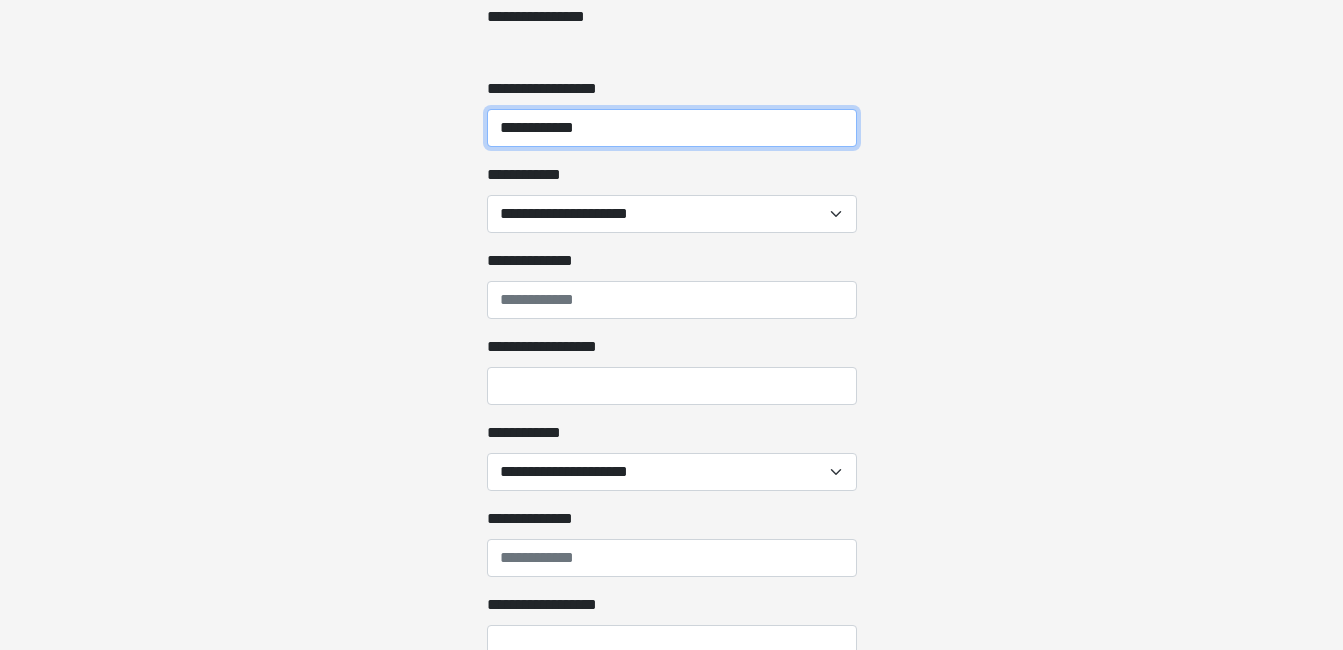 type on "**********" 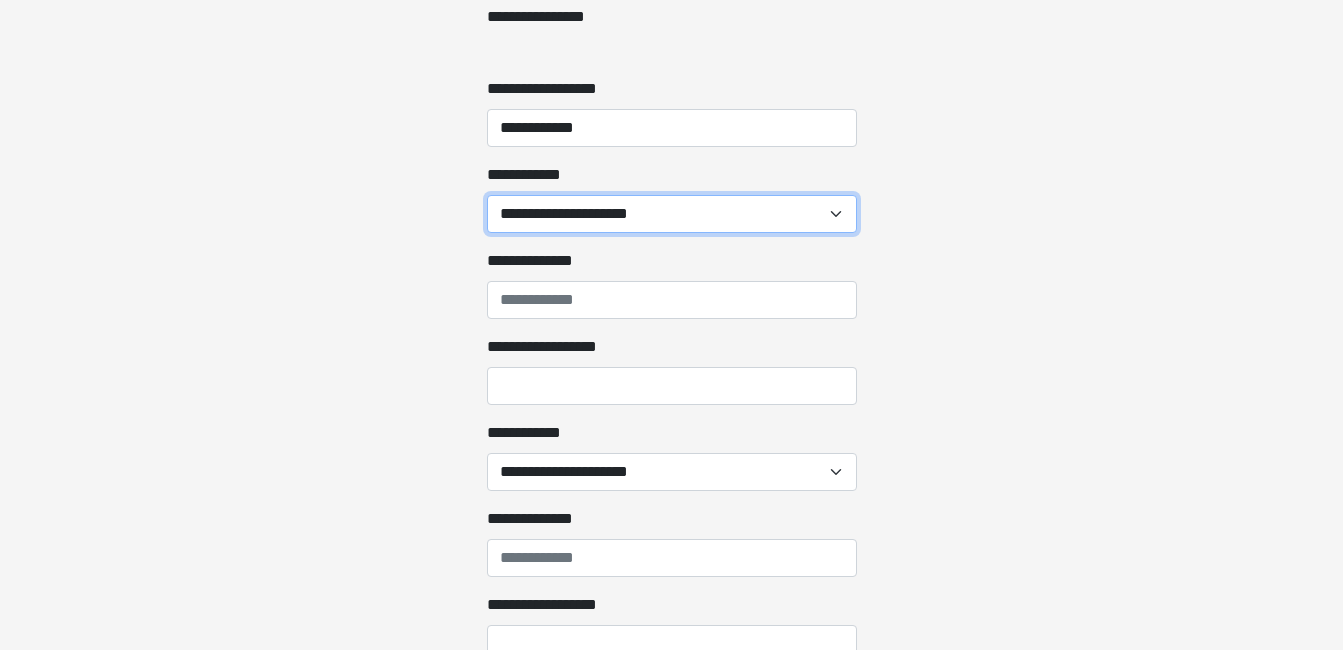 click on "**********" at bounding box center [672, 214] 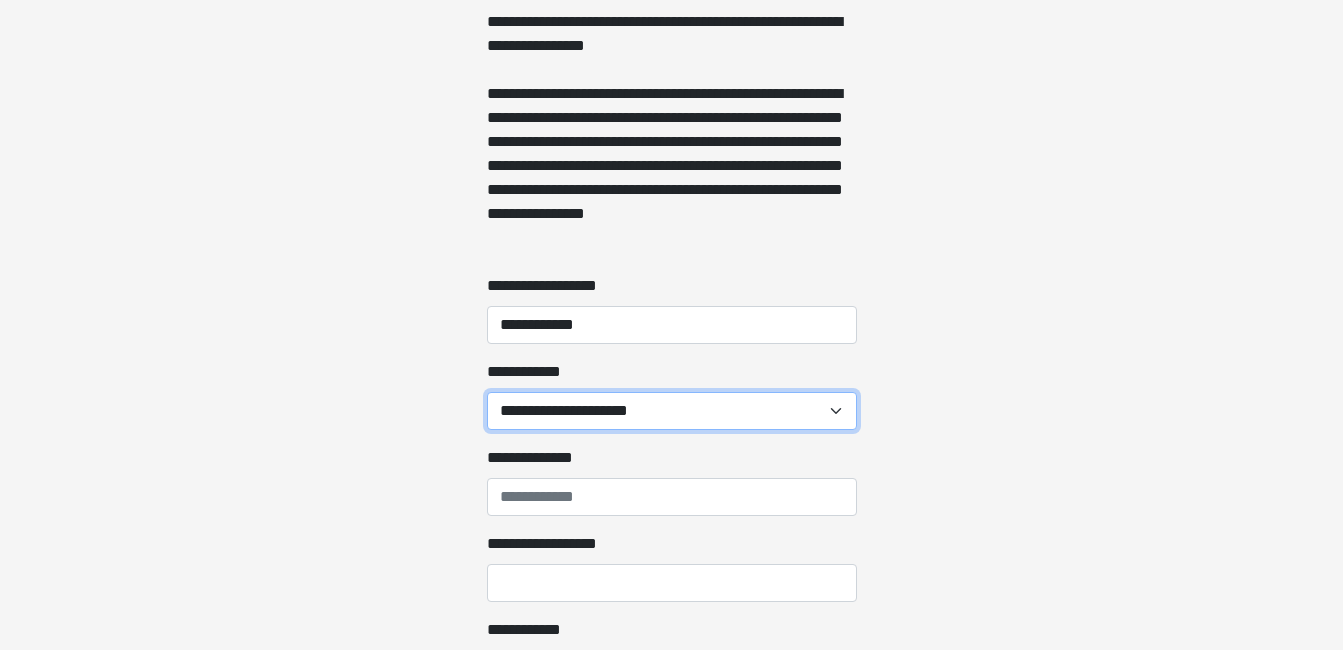 scroll, scrollTop: 1853, scrollLeft: 0, axis: vertical 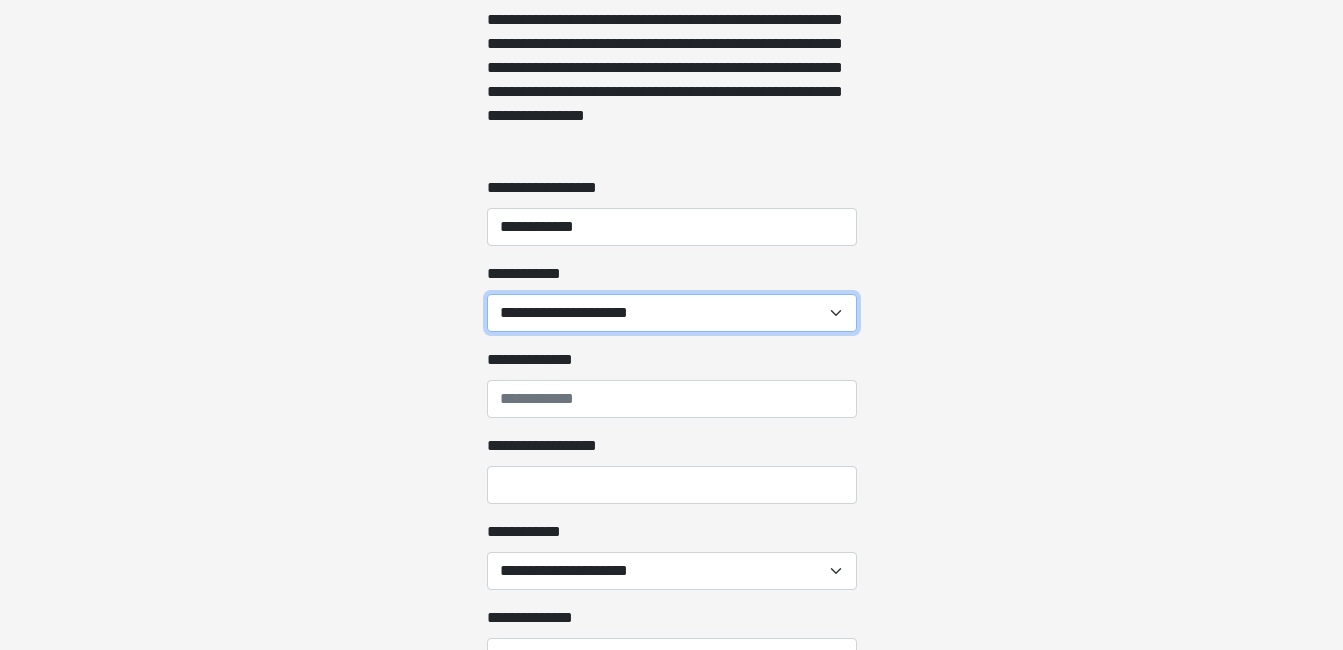 click on "**********" at bounding box center (672, 313) 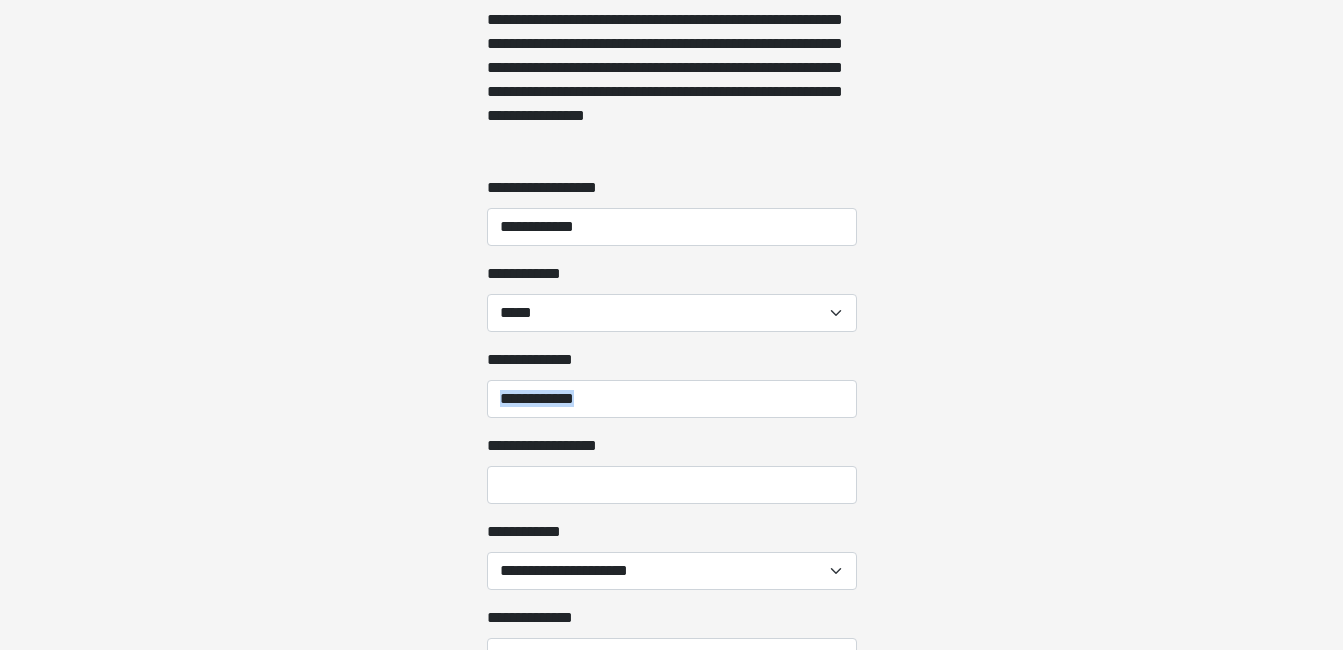 drag, startPoint x: 567, startPoint y: 419, endPoint x: 568, endPoint y: 409, distance: 10.049875 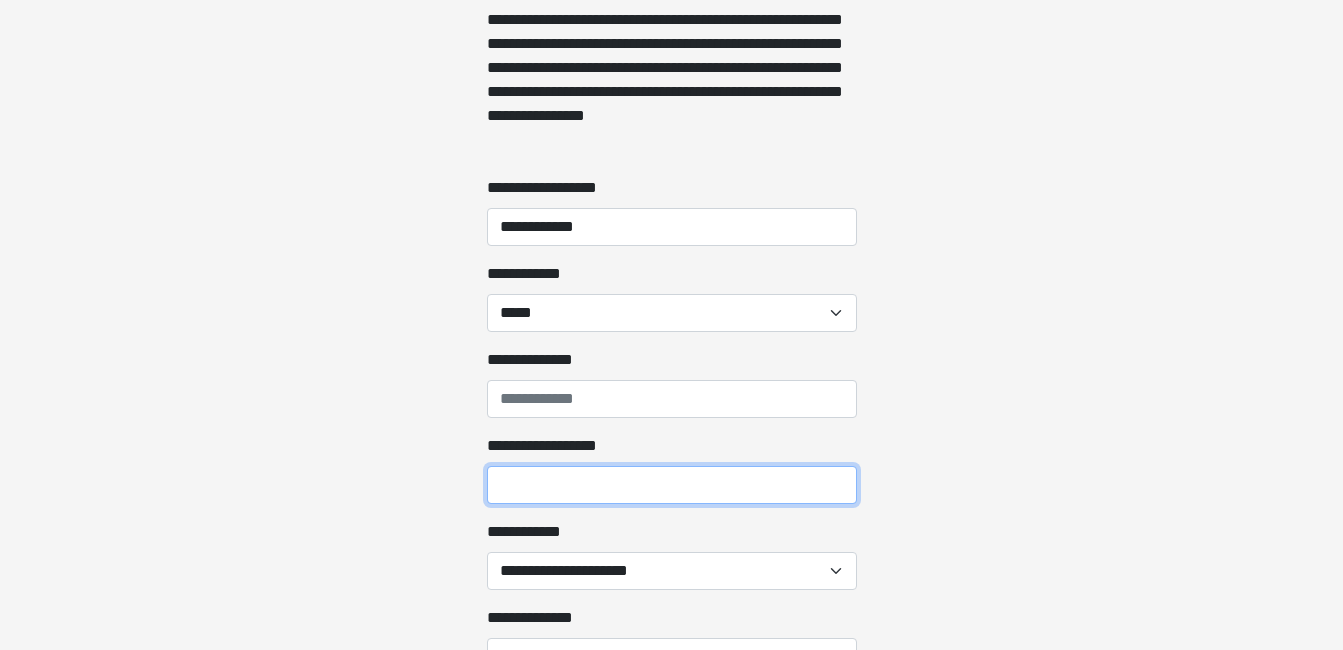 click on "**********" at bounding box center [672, 485] 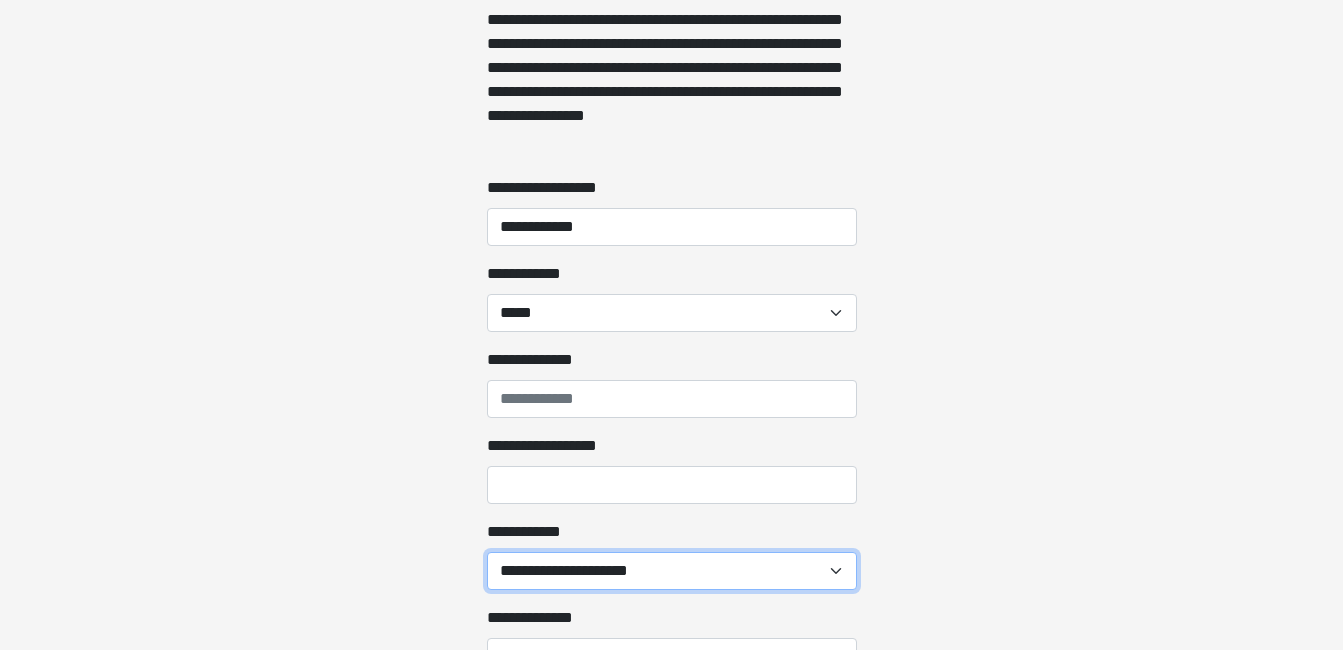 click on "**********" at bounding box center [672, 571] 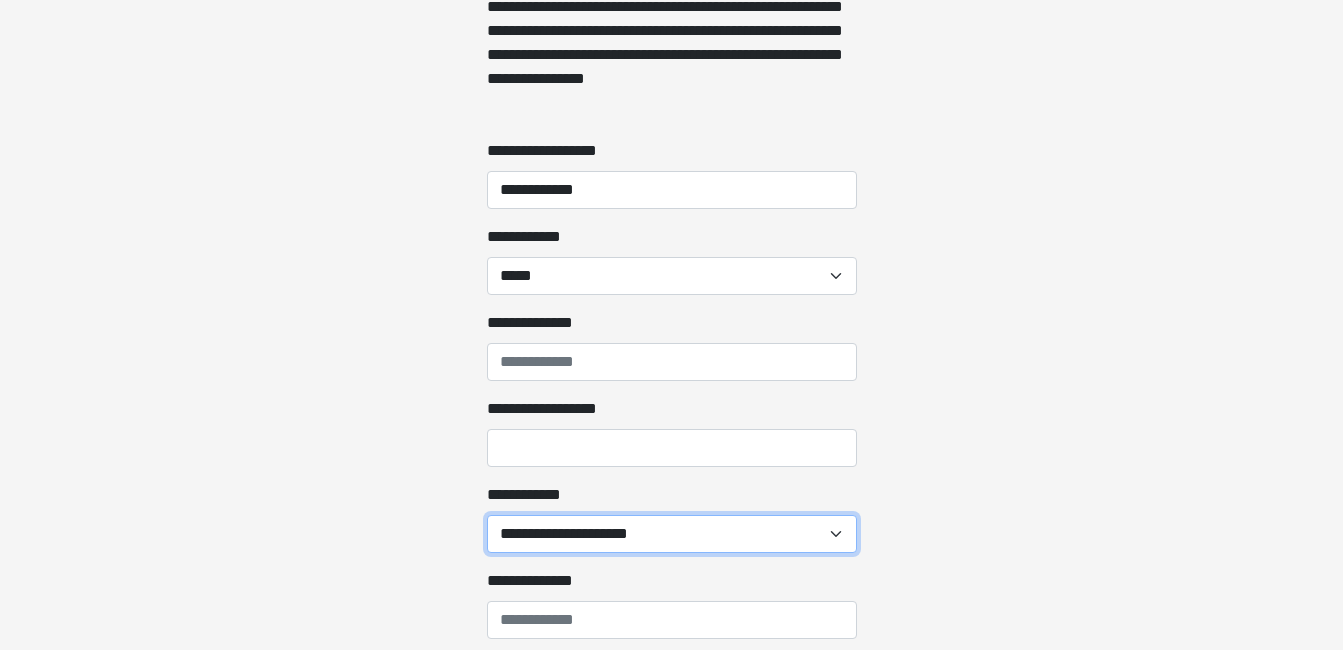 scroll, scrollTop: 1952, scrollLeft: 0, axis: vertical 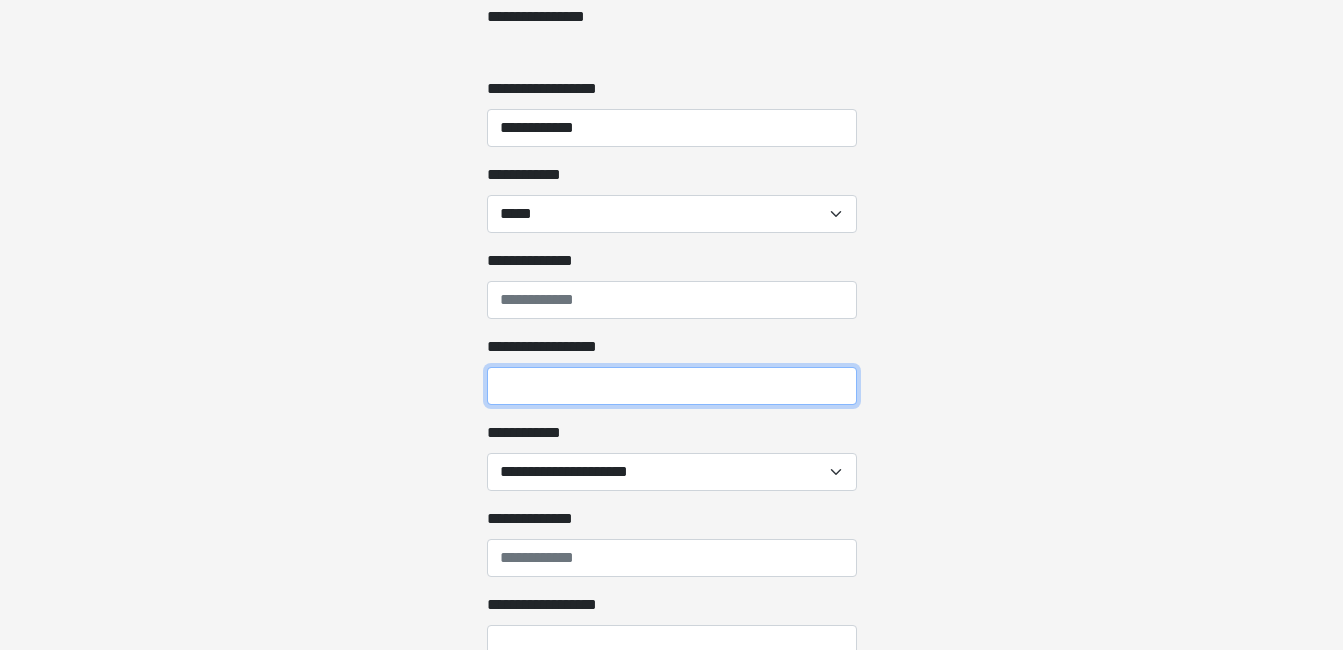 click on "**********" at bounding box center [672, 386] 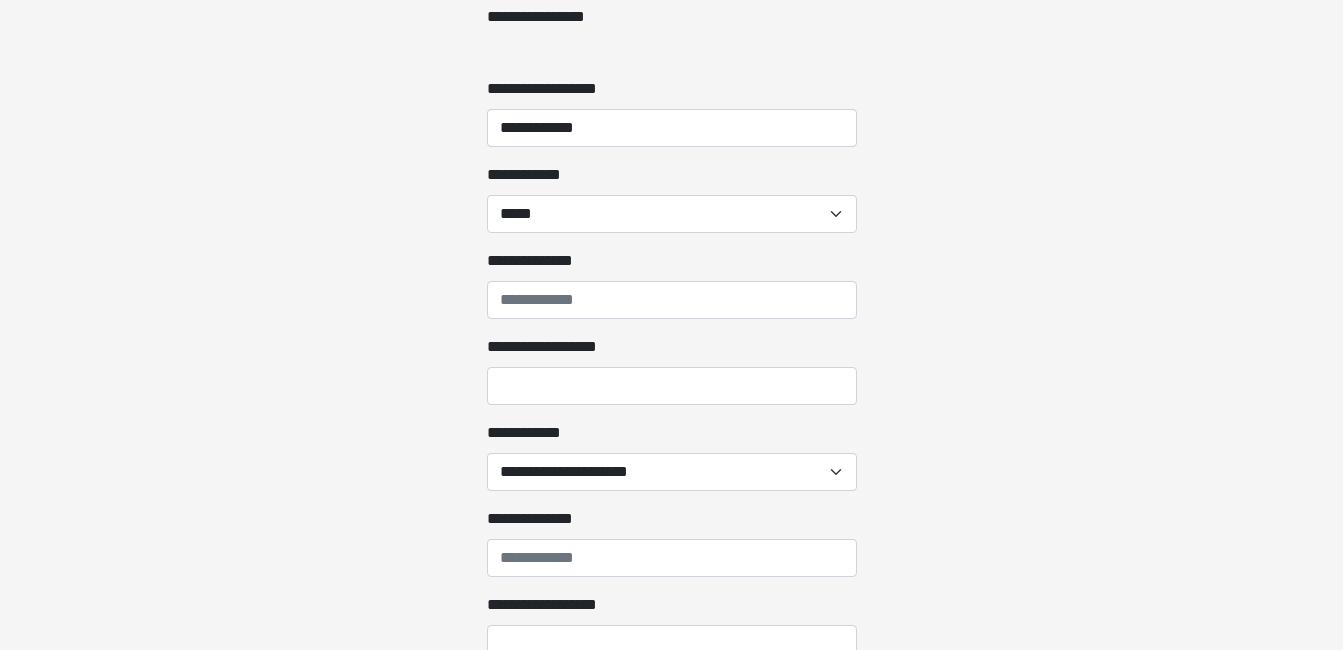 click on "**********" at bounding box center [672, 370] 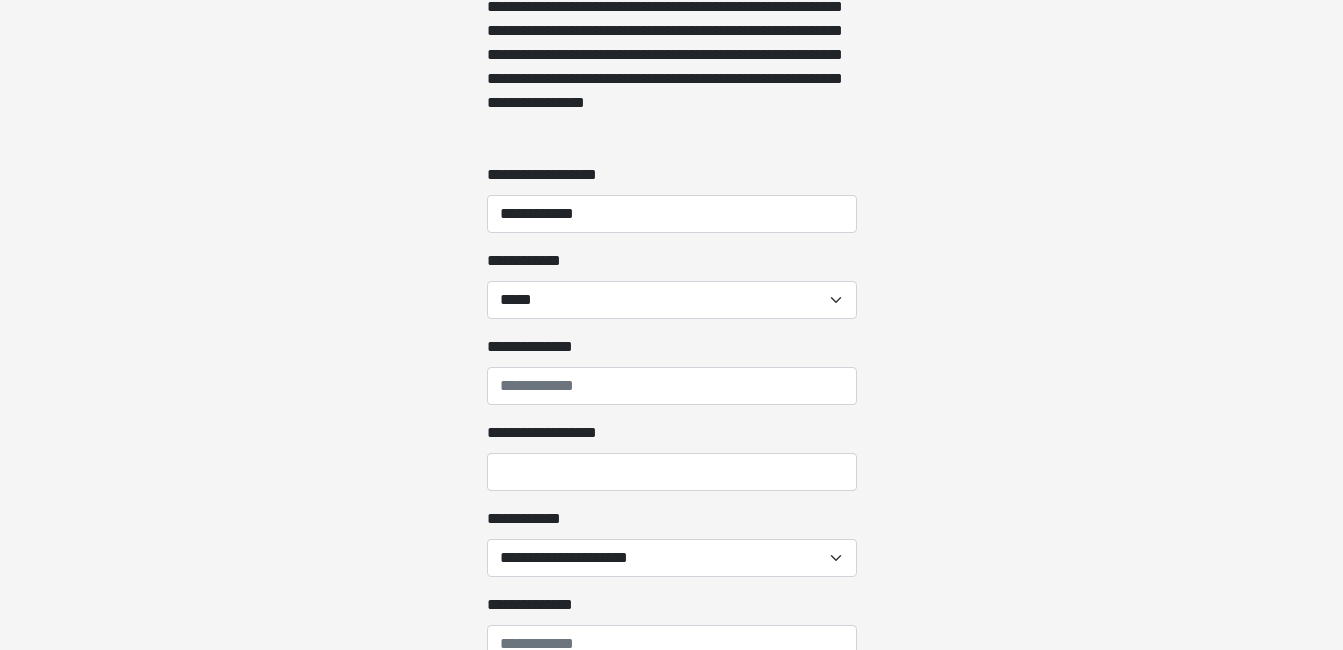 scroll, scrollTop: 1878, scrollLeft: 0, axis: vertical 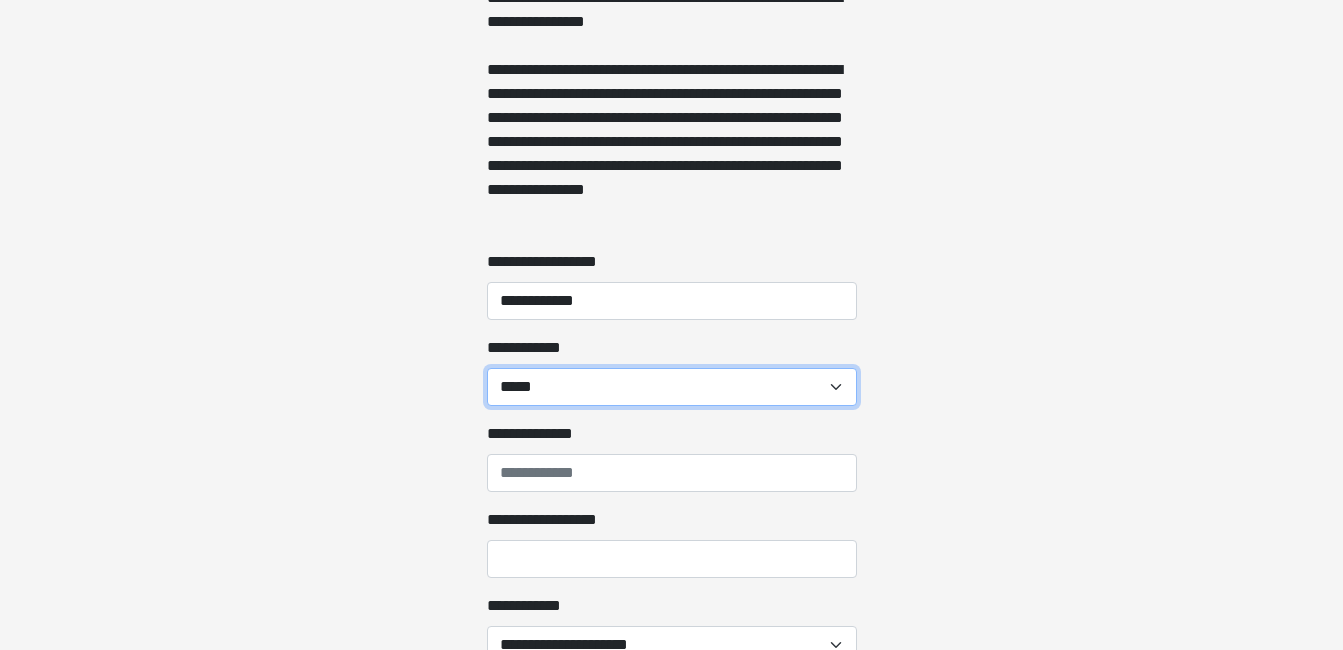 click on "**********" at bounding box center [672, 387] 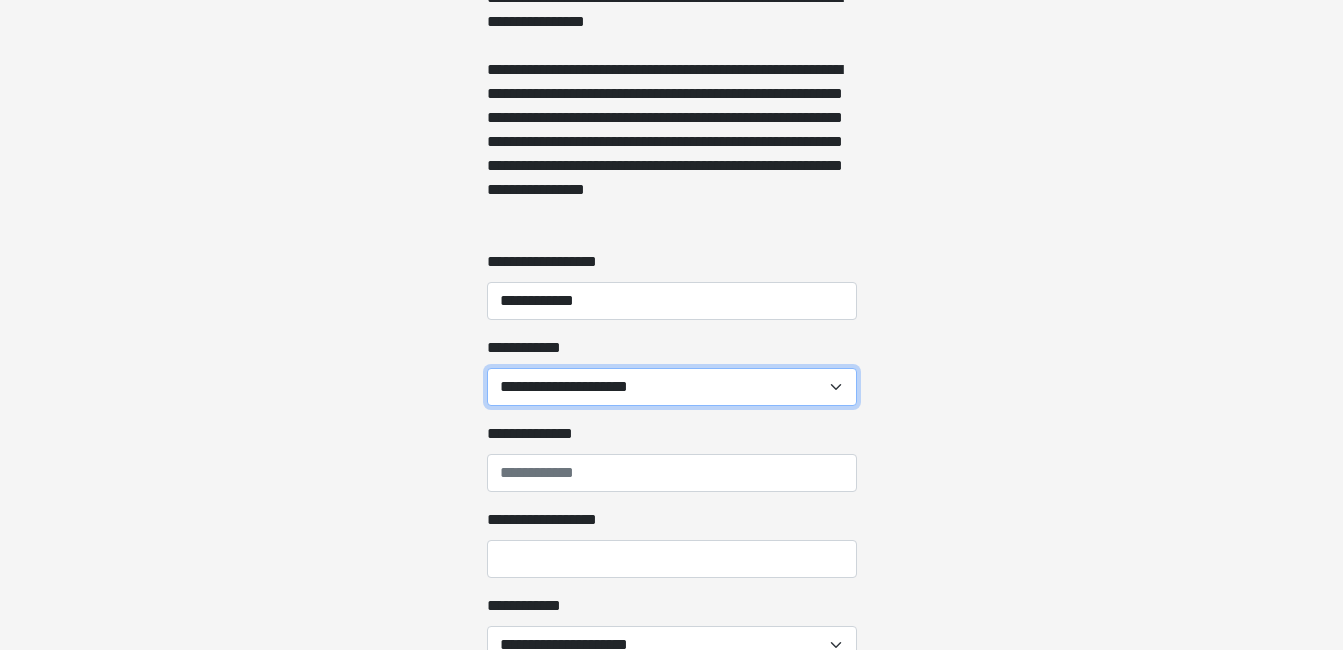 click on "**********" at bounding box center (672, 387) 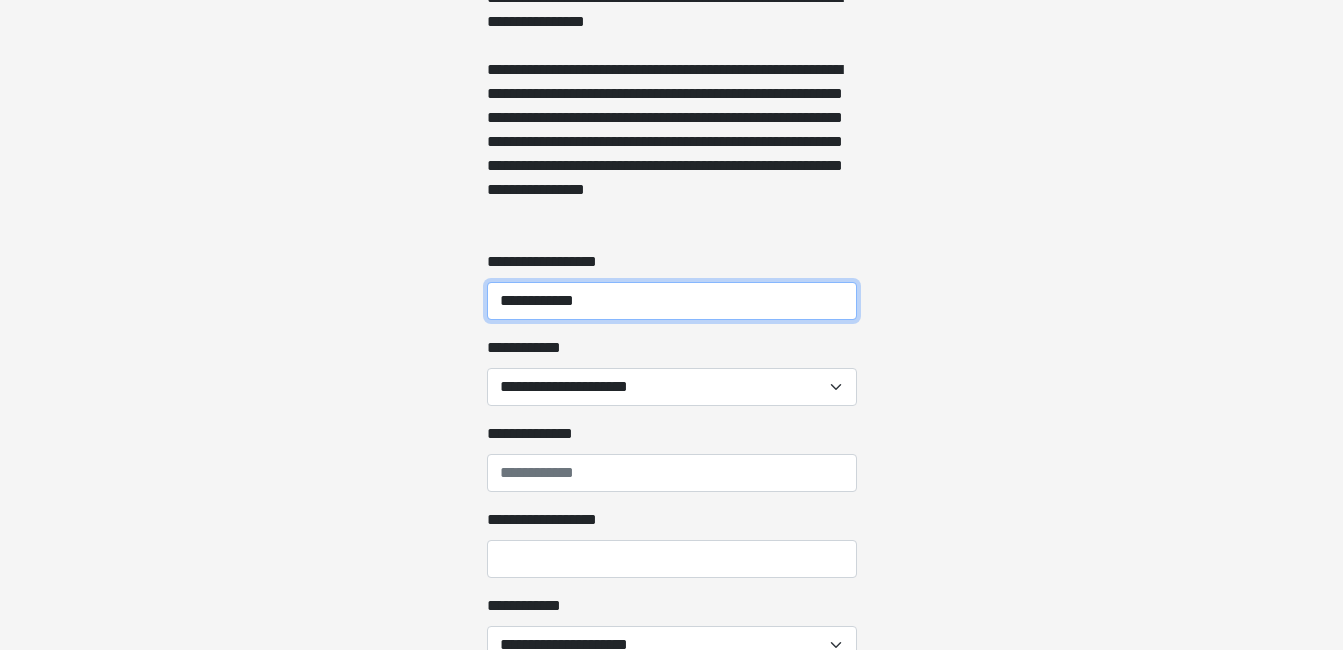 click on "**********" at bounding box center [672, 301] 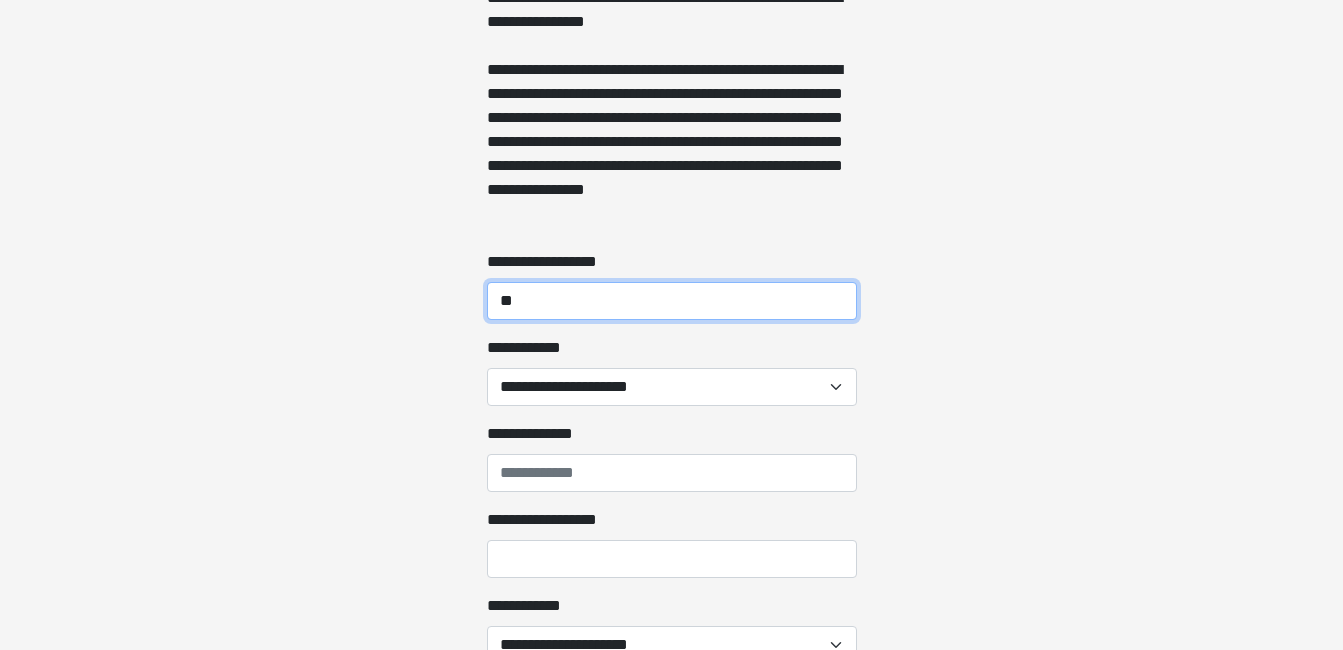 type on "*" 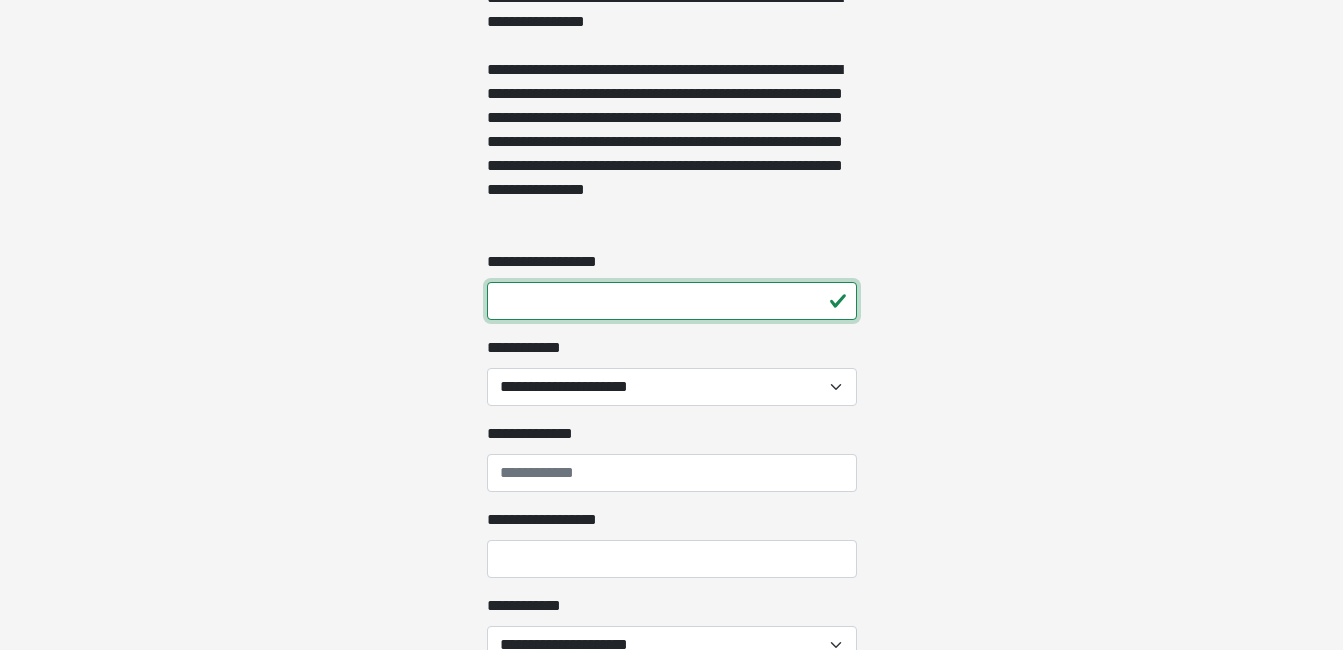 type 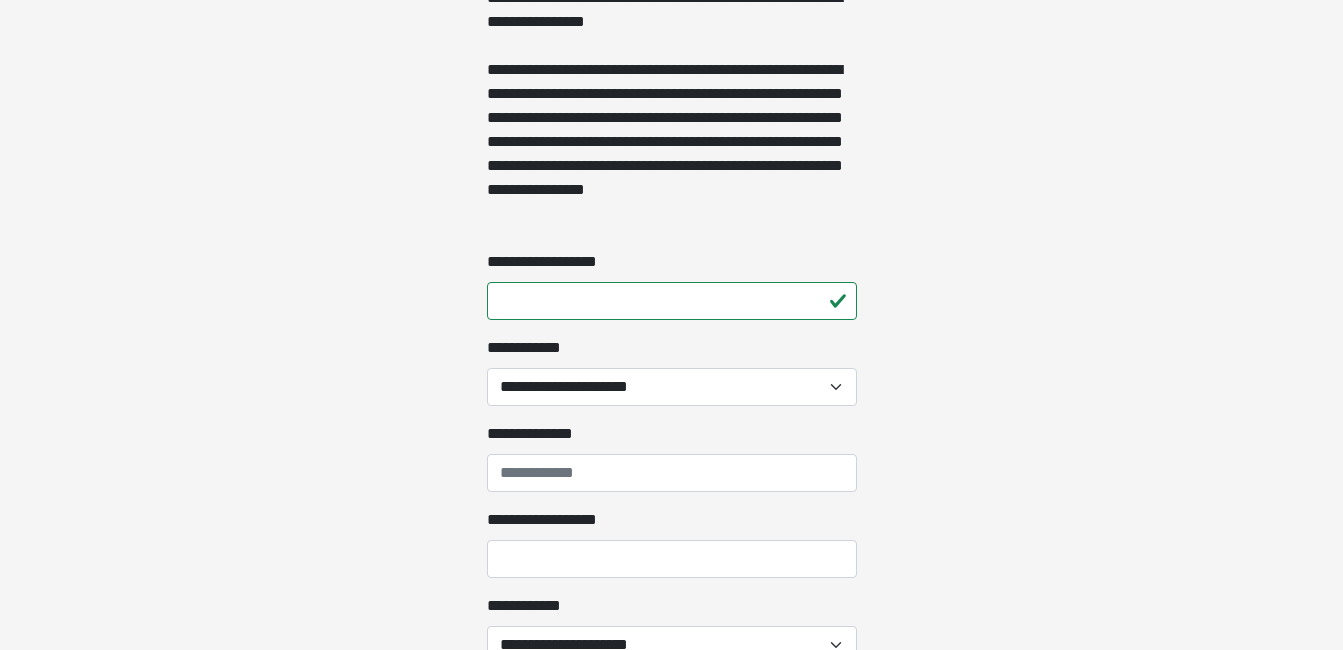 click on "**********" at bounding box center (671, -1454) 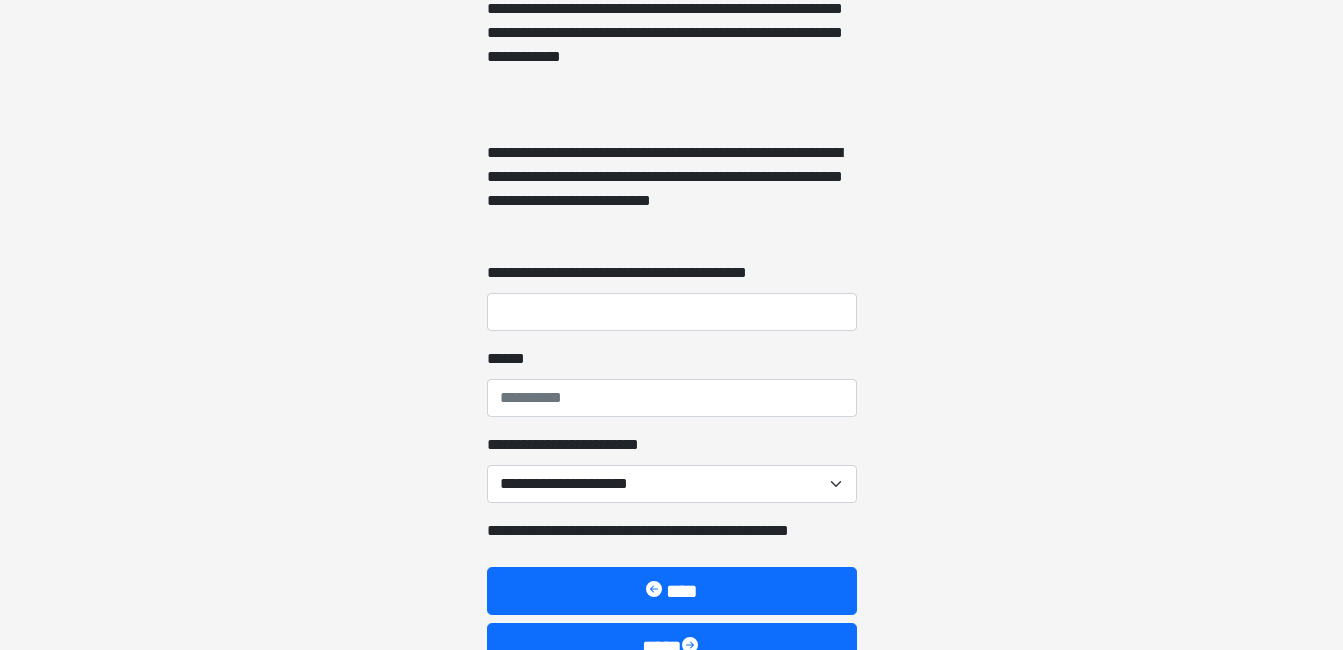 scroll, scrollTop: 6771, scrollLeft: 0, axis: vertical 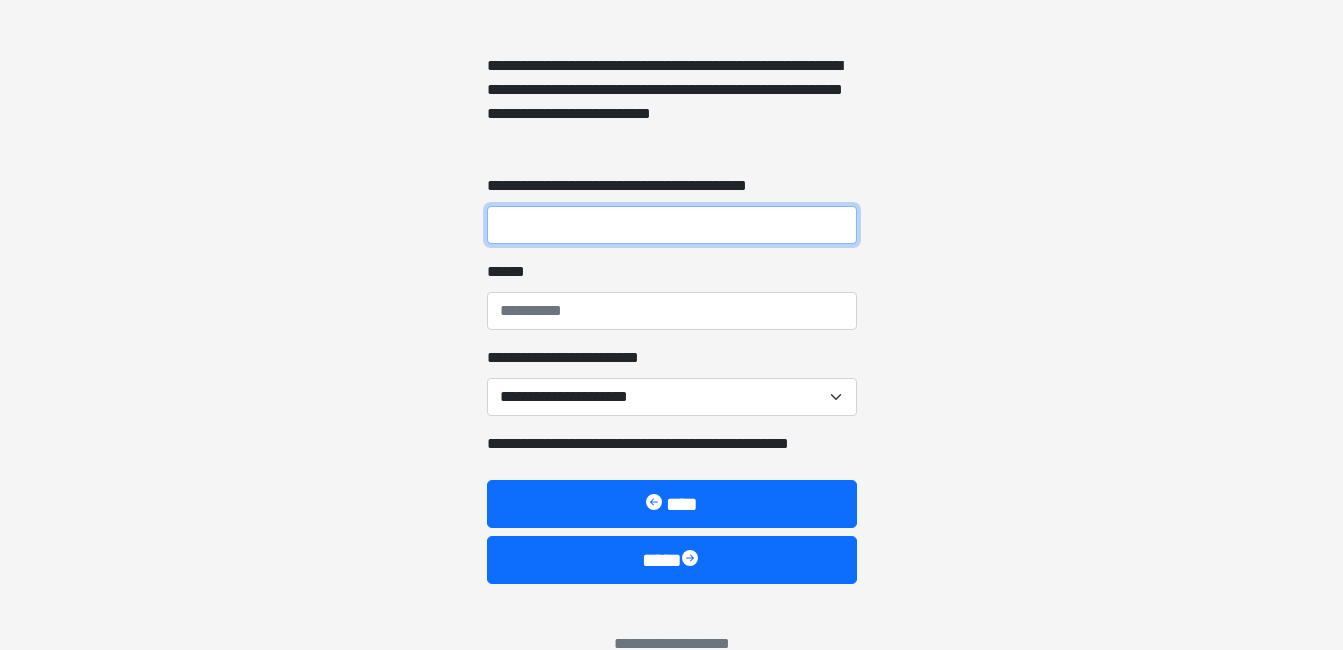click on "**********" at bounding box center [672, 225] 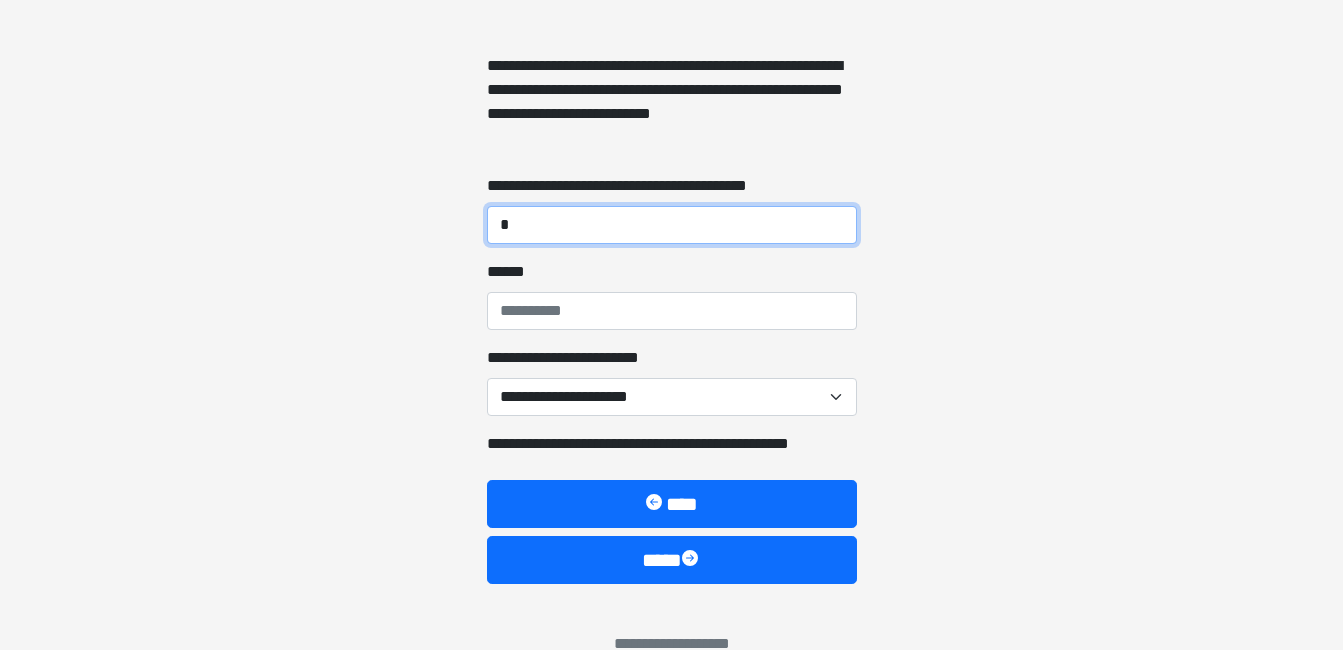 click on "*" at bounding box center (672, 225) 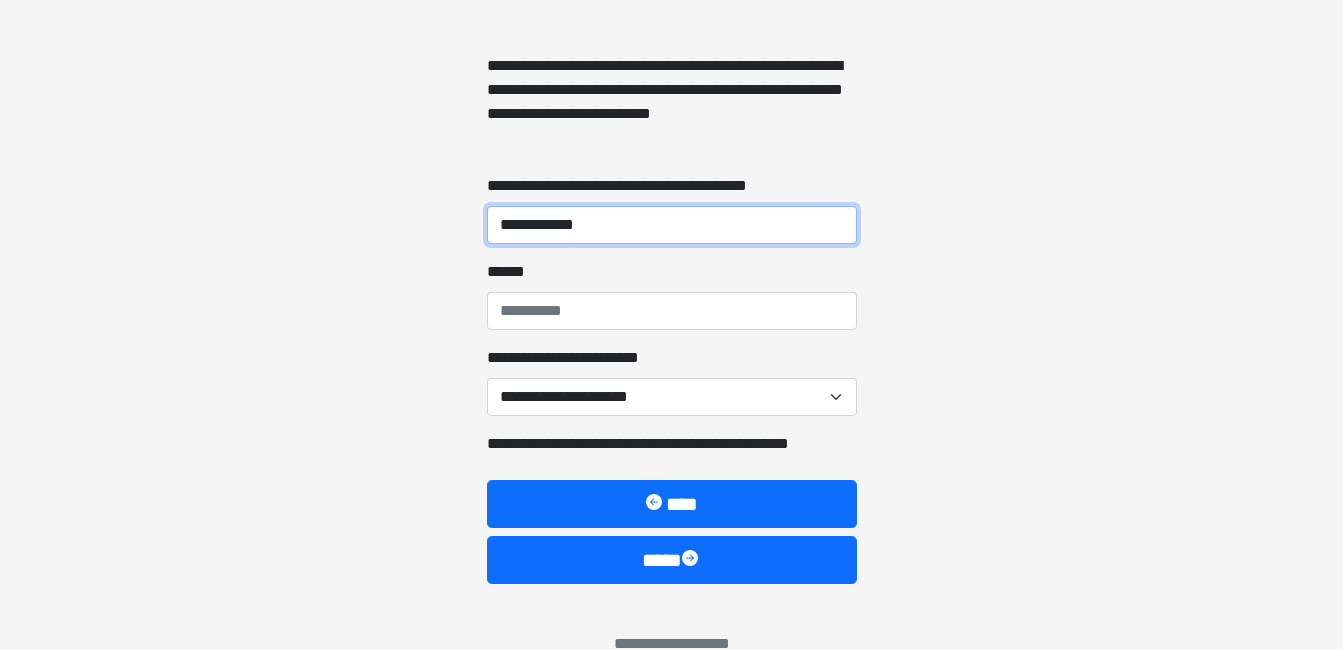 type on "**********" 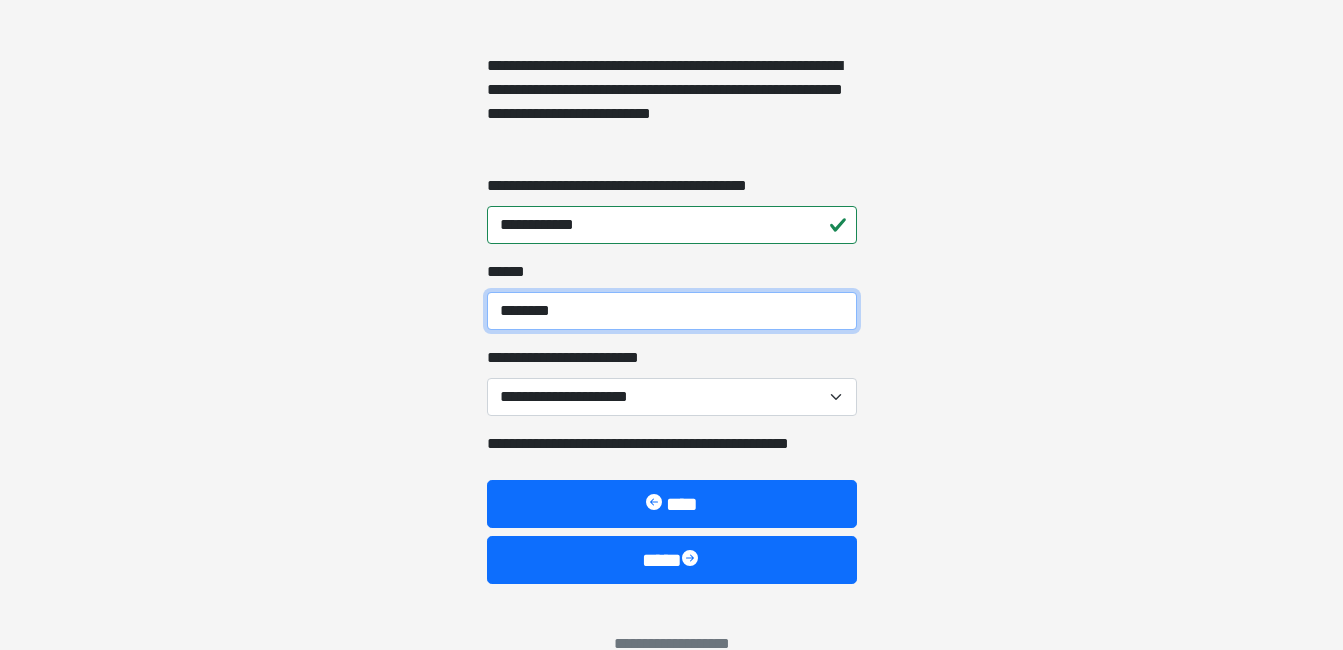 type on "********" 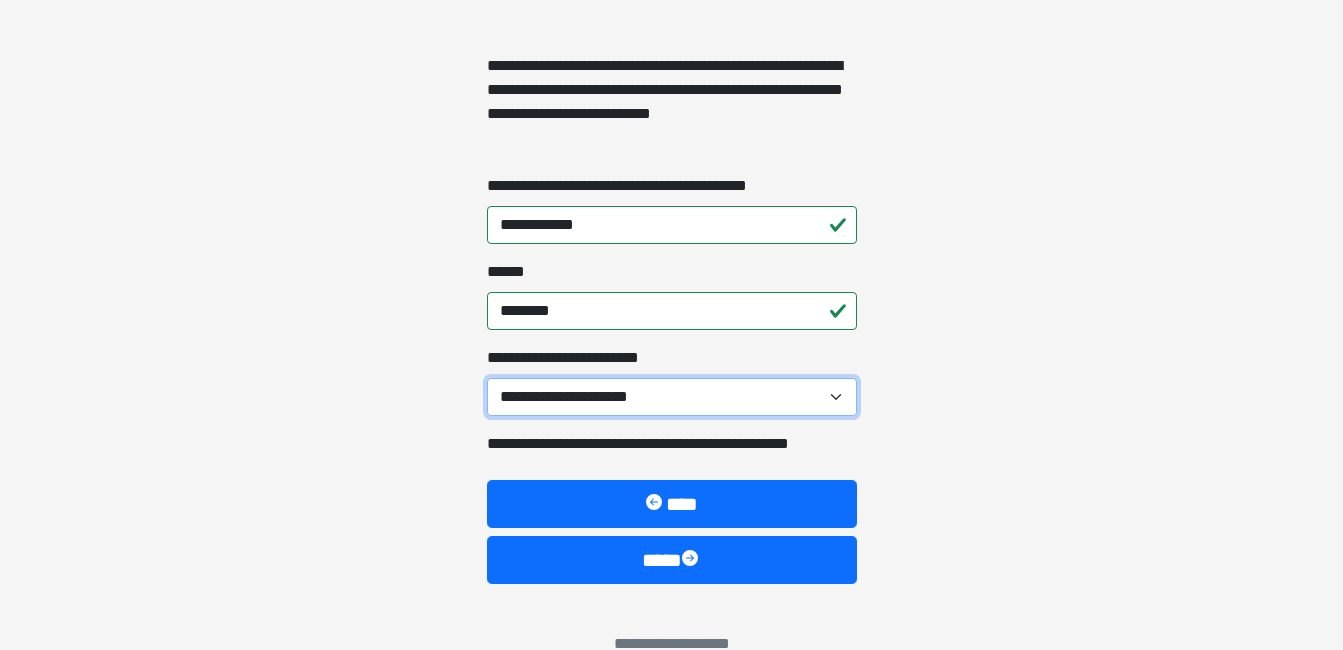 click on "**********" at bounding box center [672, 397] 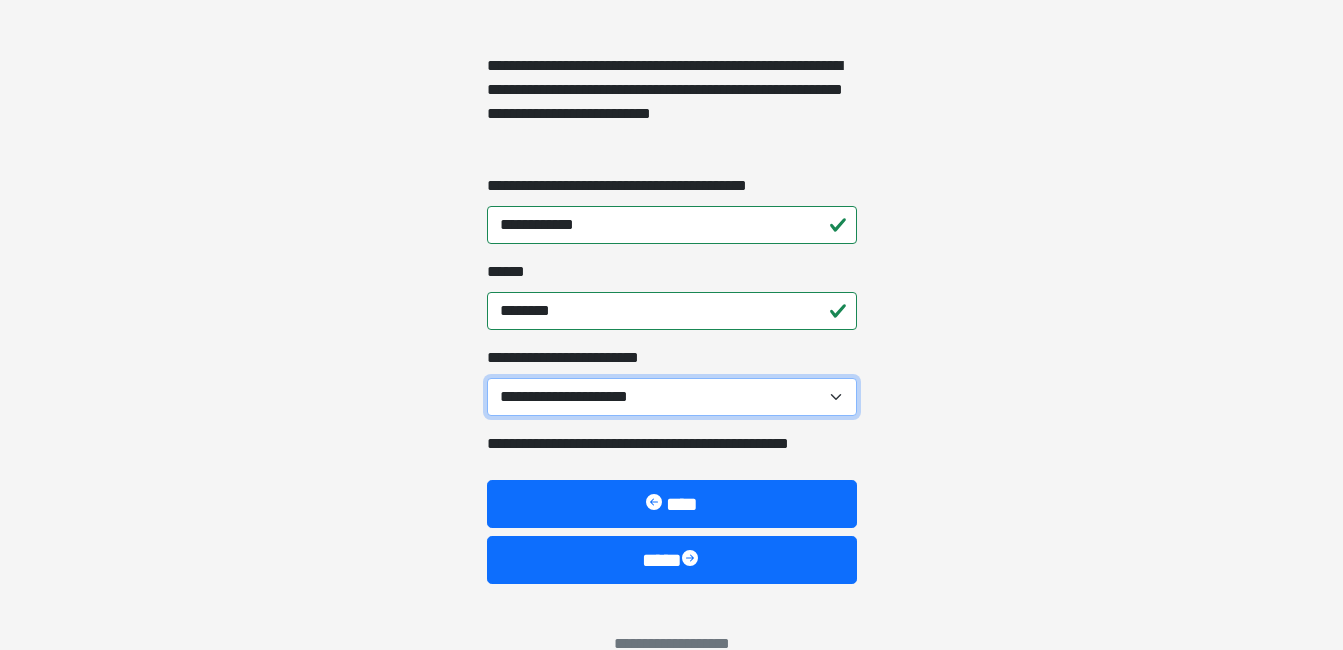 select on "****" 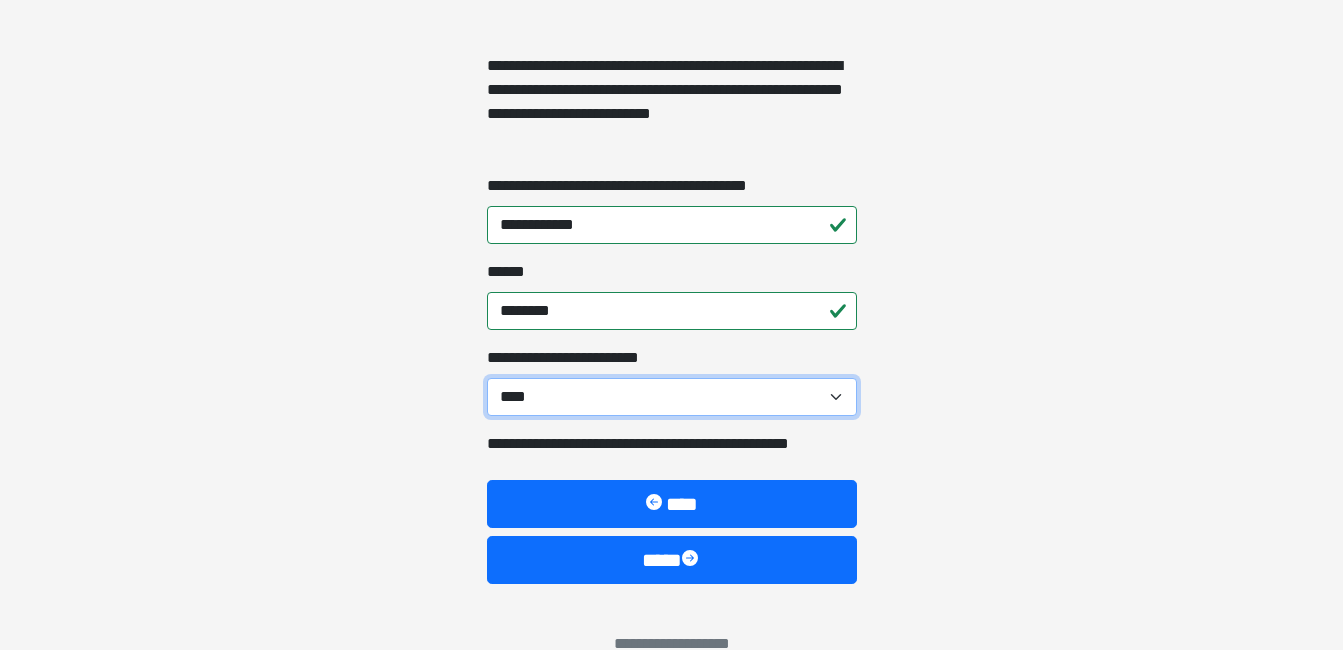 click on "**********" at bounding box center [672, 397] 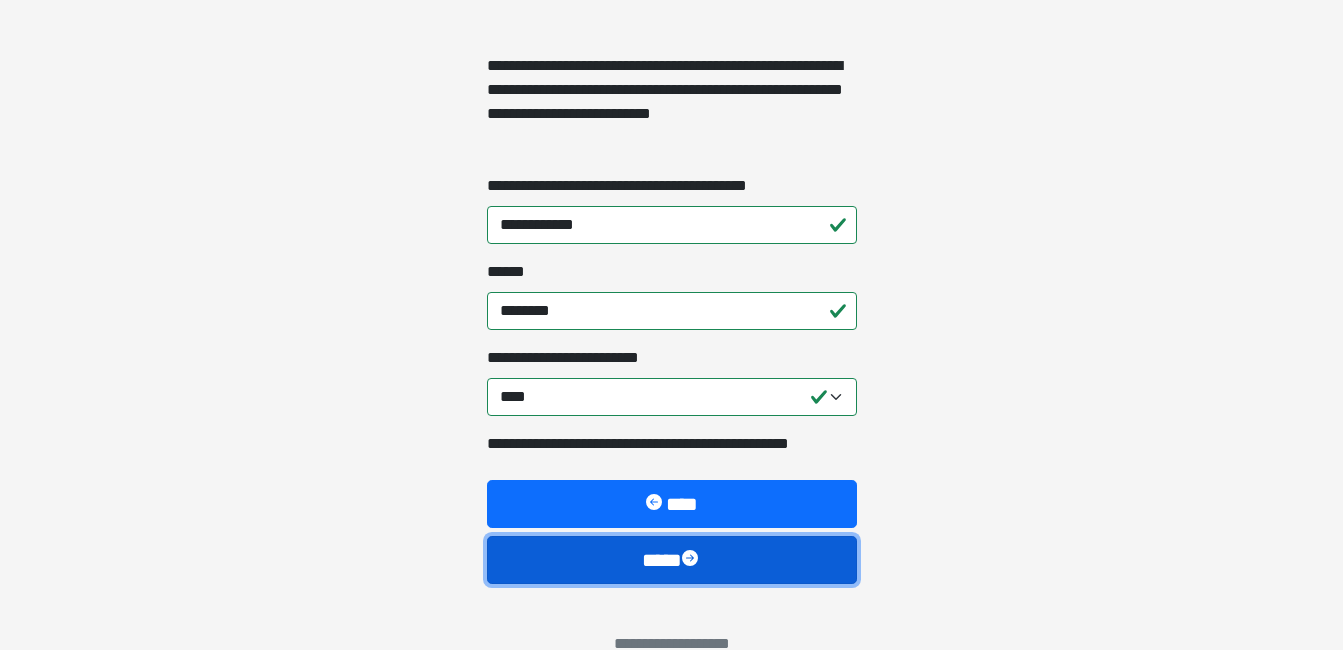 click on "****" at bounding box center (672, 560) 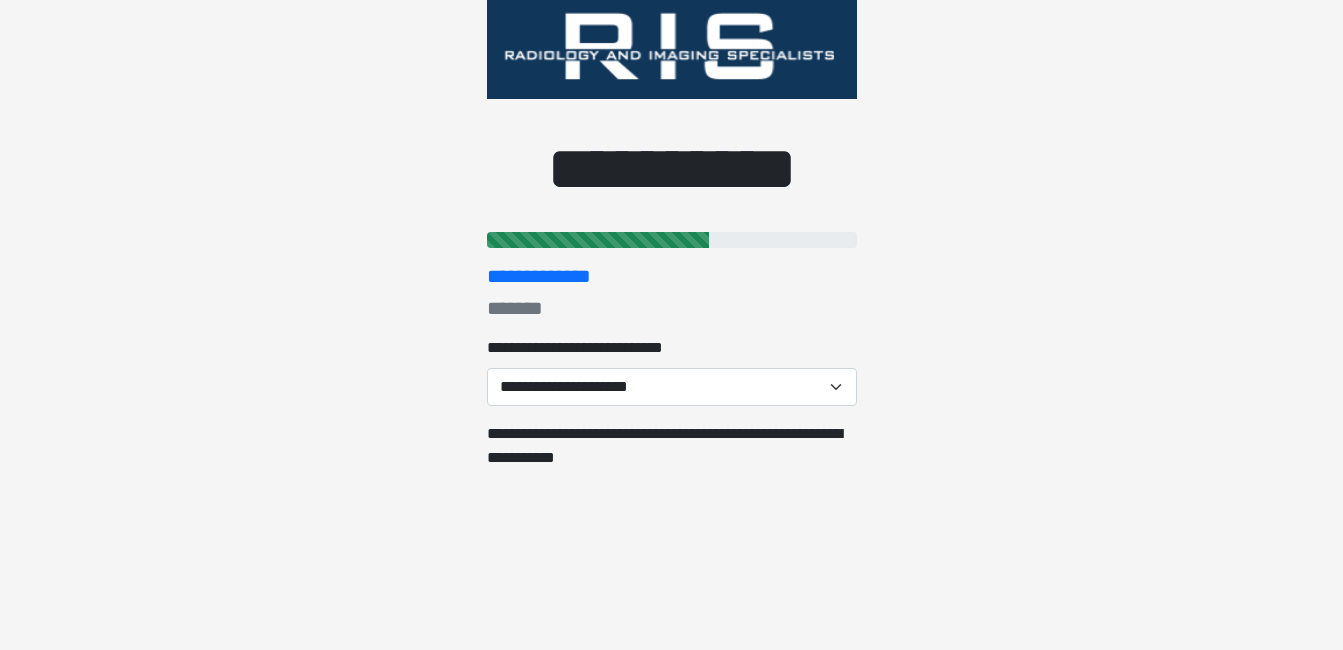 scroll, scrollTop: 0, scrollLeft: 0, axis: both 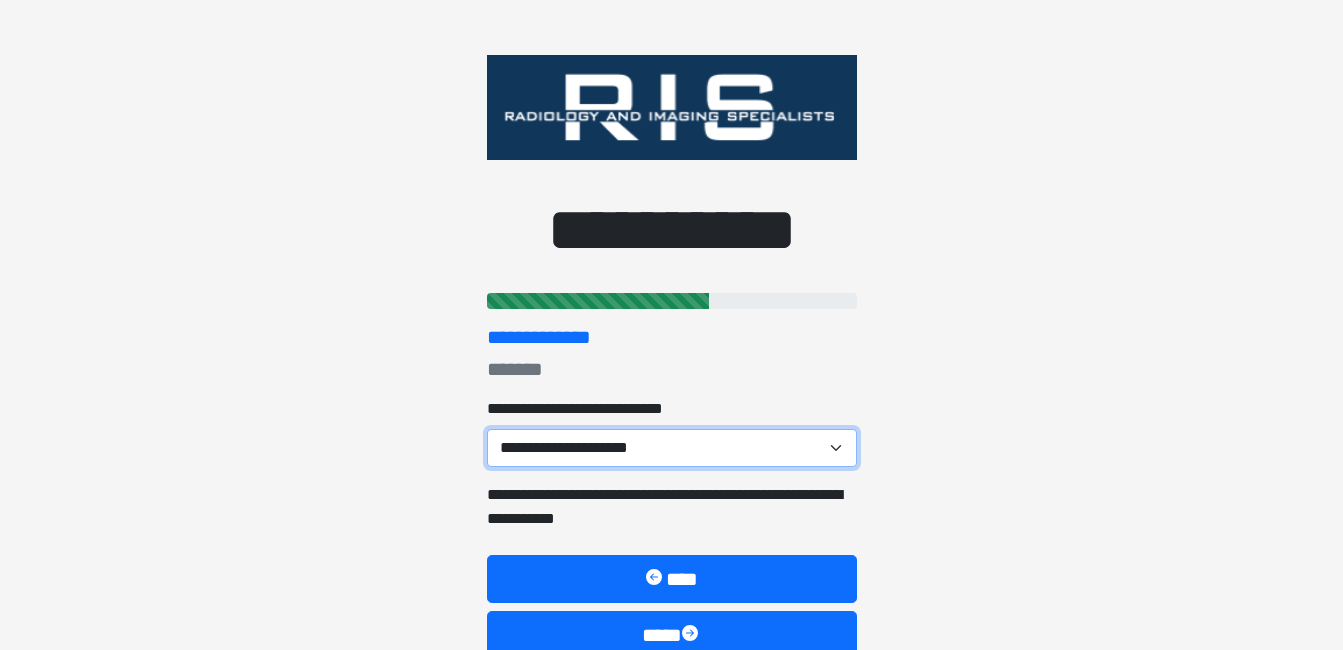 click on "**********" at bounding box center [672, 448] 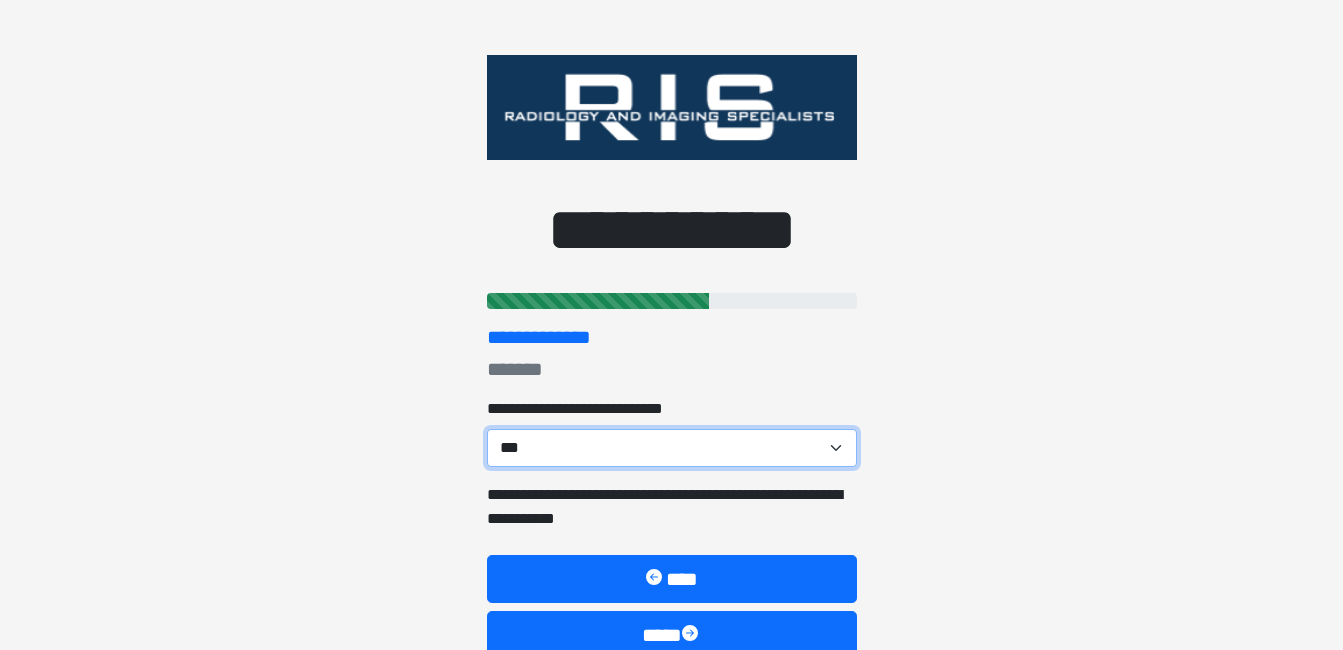 click on "**********" at bounding box center [672, 448] 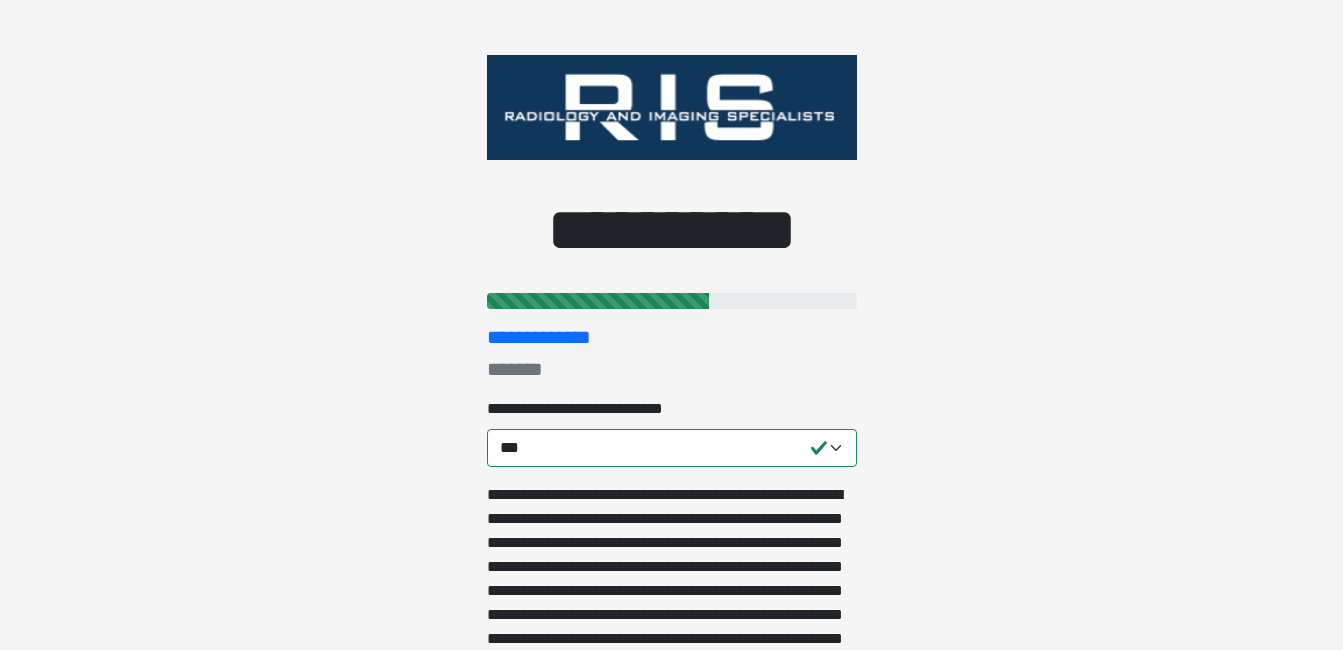 click on "**********" at bounding box center (672, 591) 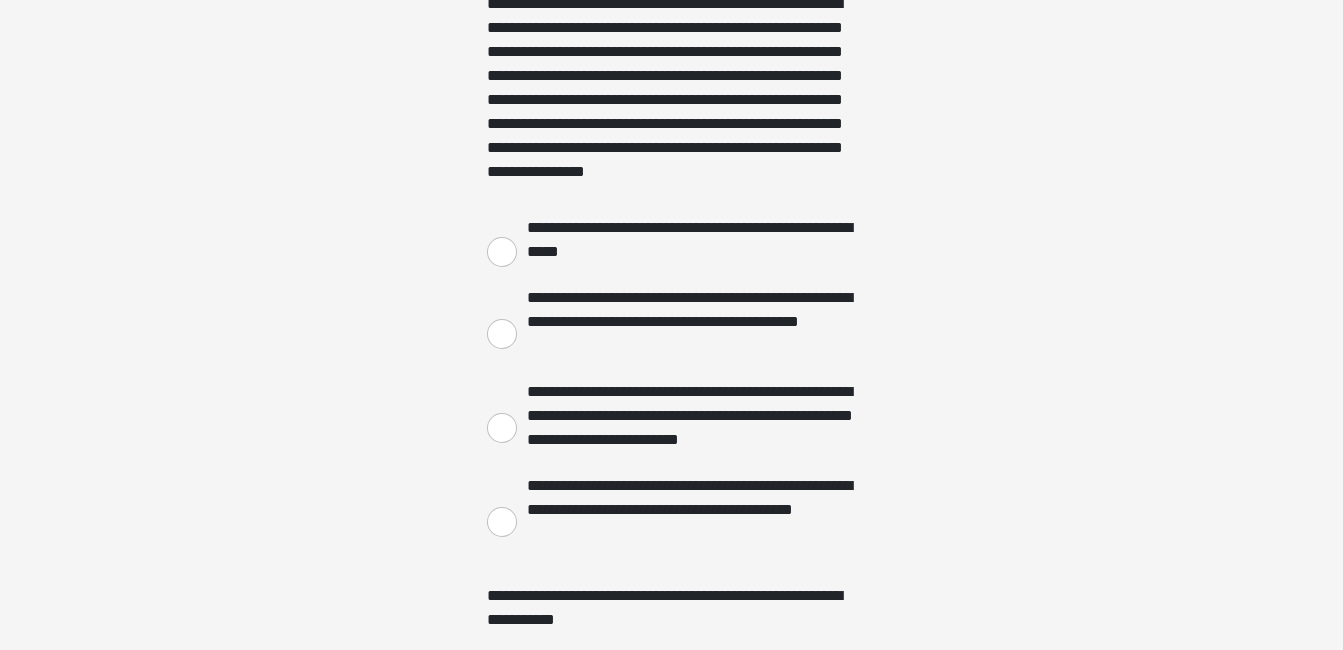 scroll, scrollTop: 0, scrollLeft: 0, axis: both 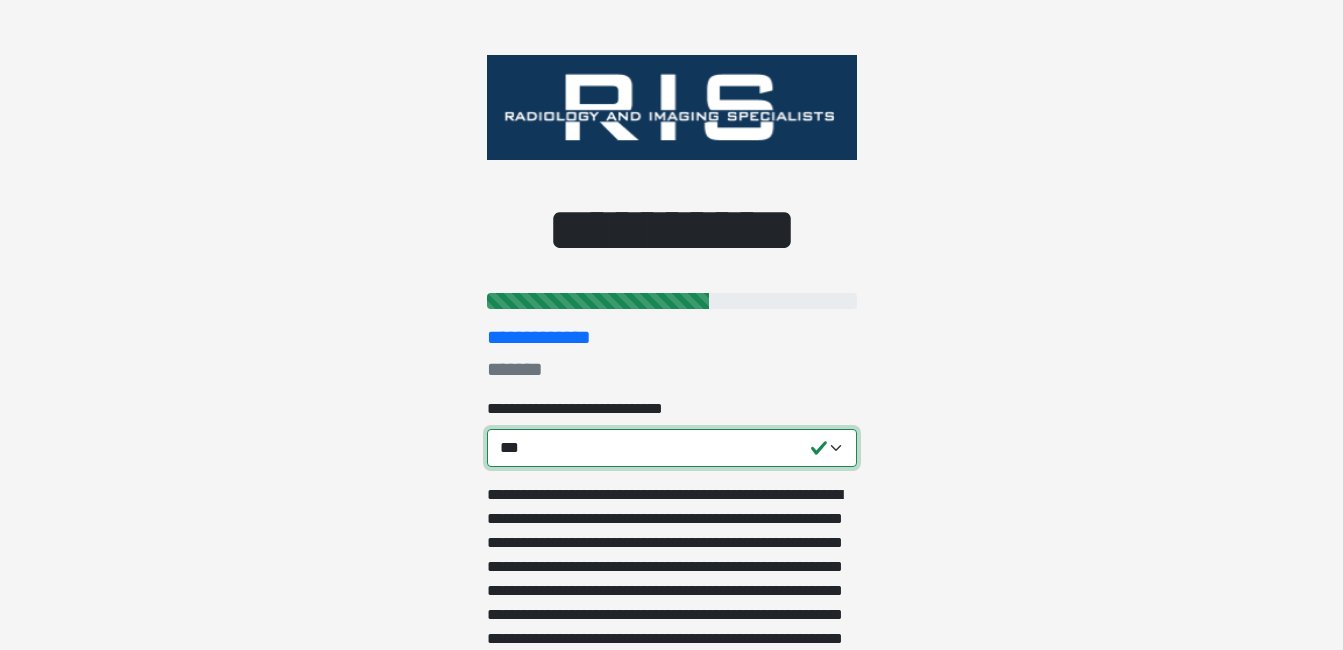 click on "**********" at bounding box center [672, 448] 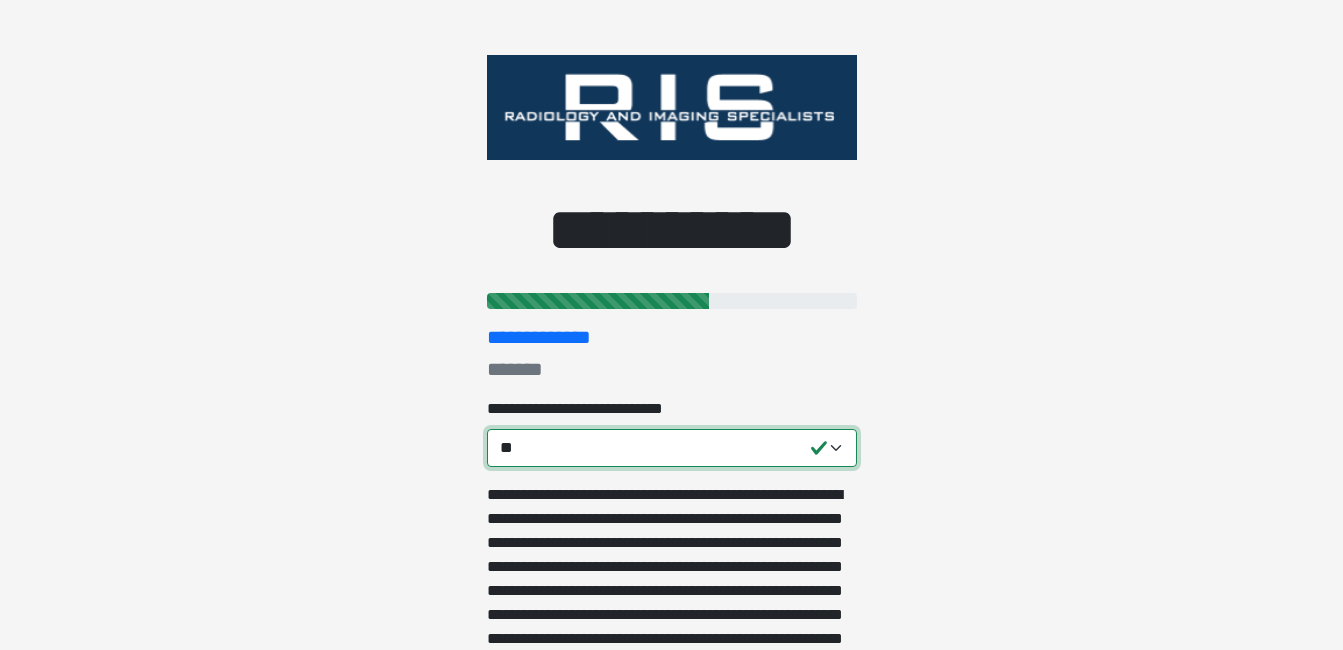click on "**********" at bounding box center [672, 448] 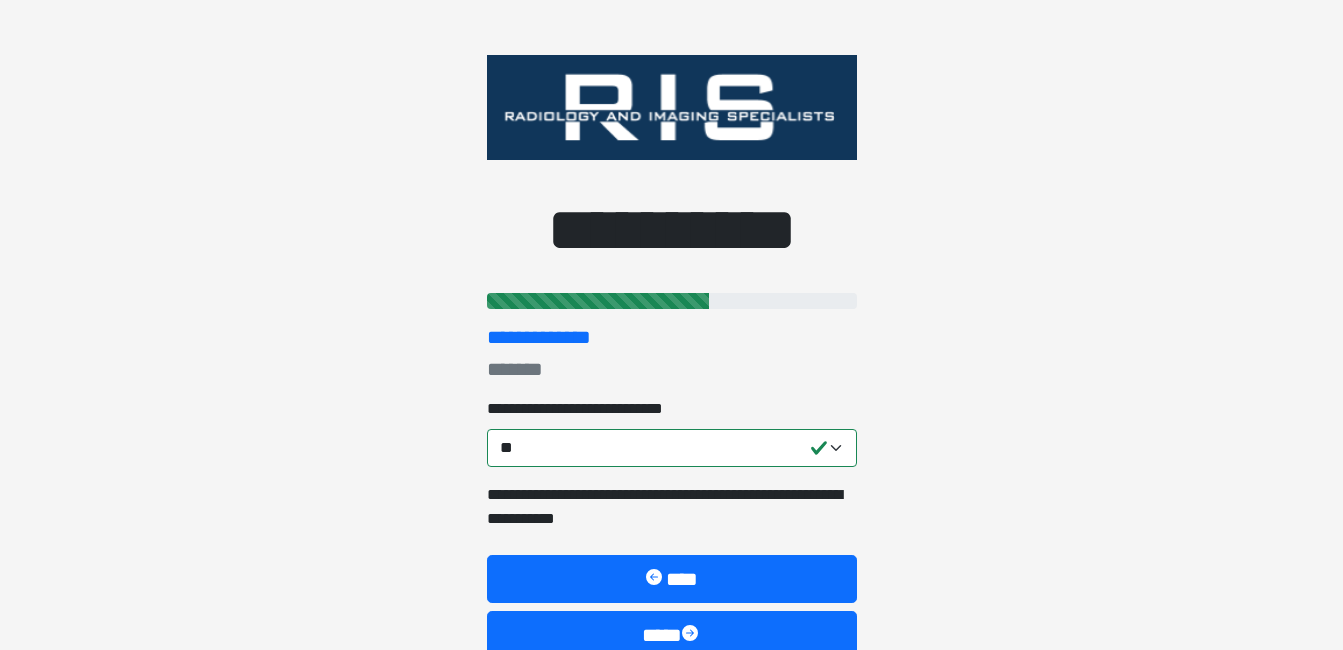click on "**********" at bounding box center [672, 507] 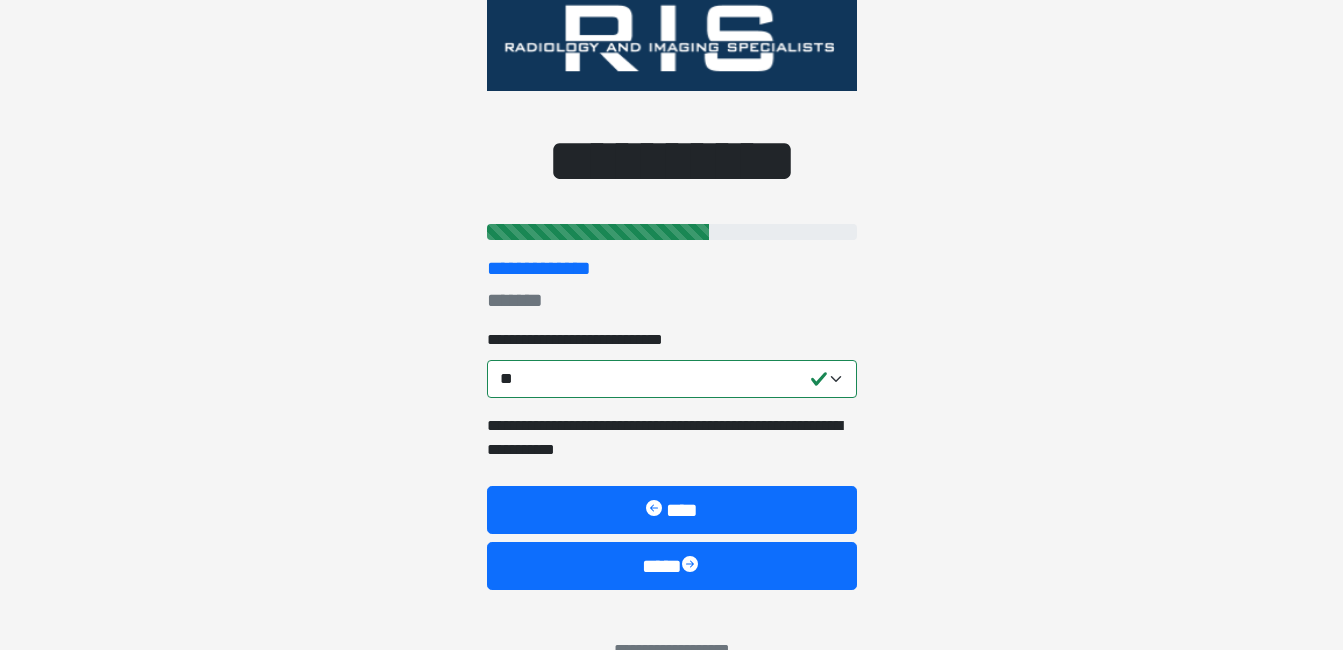 scroll, scrollTop: 76, scrollLeft: 0, axis: vertical 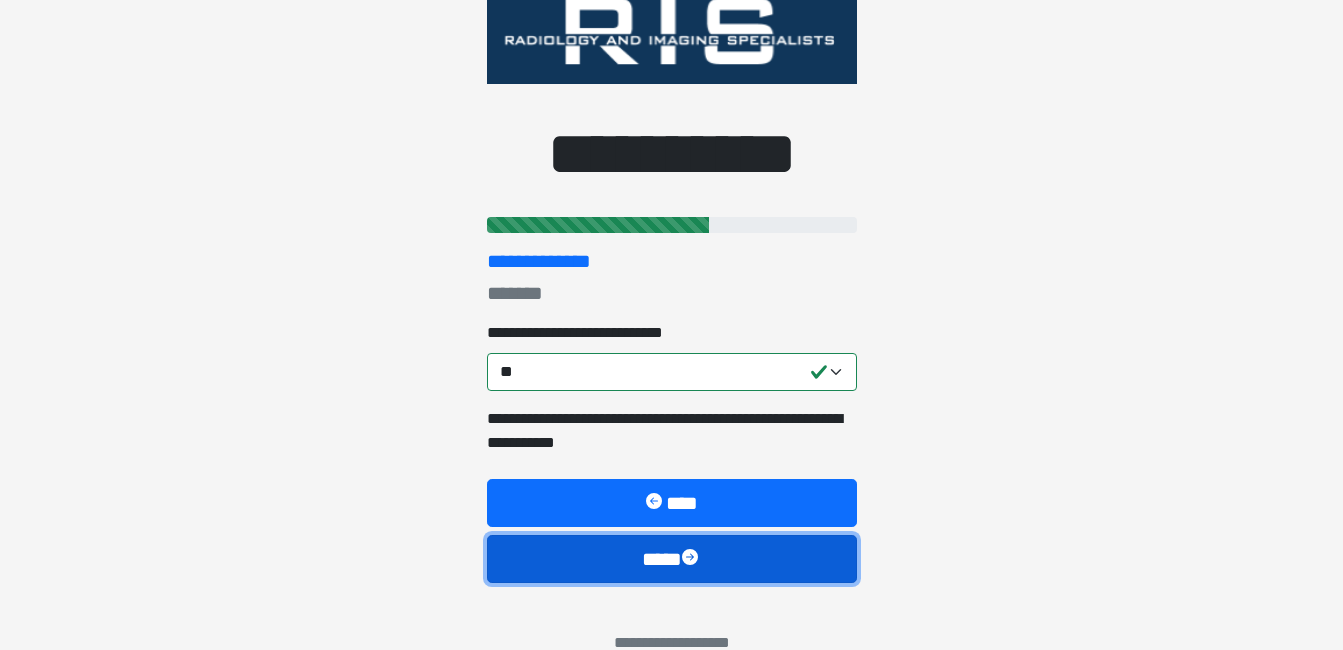 click on "****" at bounding box center (672, 559) 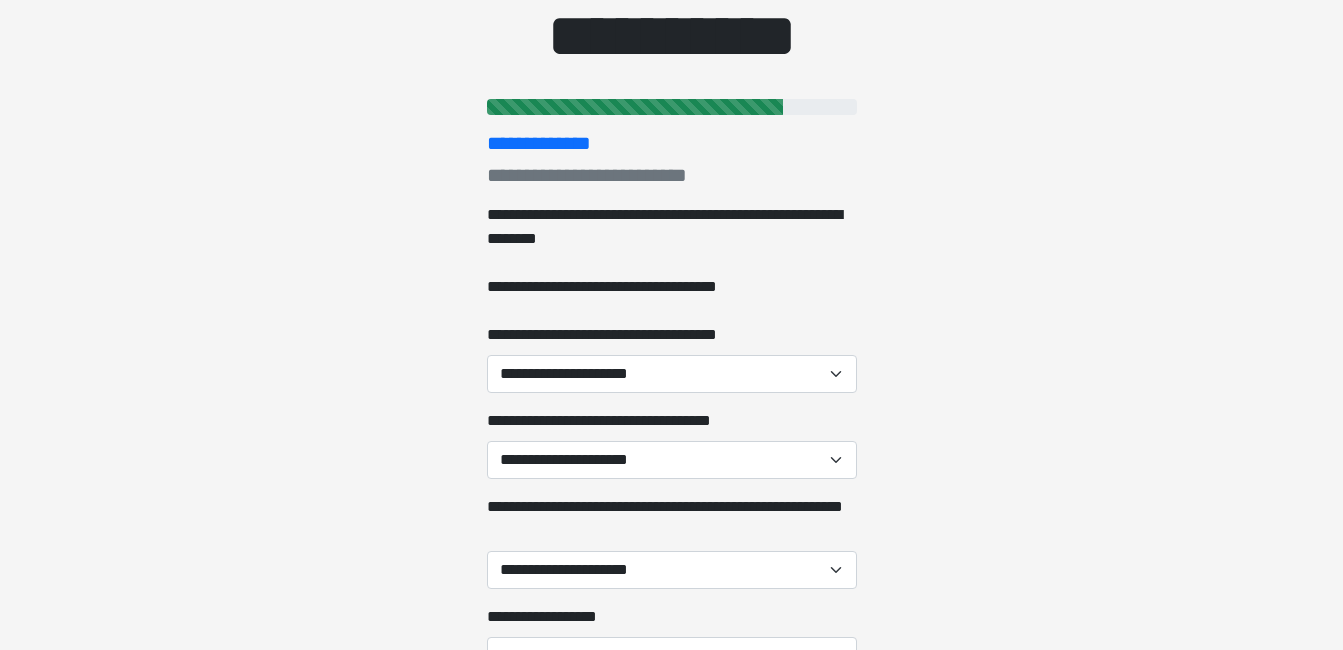 scroll, scrollTop: 205, scrollLeft: 0, axis: vertical 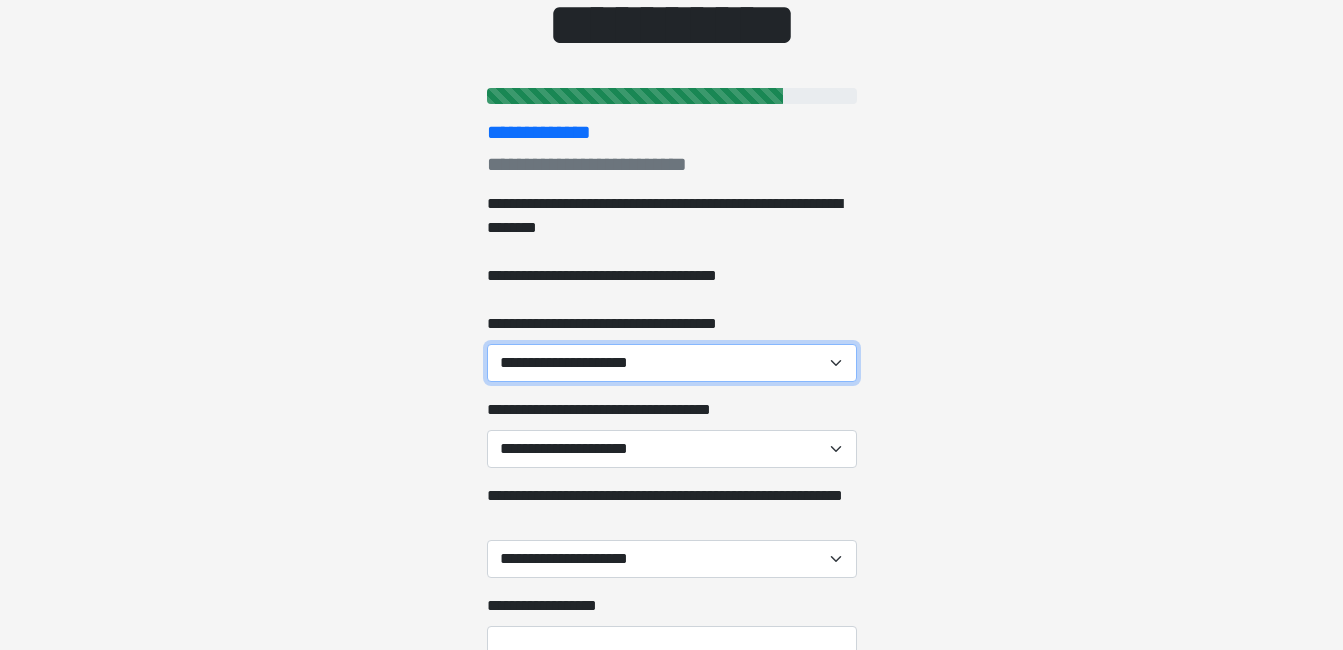 click on "**********" at bounding box center (672, 363) 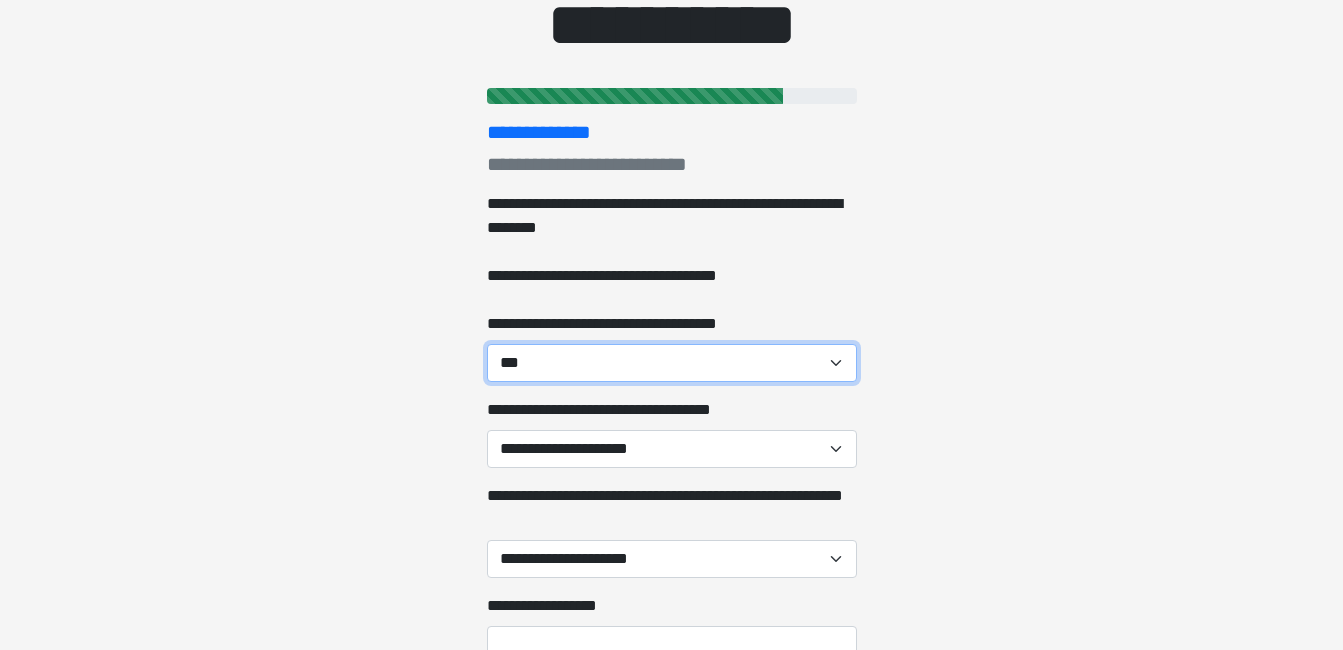 click on "**********" at bounding box center [672, 363] 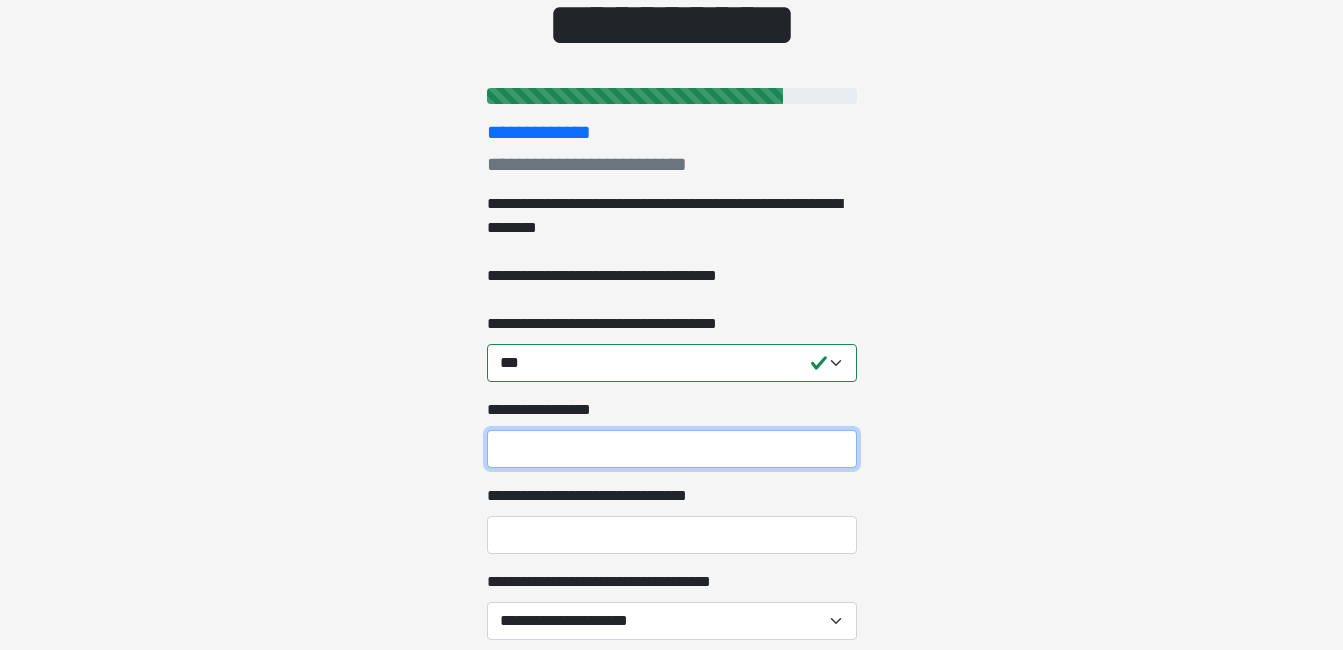 click on "**********" at bounding box center (672, 449) 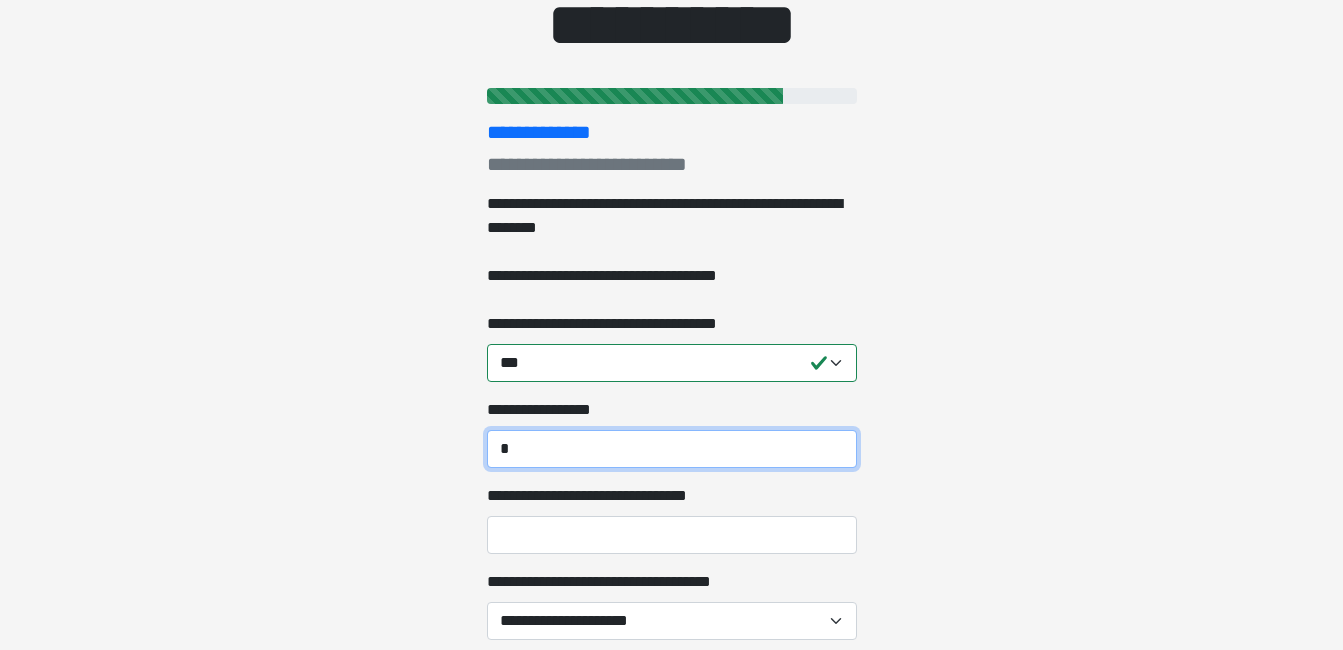 click on "*" at bounding box center [672, 449] 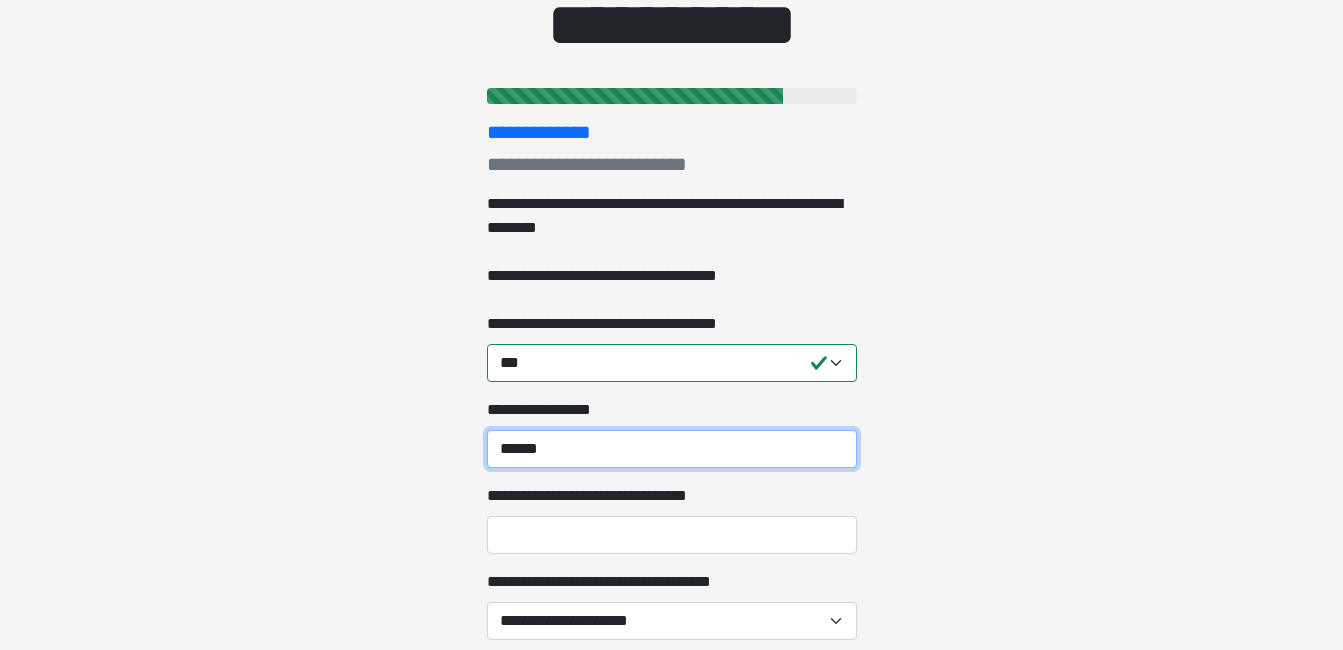 type on "******" 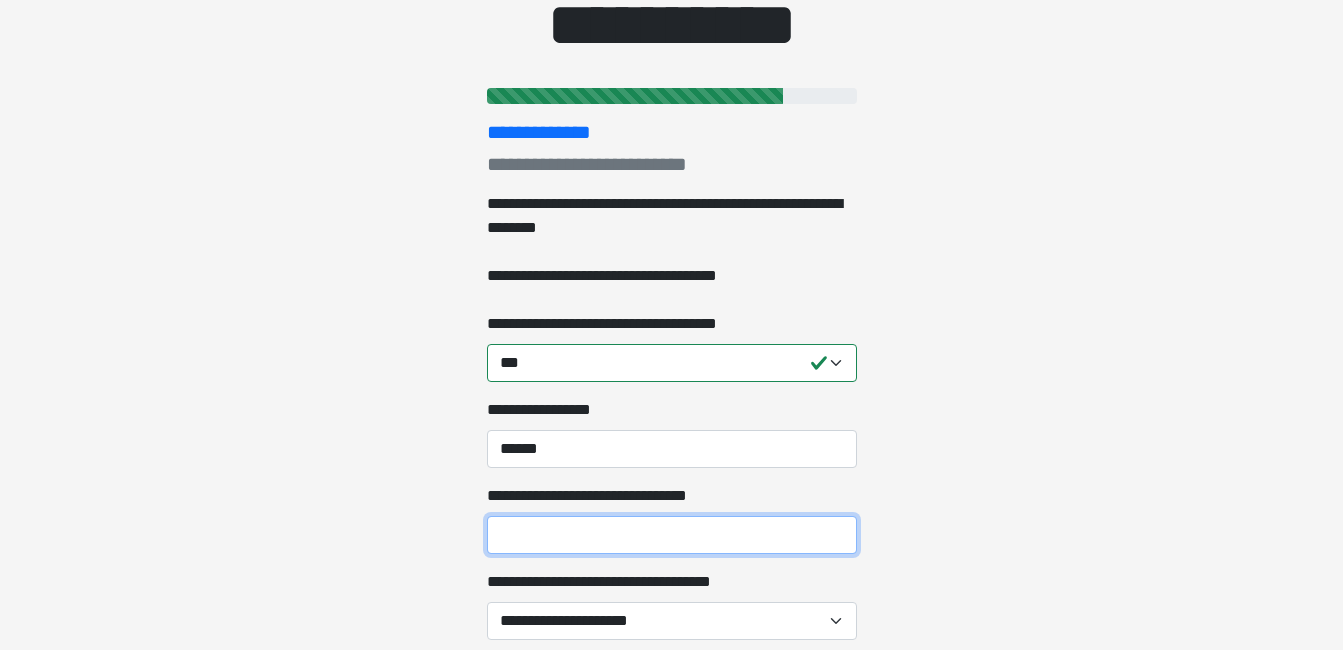click on "**********" at bounding box center [672, 535] 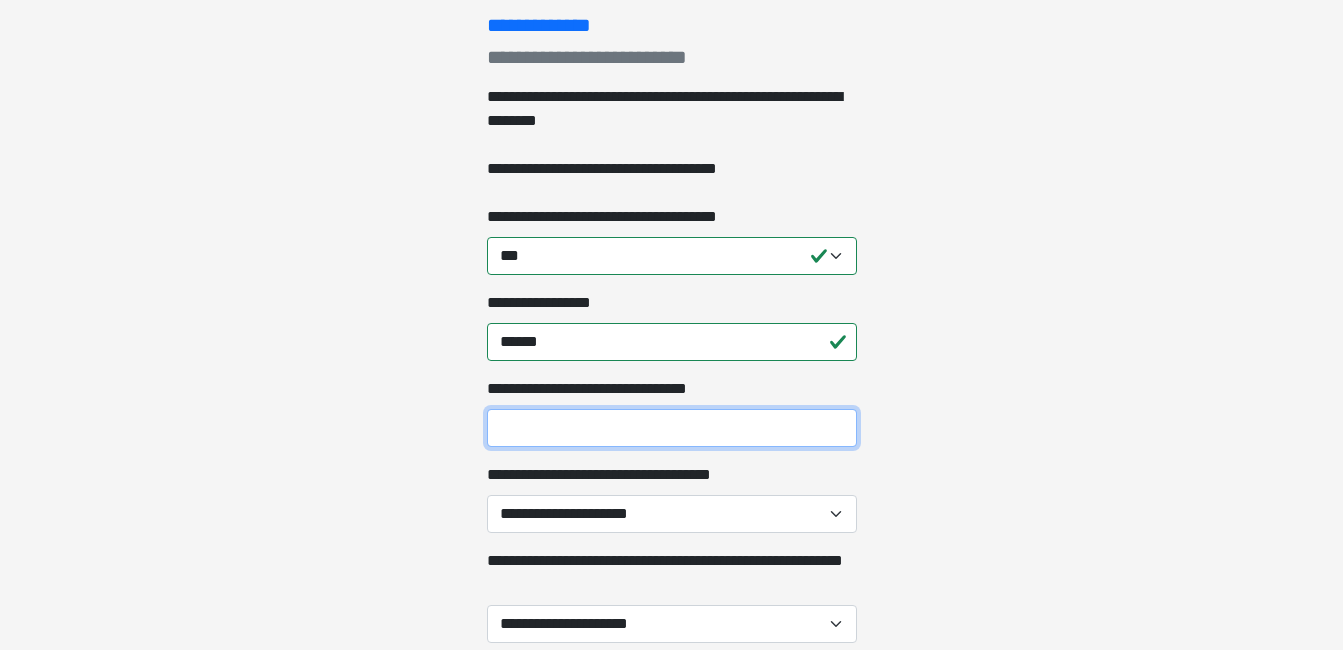 scroll, scrollTop: 337, scrollLeft: 0, axis: vertical 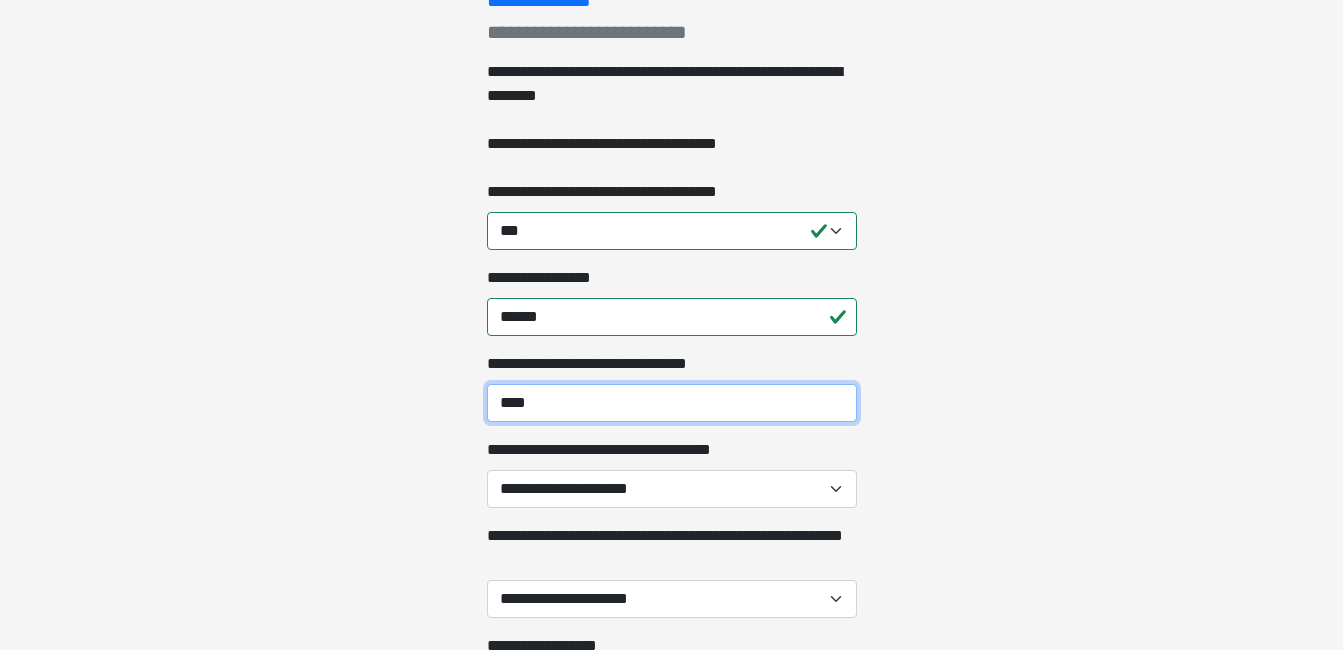 type on "****" 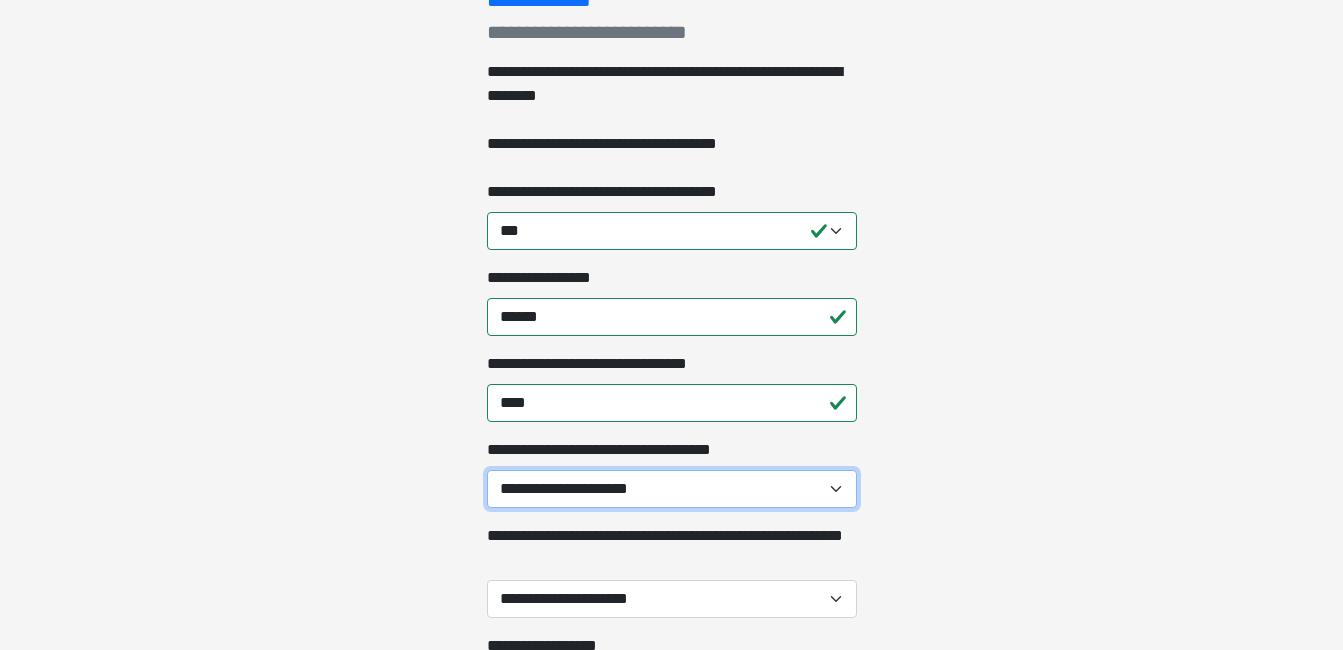 click on "**********" at bounding box center [672, 489] 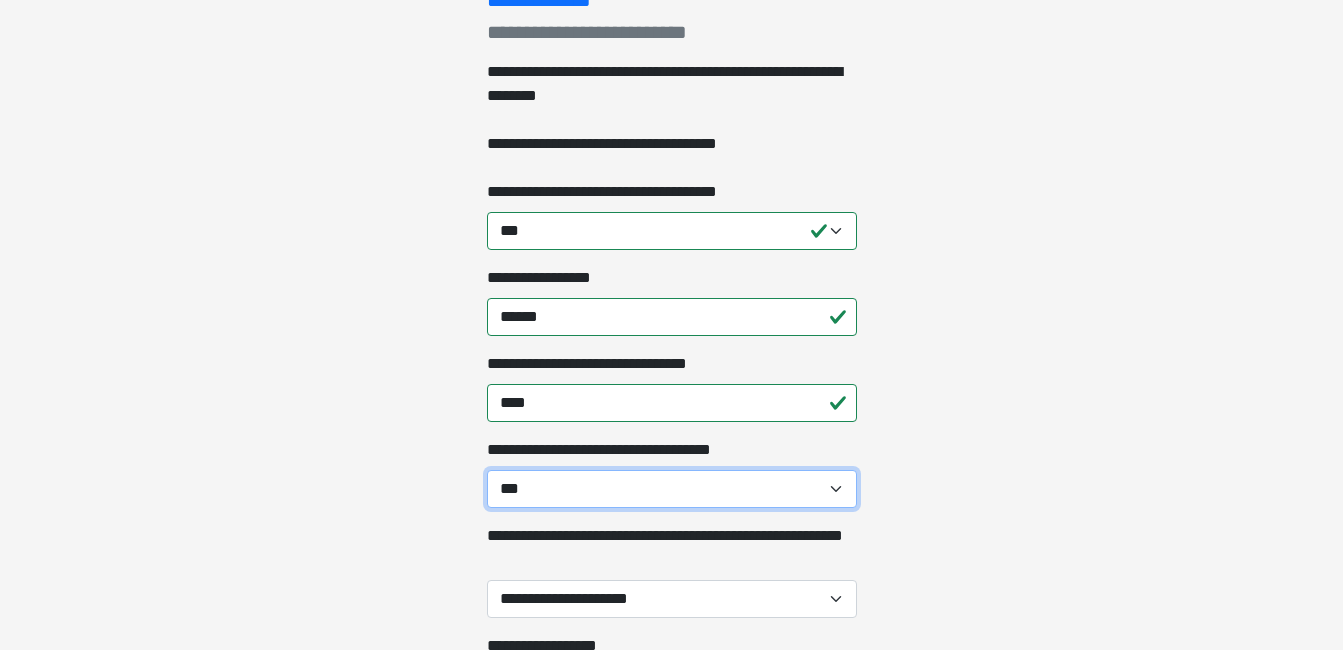 click on "**********" at bounding box center (672, 489) 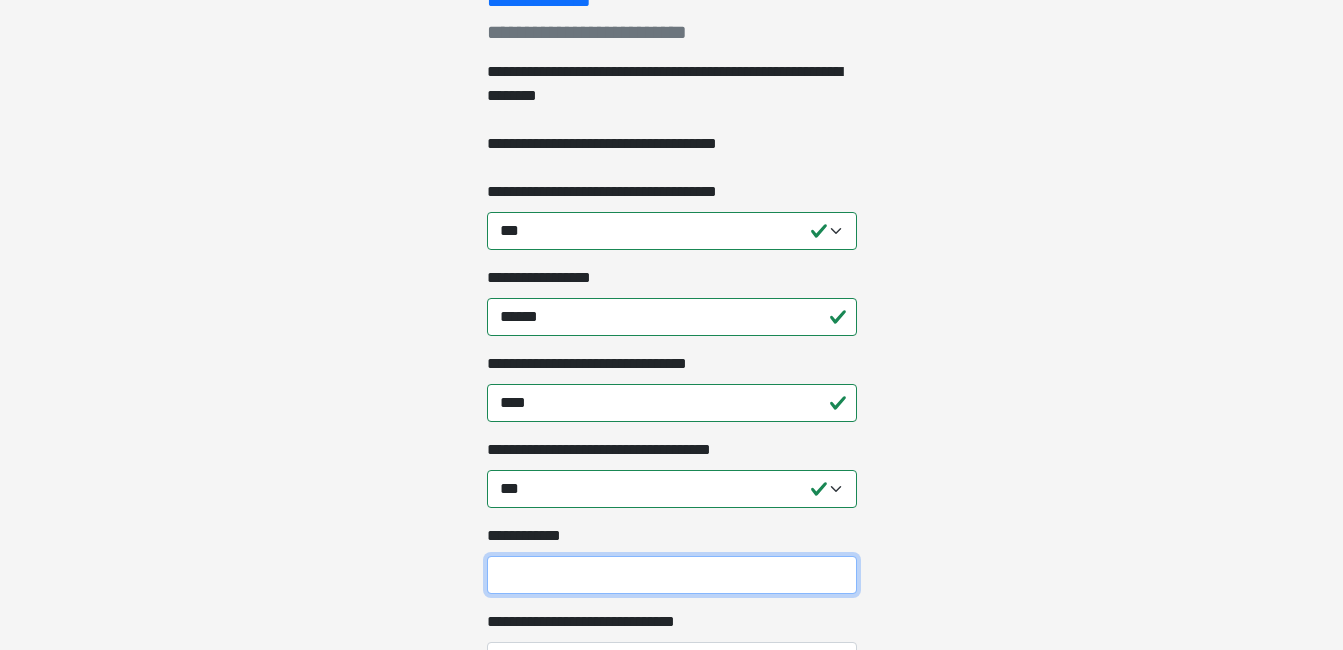 click on "**********" at bounding box center [672, 575] 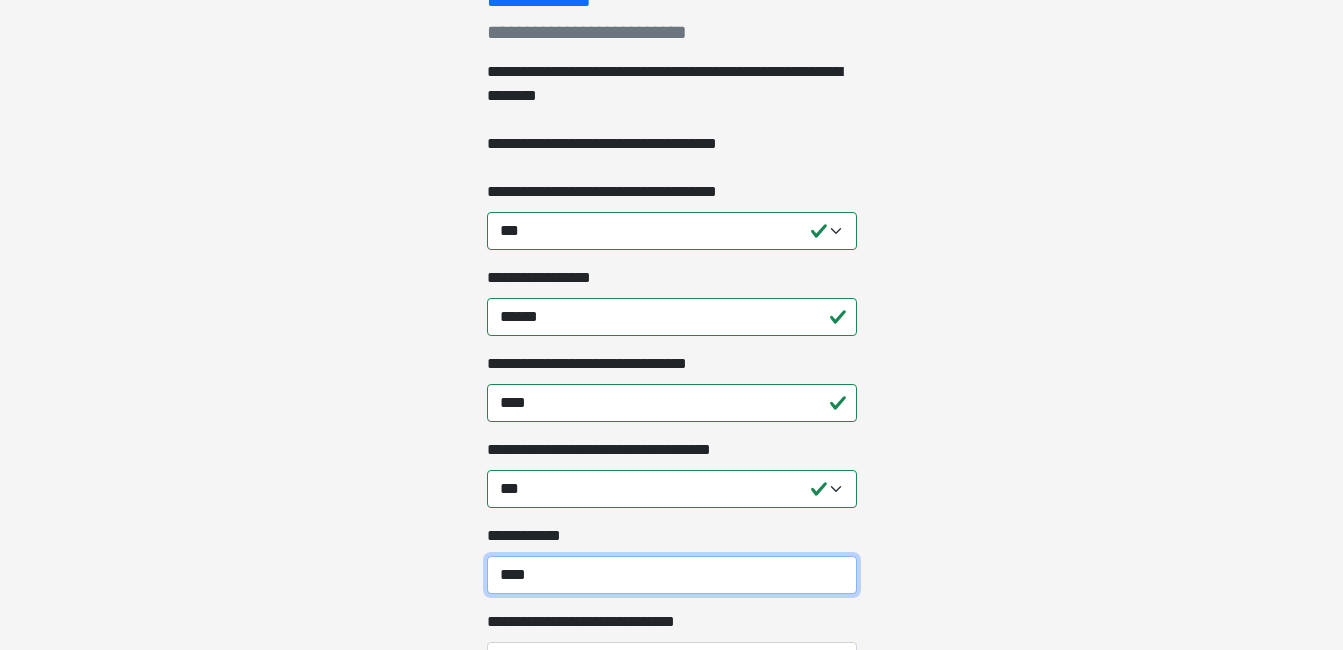 type on "****" 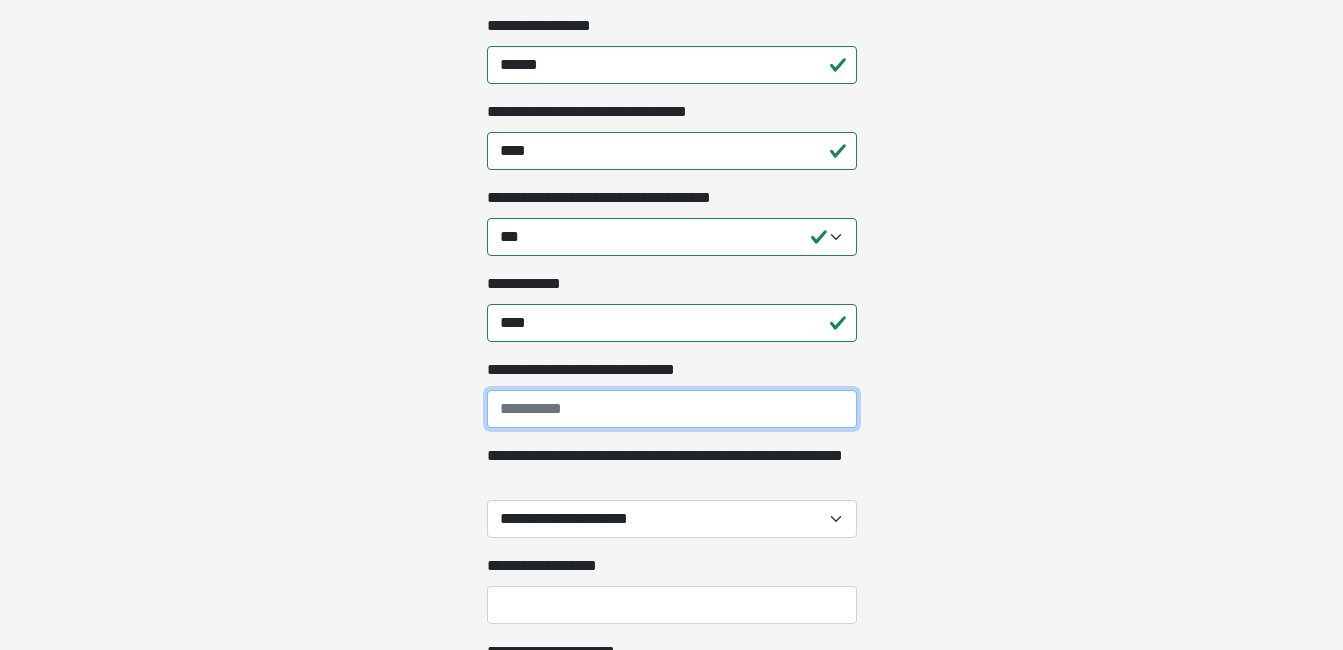 scroll, scrollTop: 673, scrollLeft: 0, axis: vertical 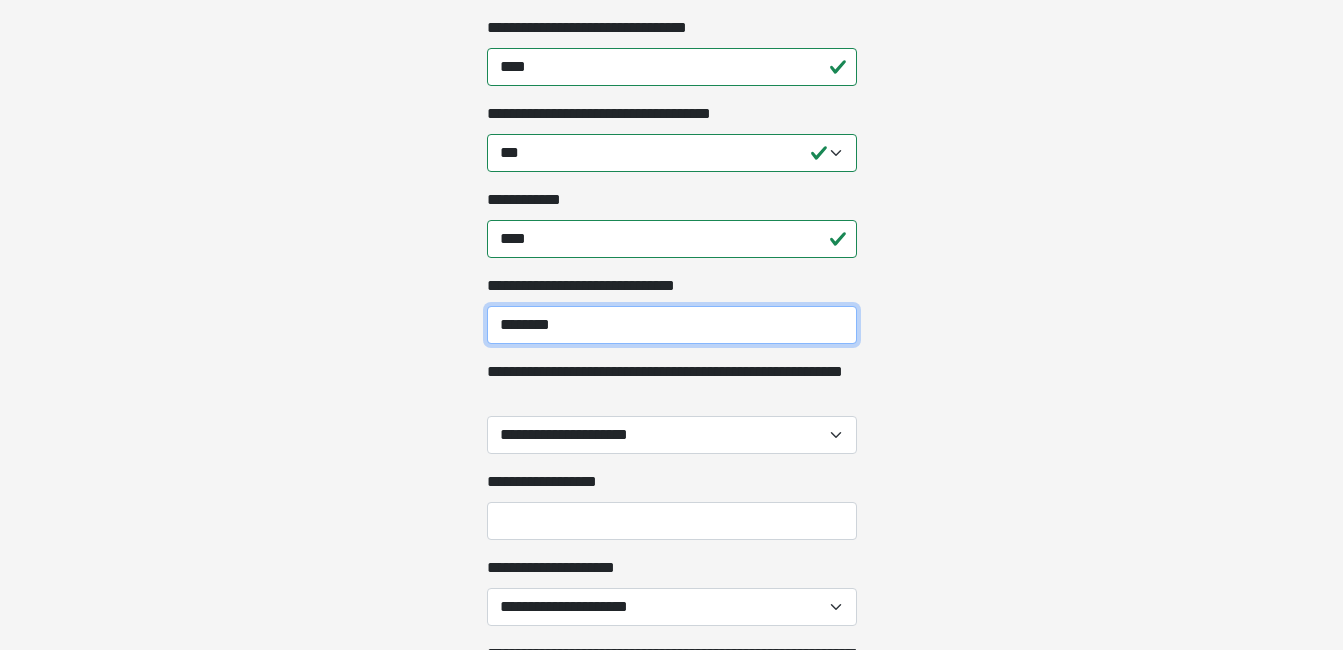 type on "********" 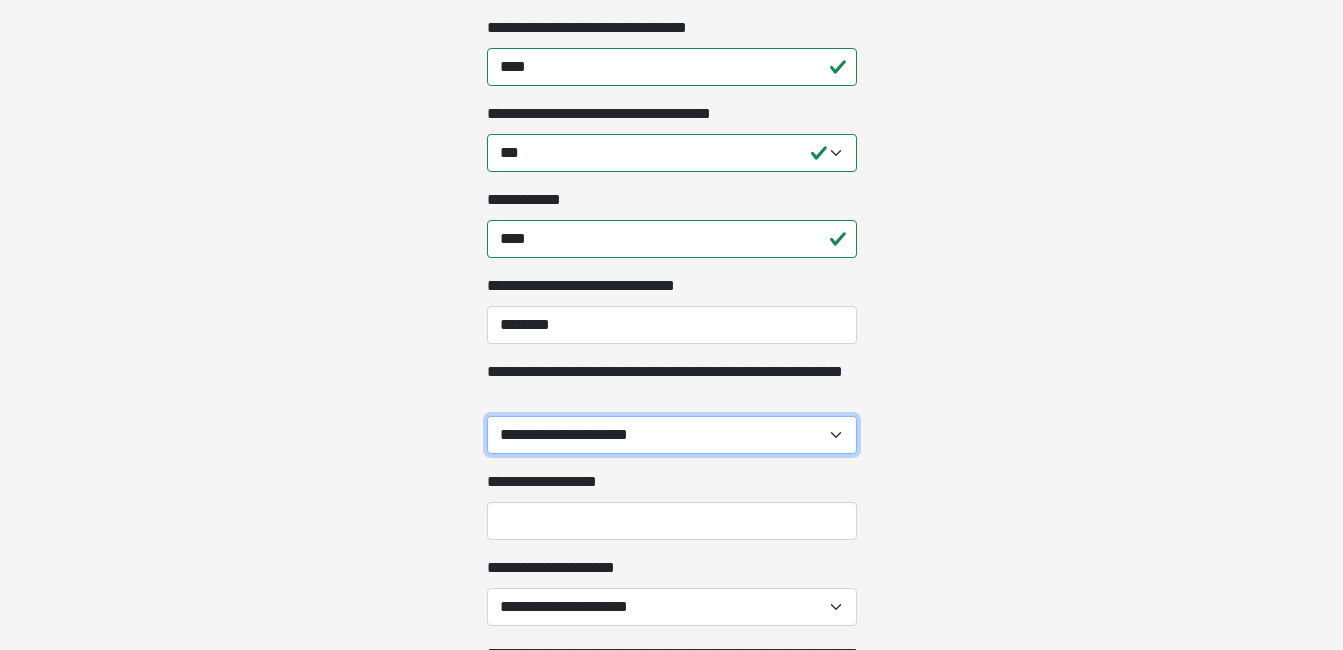click on "**********" at bounding box center (672, 435) 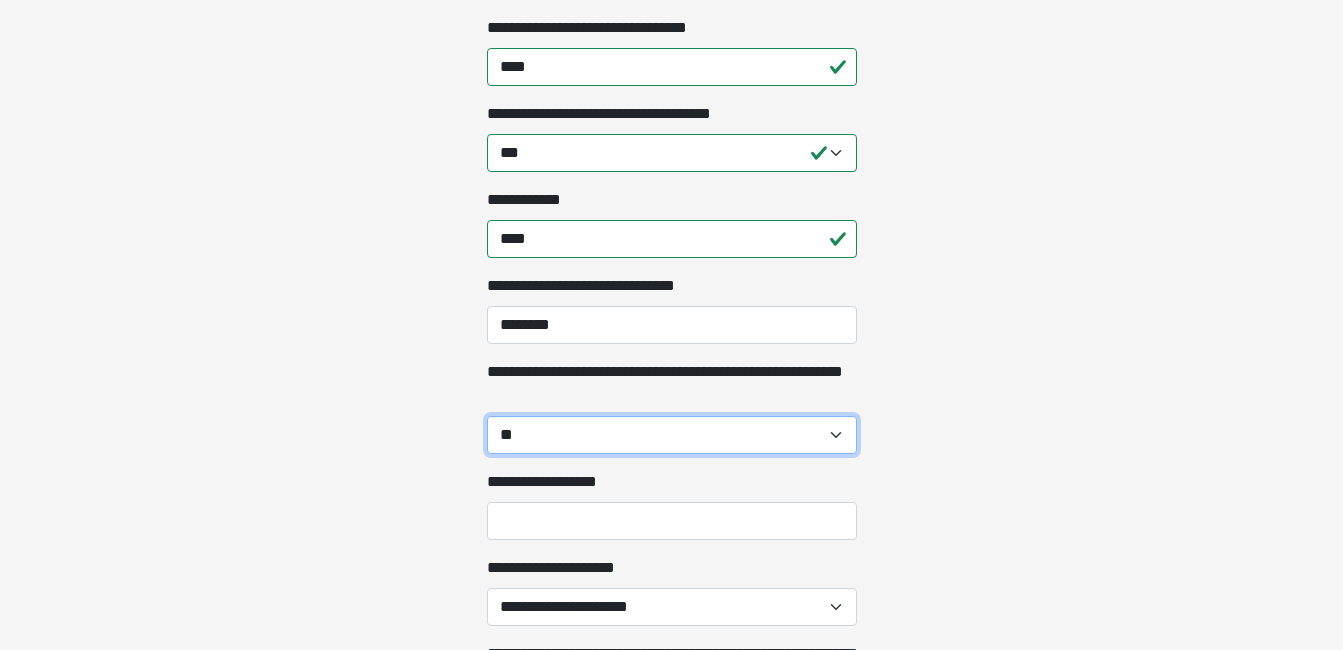 click on "**********" at bounding box center [672, 435] 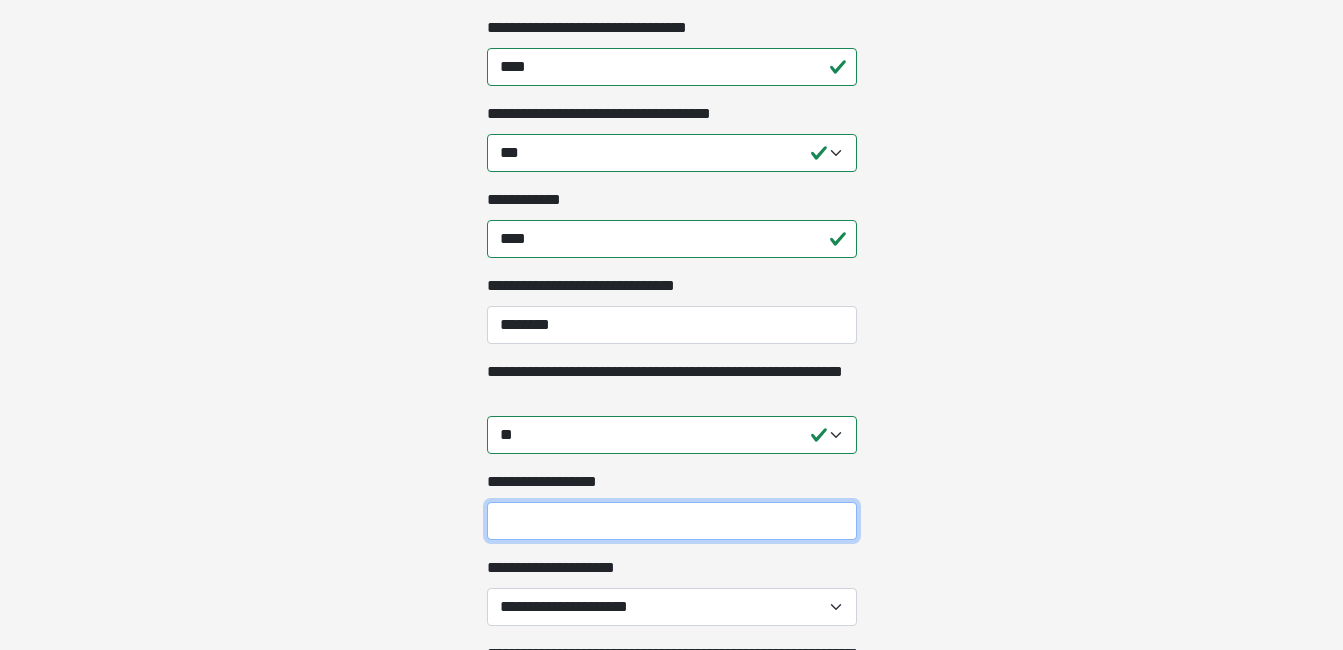 click on "**********" at bounding box center [672, 521] 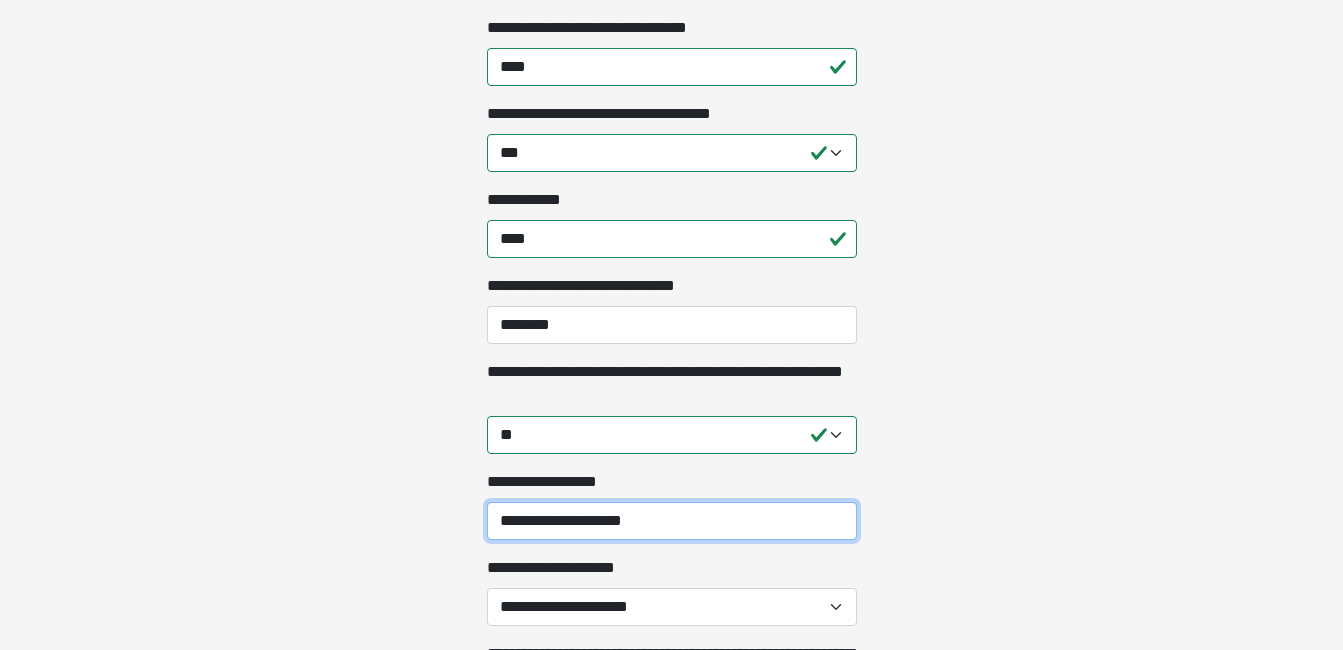 type on "**********" 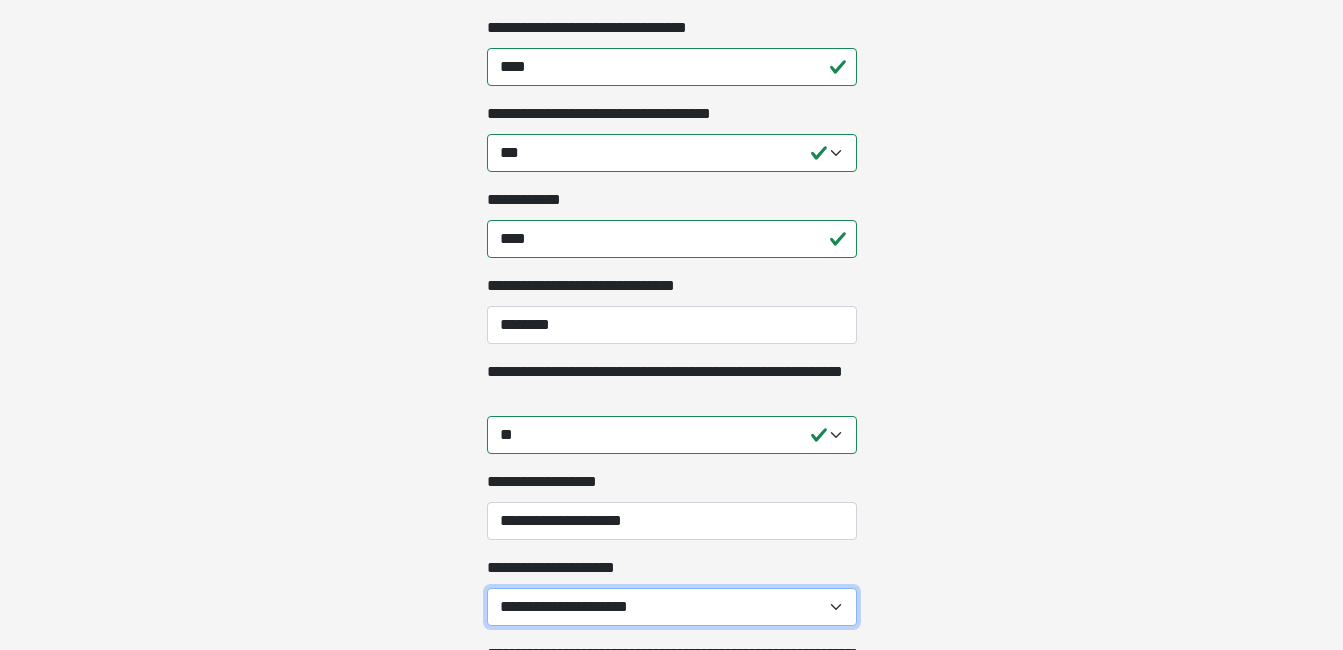 click on "**********" at bounding box center [672, 607] 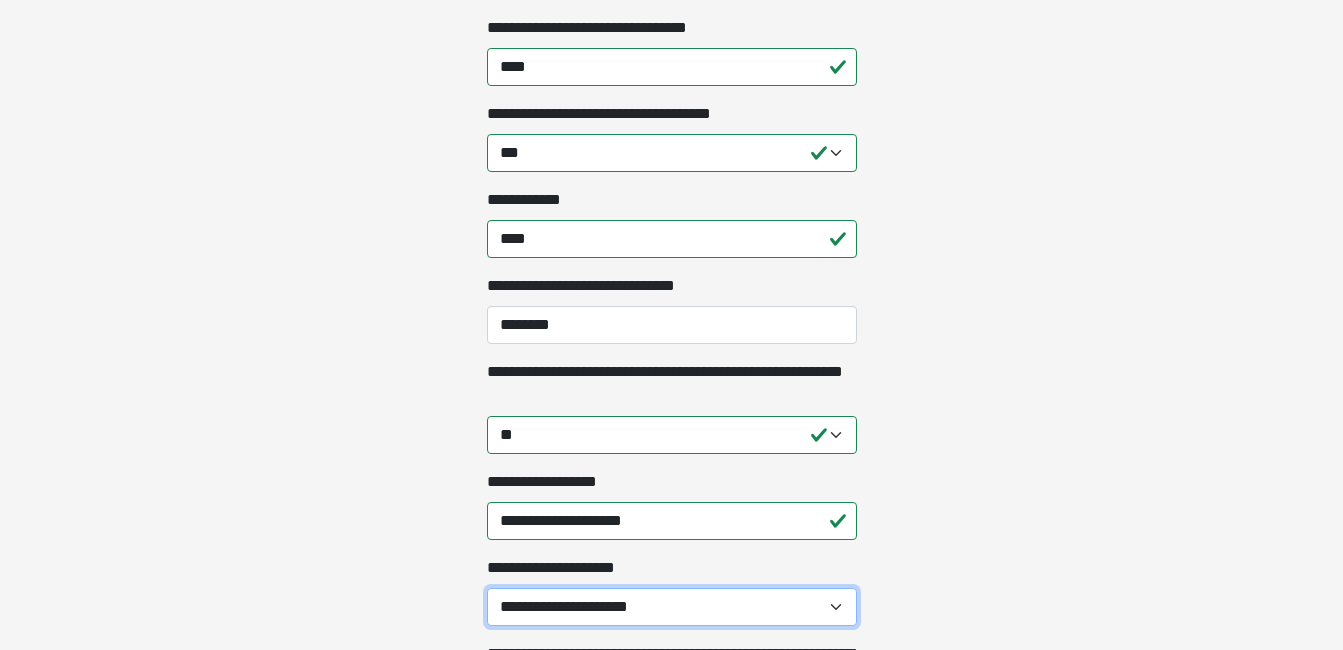 select on "***" 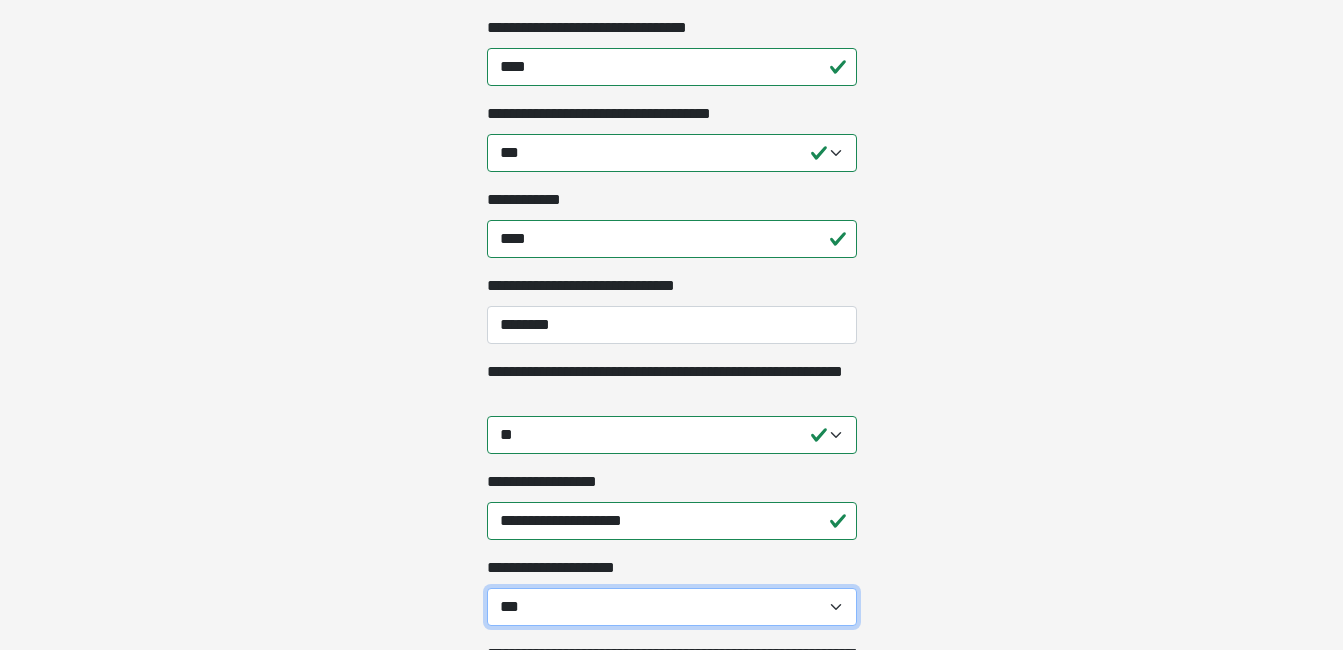 click on "**********" at bounding box center [672, 607] 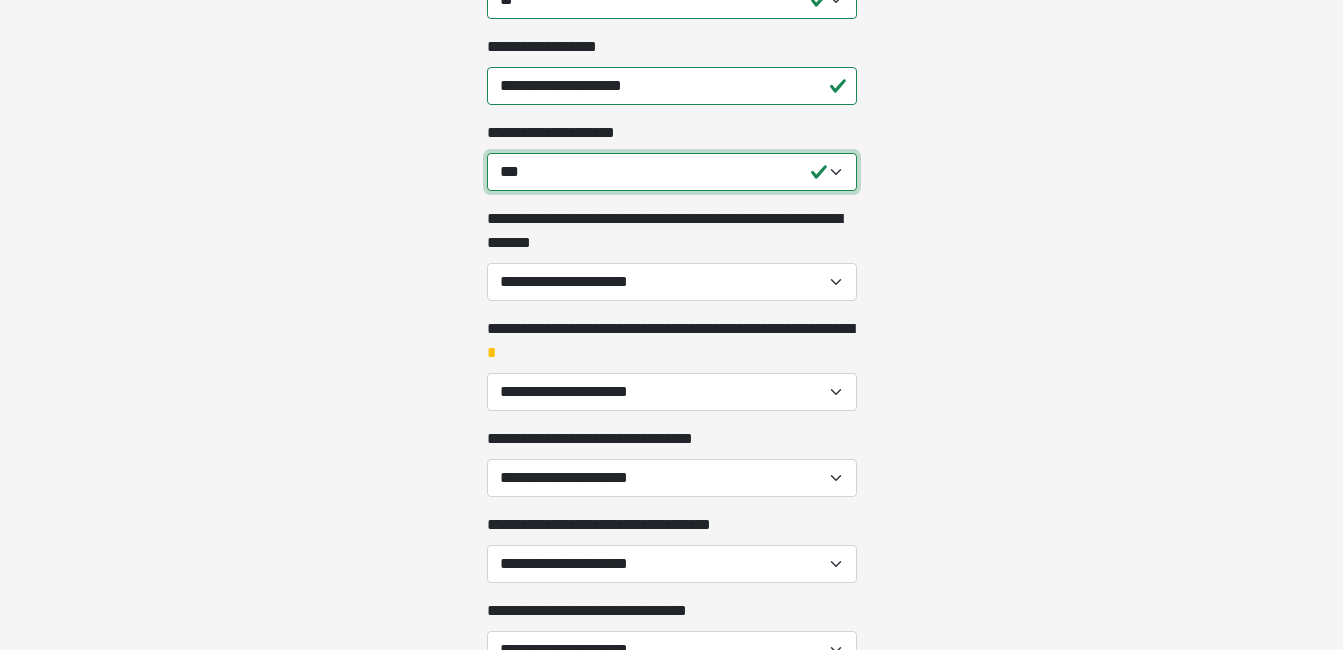 scroll, scrollTop: 1131, scrollLeft: 0, axis: vertical 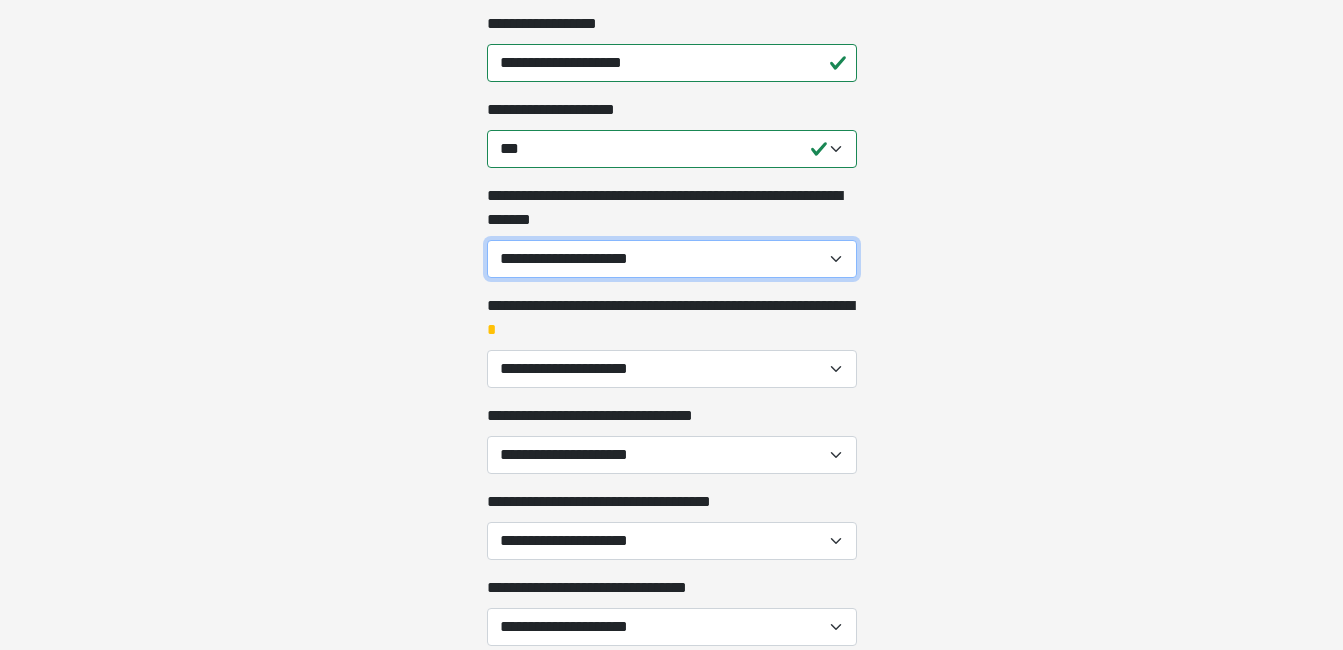 click on "**********" at bounding box center [672, 259] 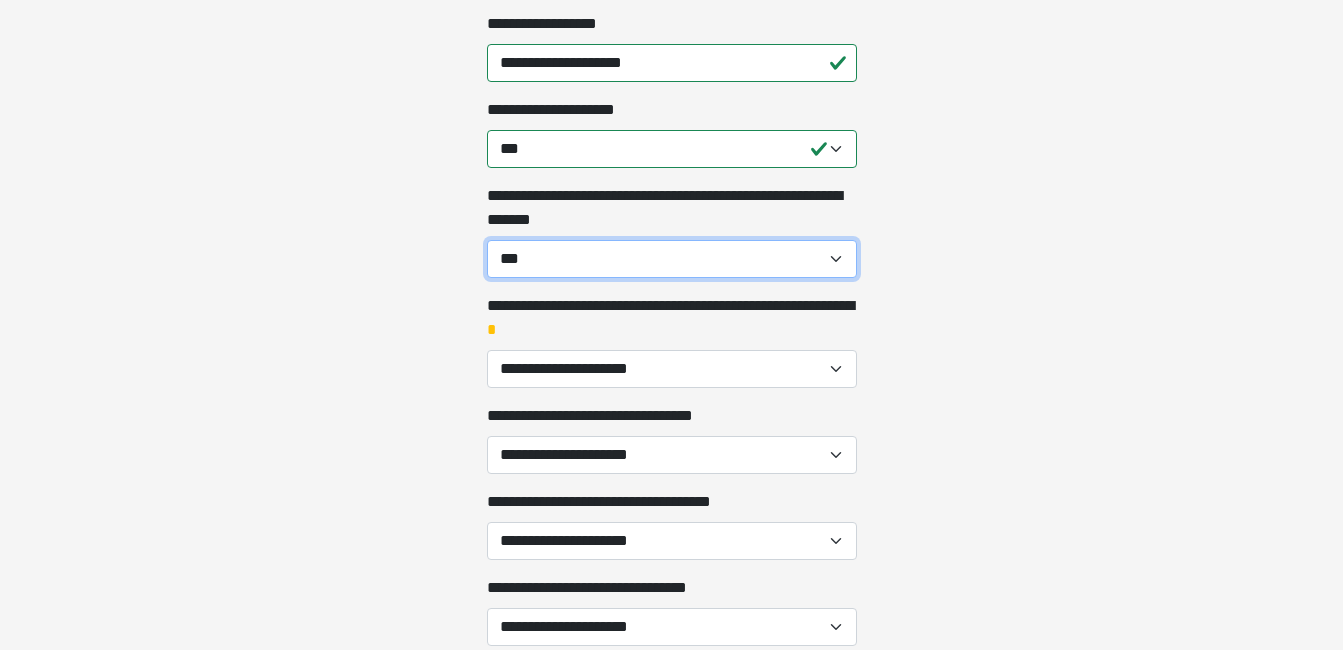 click on "**********" at bounding box center [672, 259] 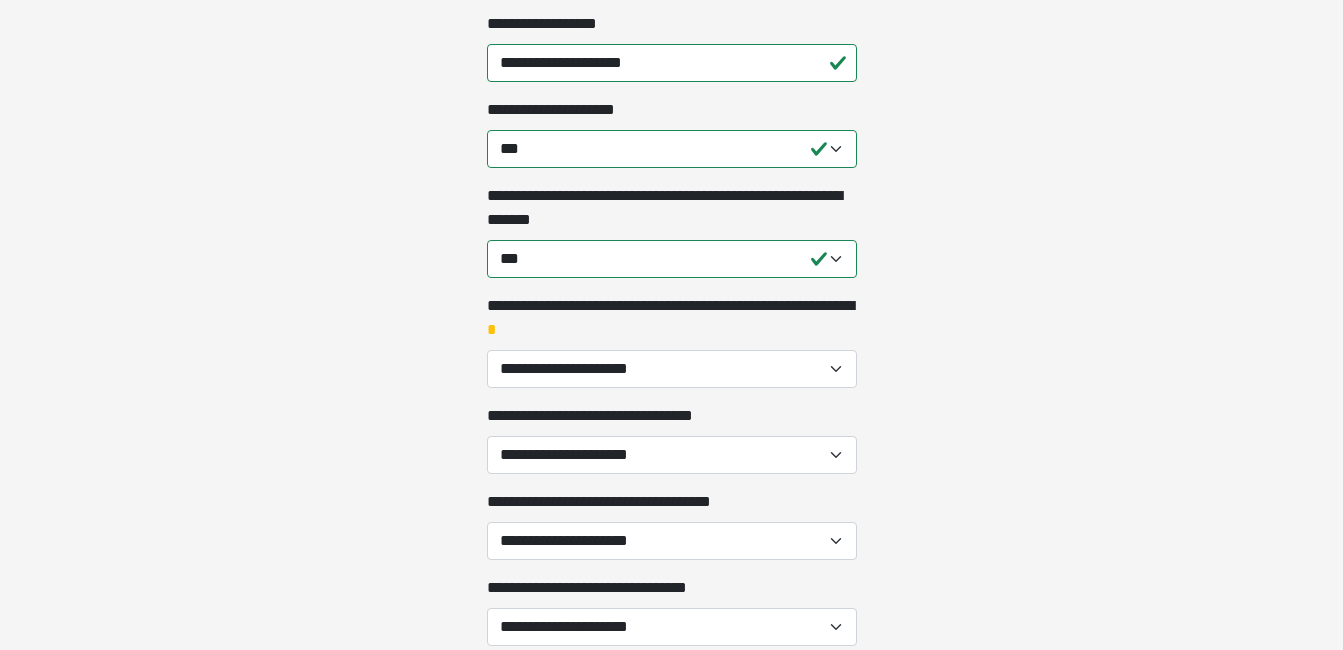 click on "**********" at bounding box center [672, 318] 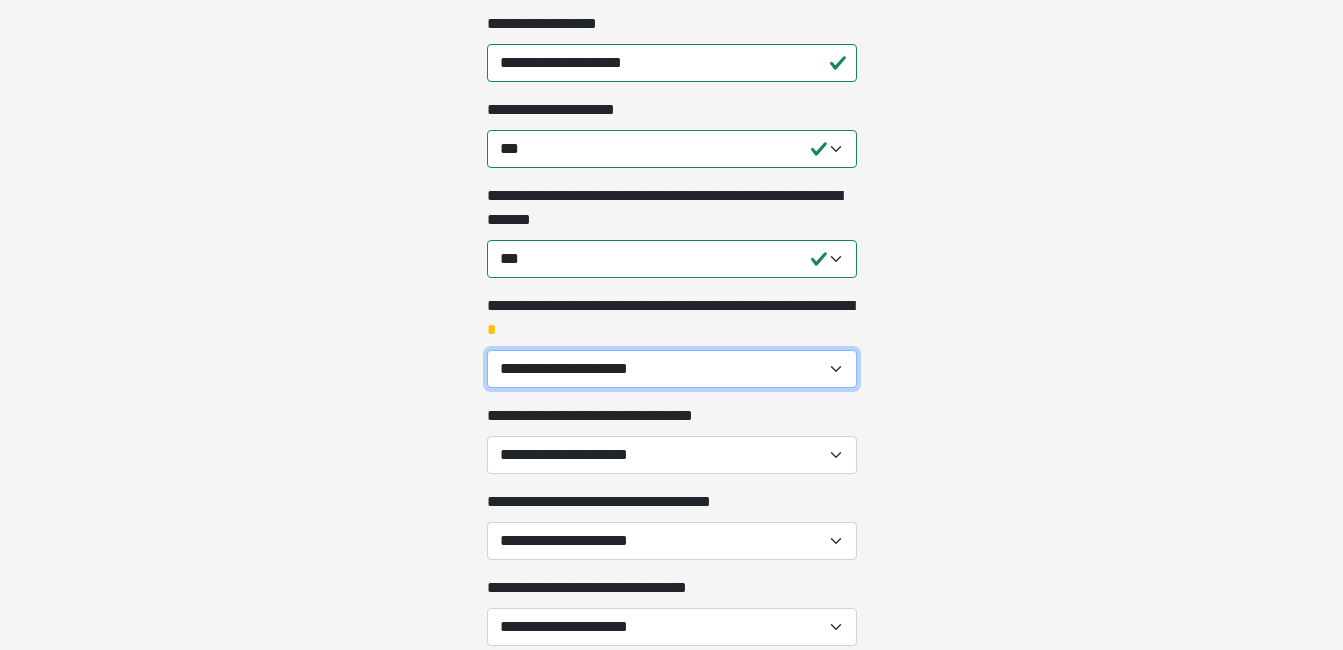 click on "**********" at bounding box center [672, 369] 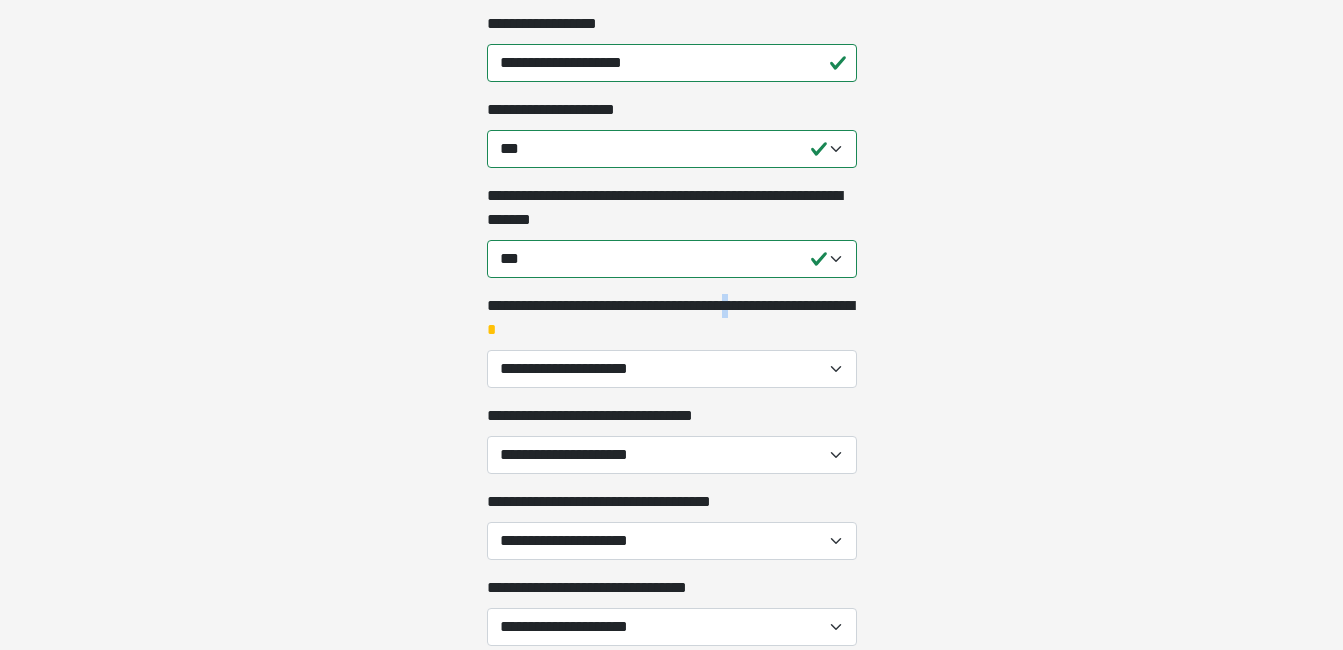 click on "**********" at bounding box center (672, 318) 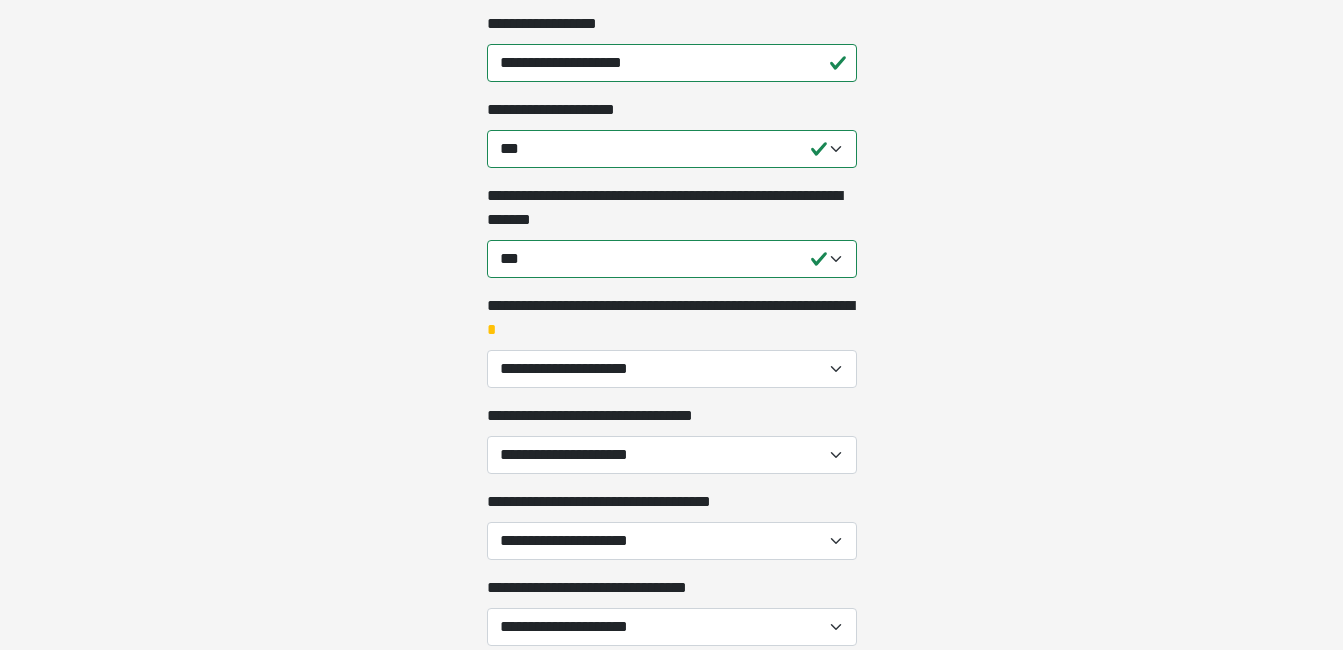 click on "**********" at bounding box center [671, -806] 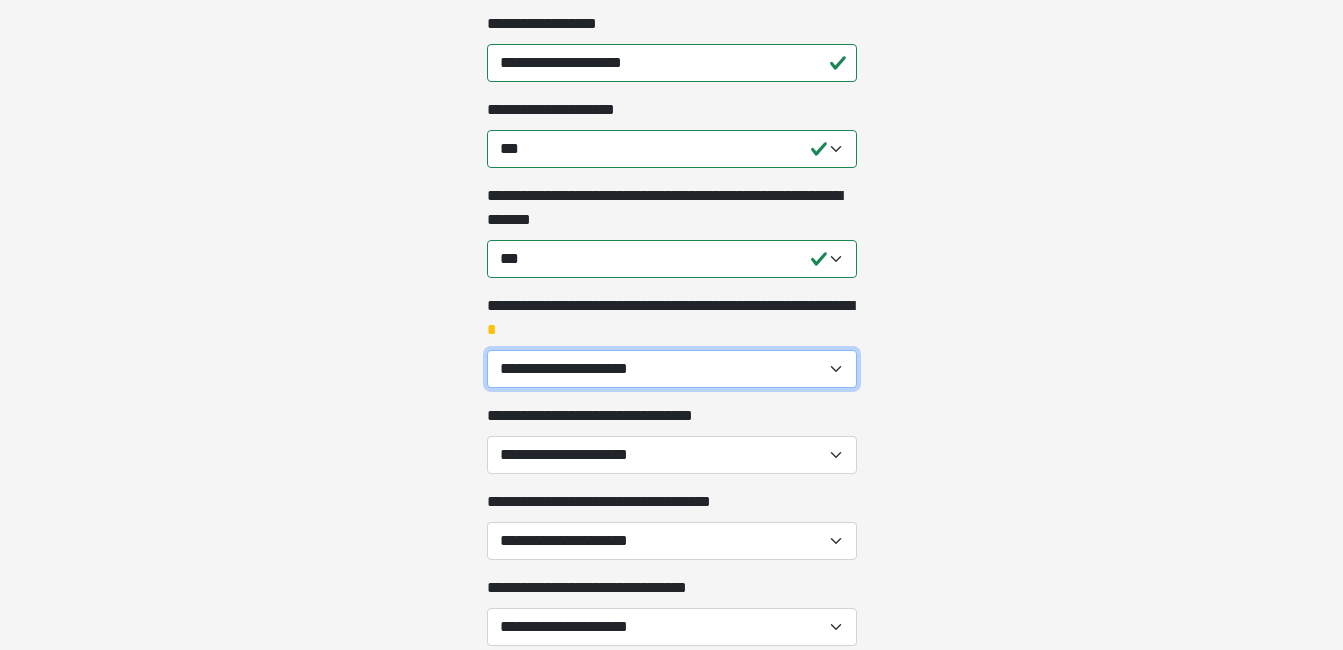 click on "**********" at bounding box center (672, 369) 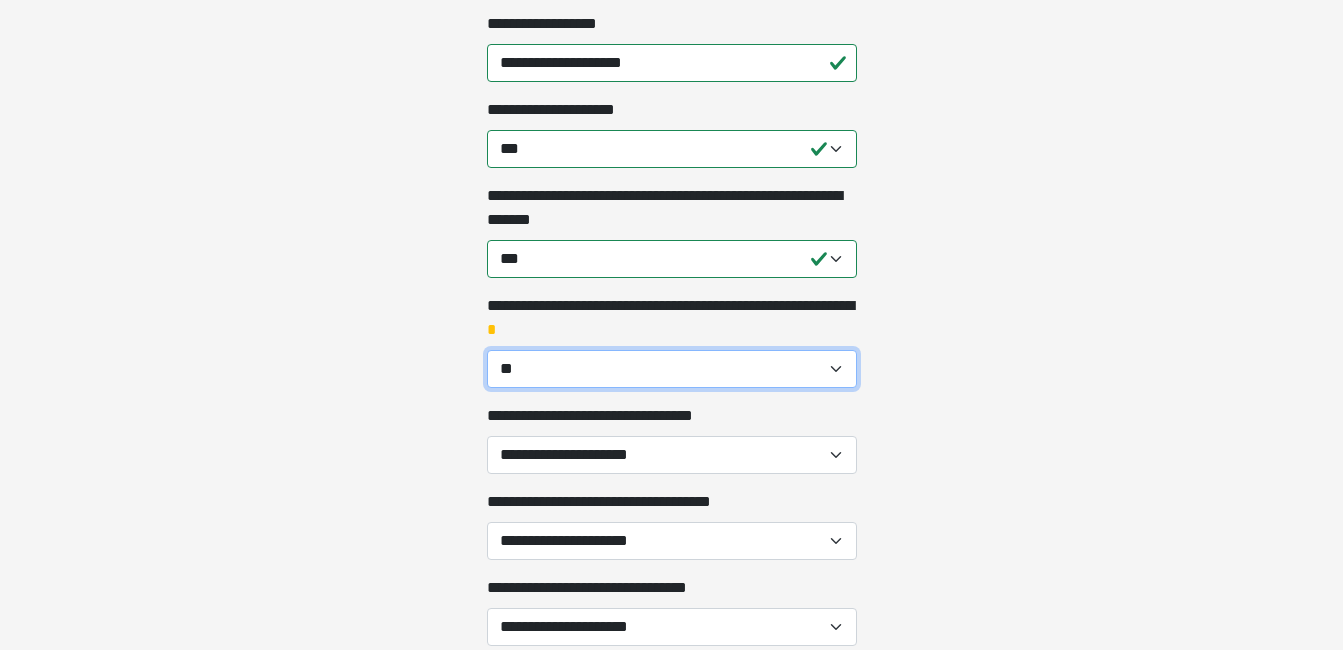 click on "**********" at bounding box center [672, 369] 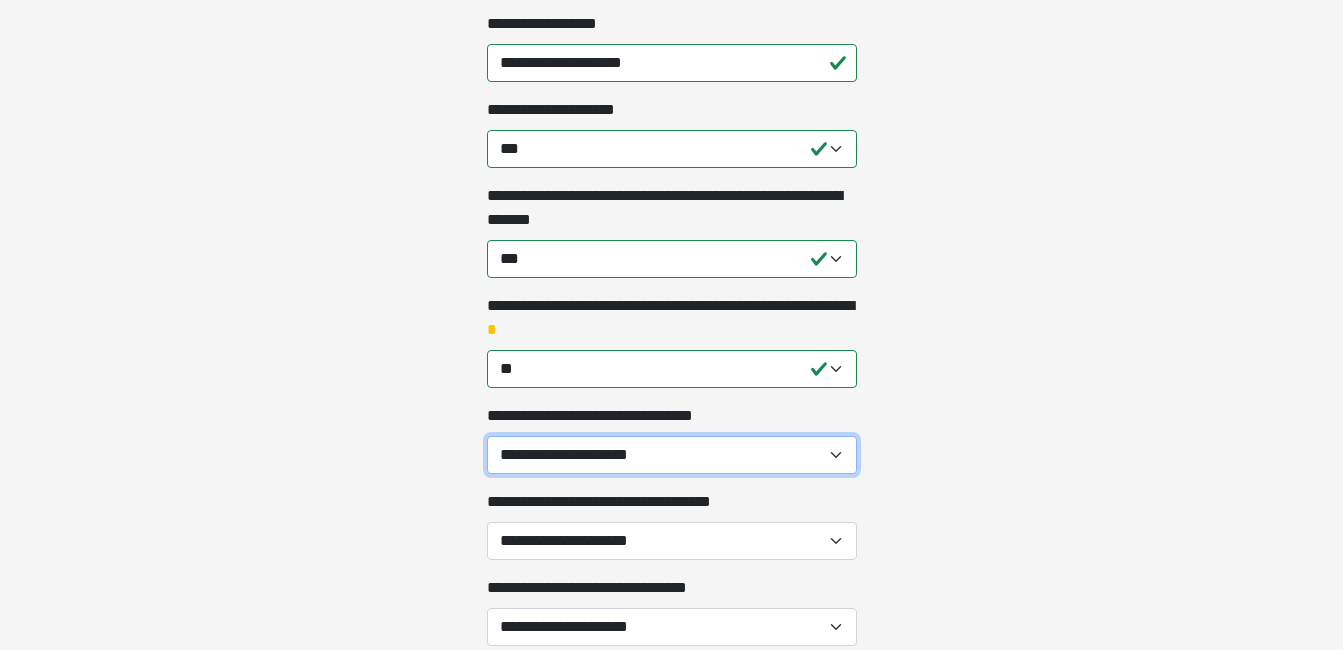 click on "**********" at bounding box center [672, 455] 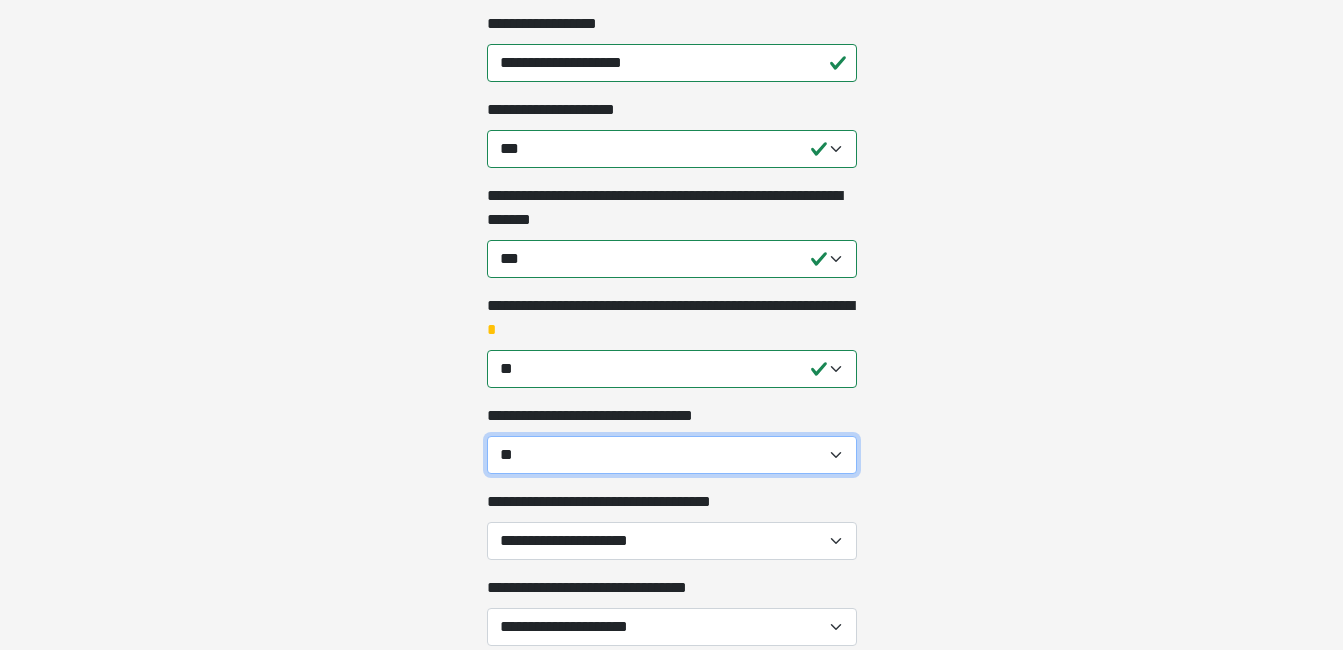 click on "**********" at bounding box center (672, 455) 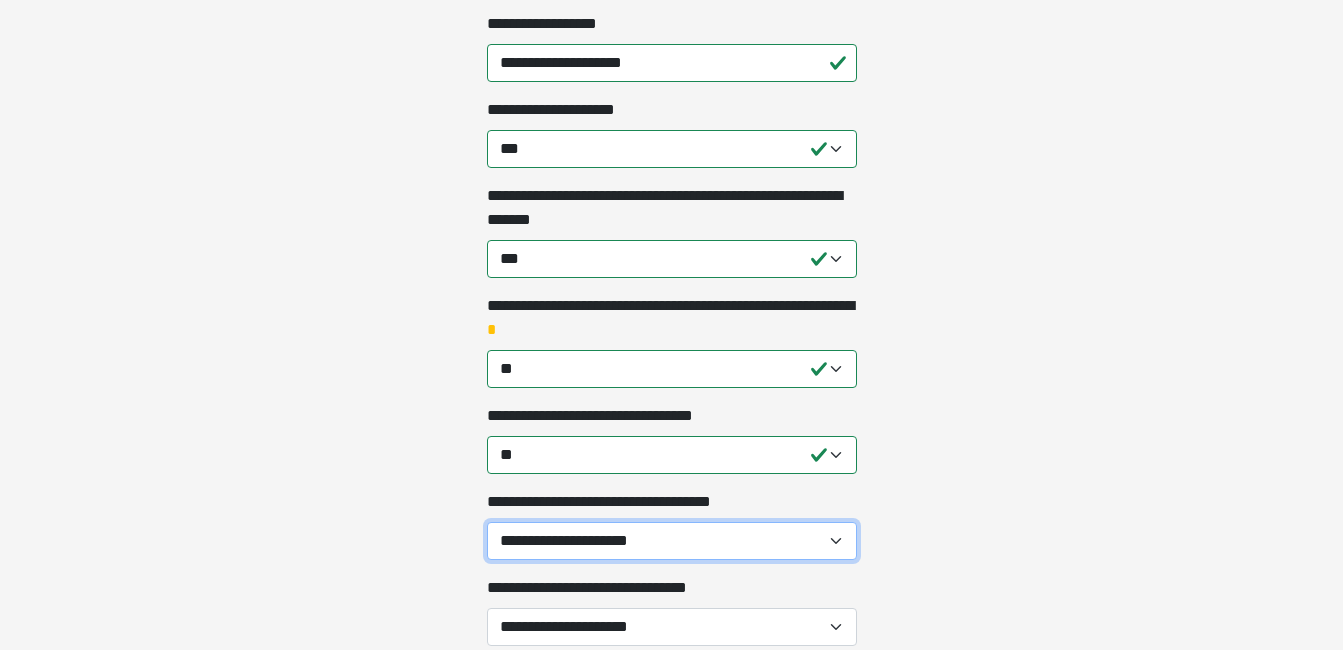 click on "**********" at bounding box center [672, 541] 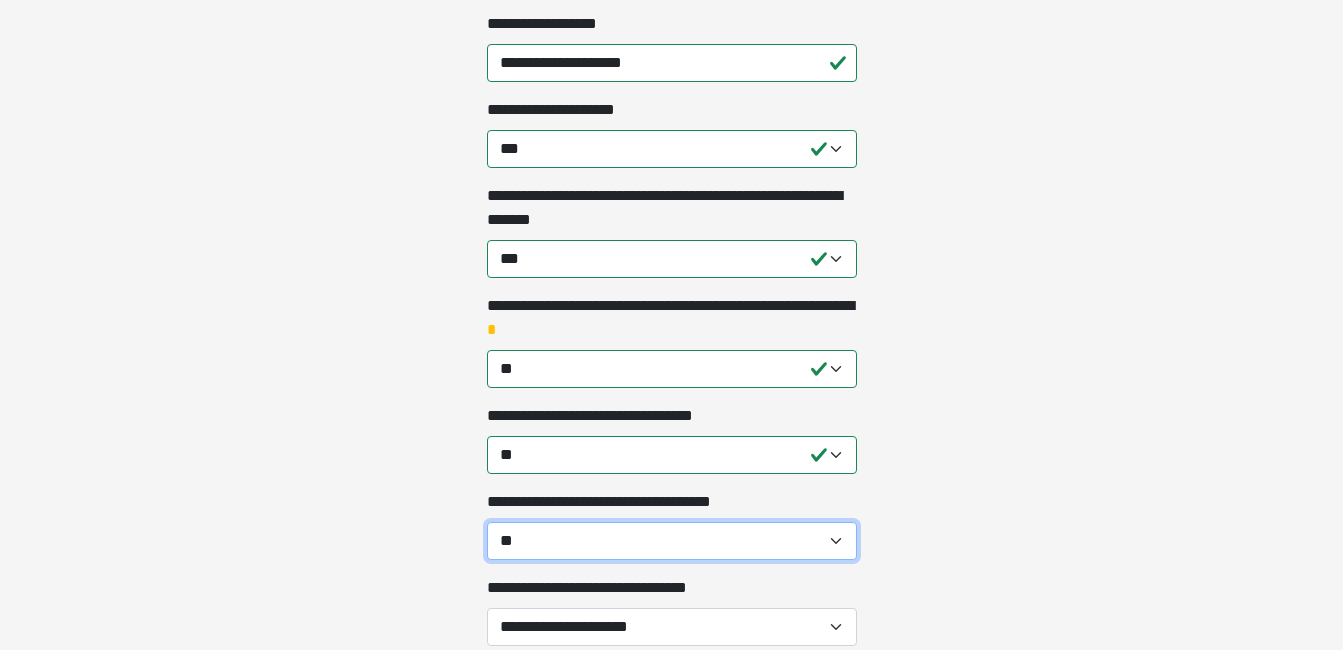 click on "**********" at bounding box center [672, 541] 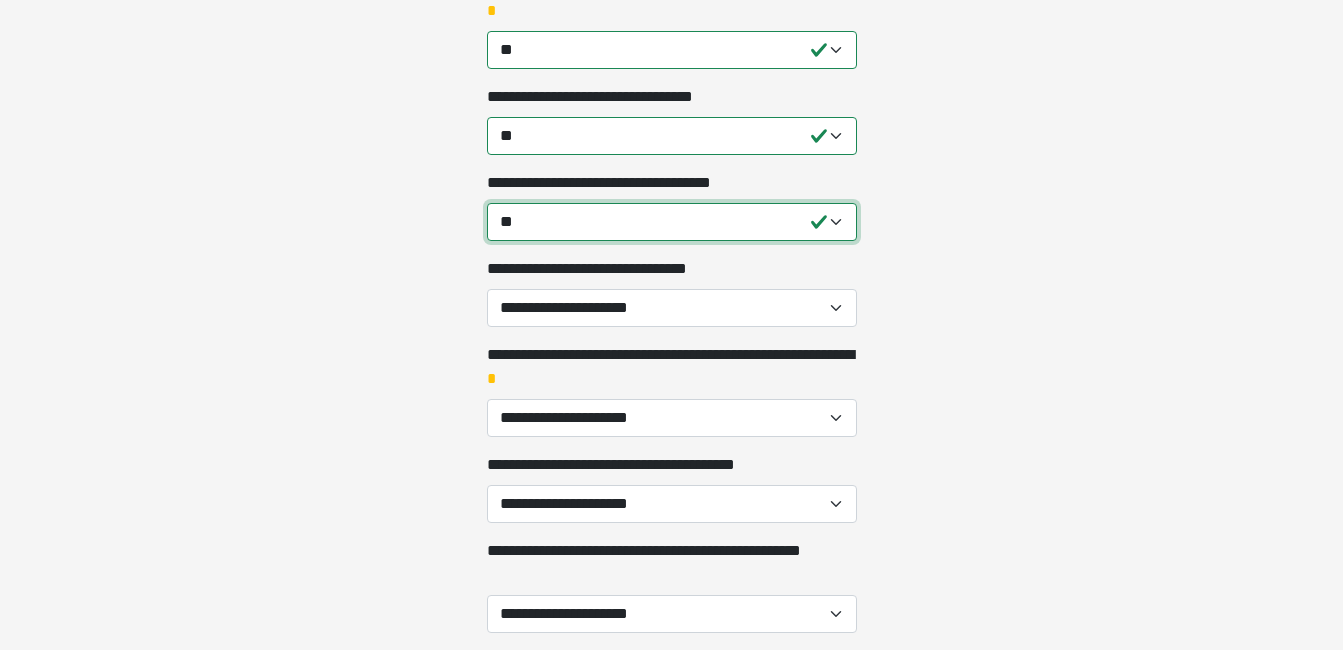 scroll, scrollTop: 1460, scrollLeft: 0, axis: vertical 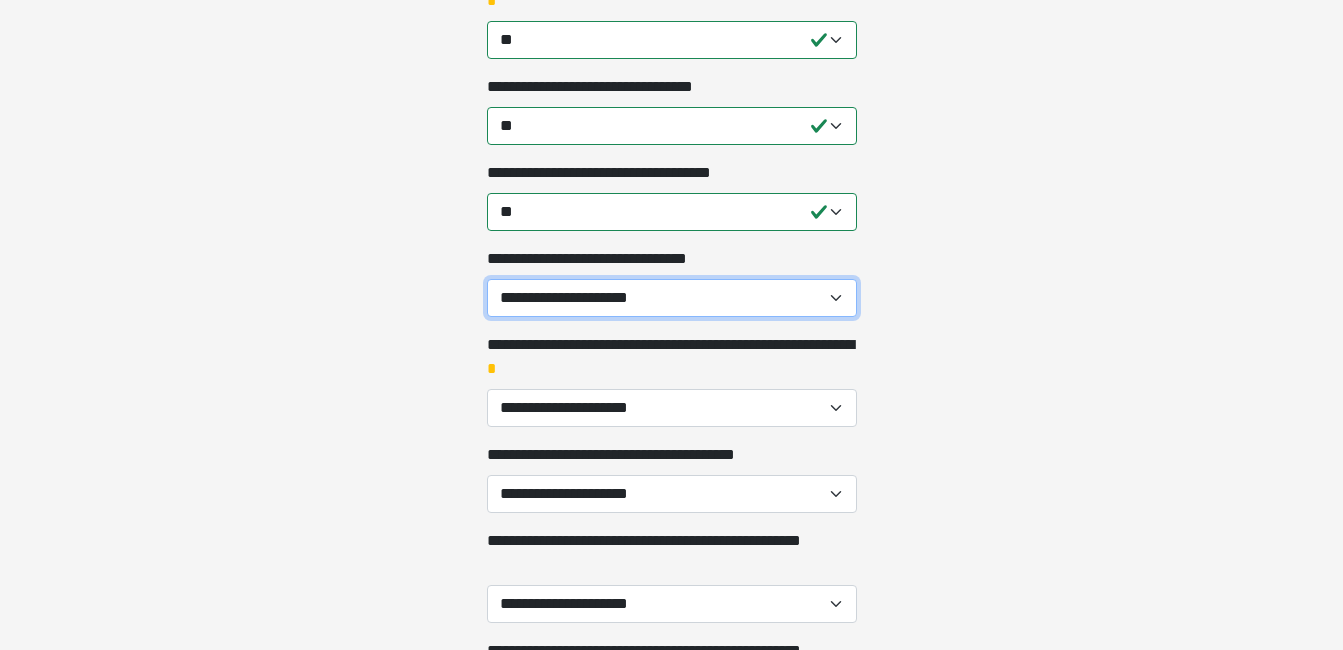 click on "**********" at bounding box center [672, 298] 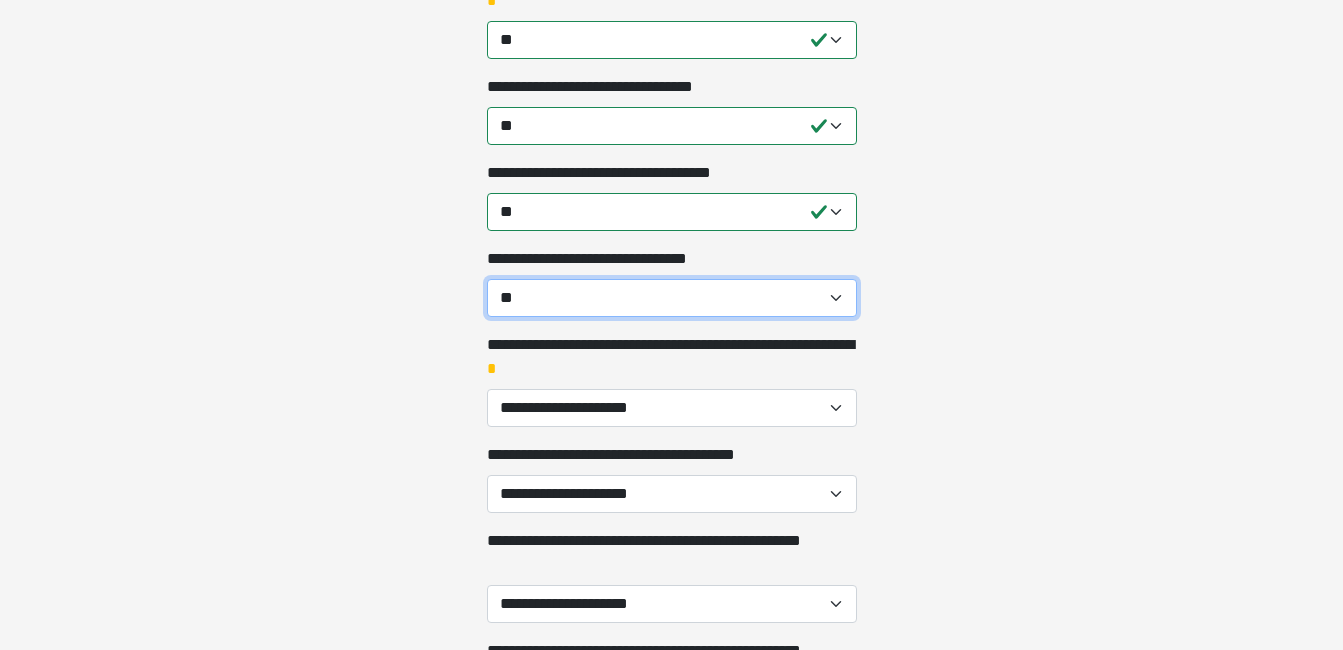 click on "**********" at bounding box center [672, 298] 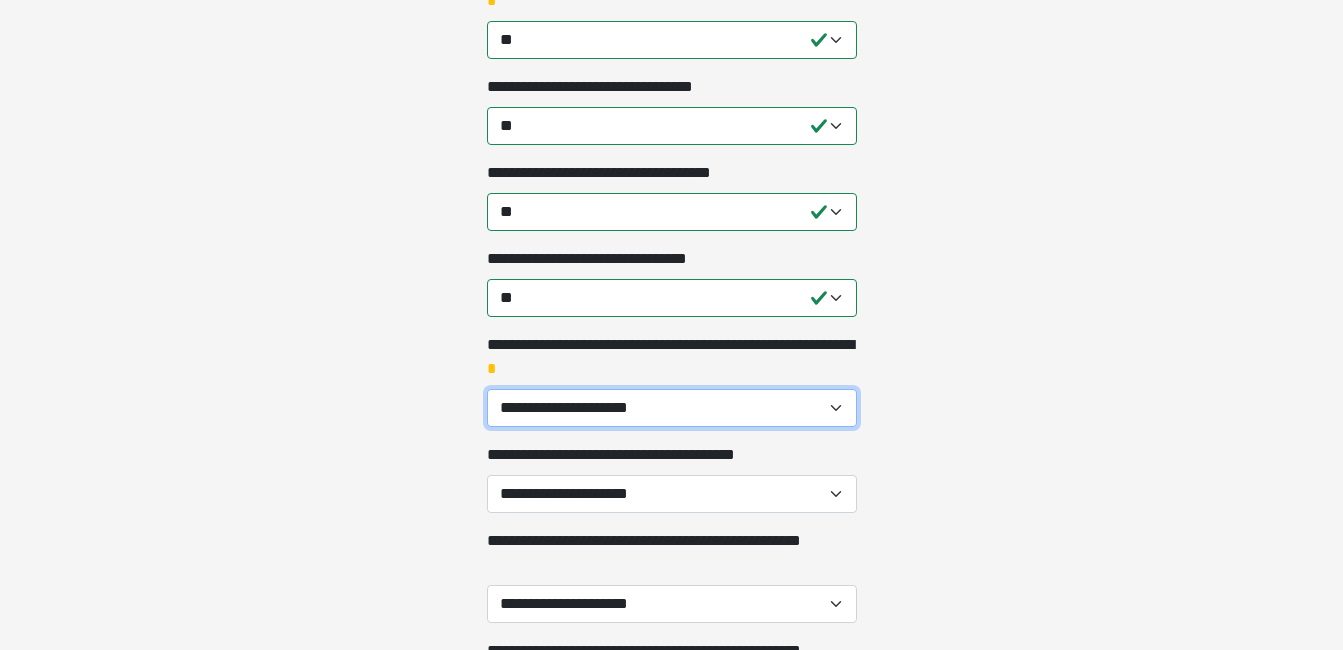 click on "**********" at bounding box center (672, 408) 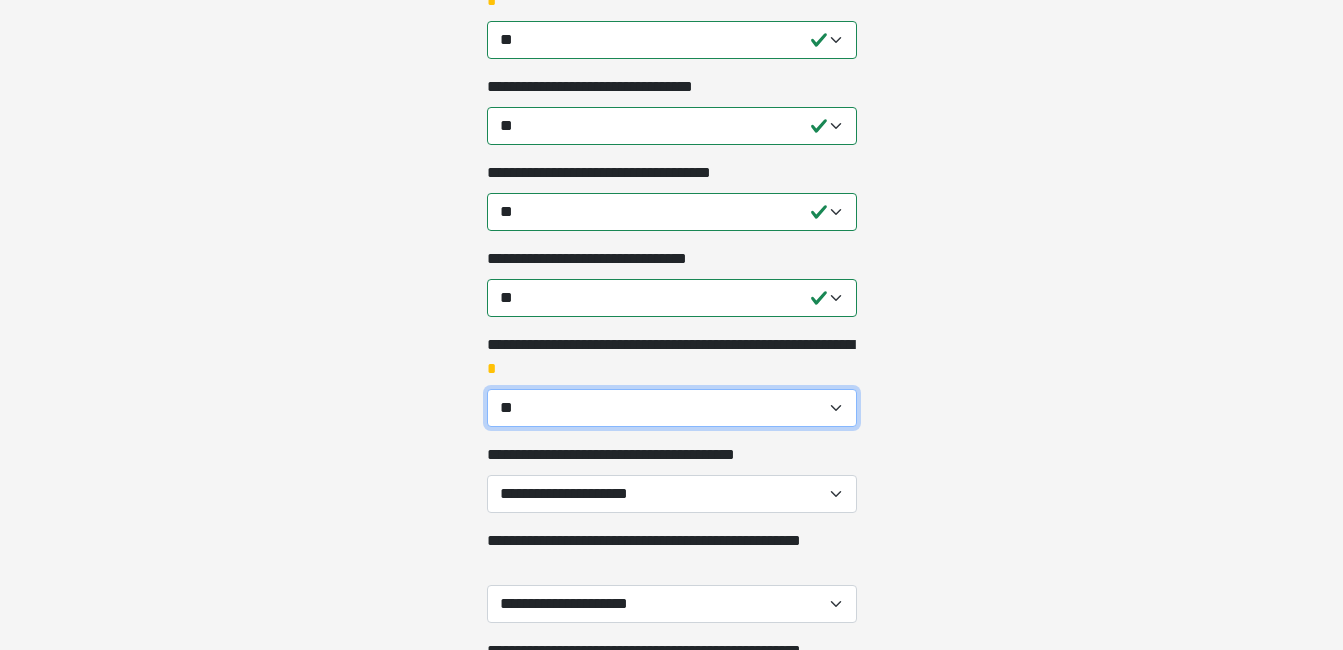 click on "**********" at bounding box center [672, 408] 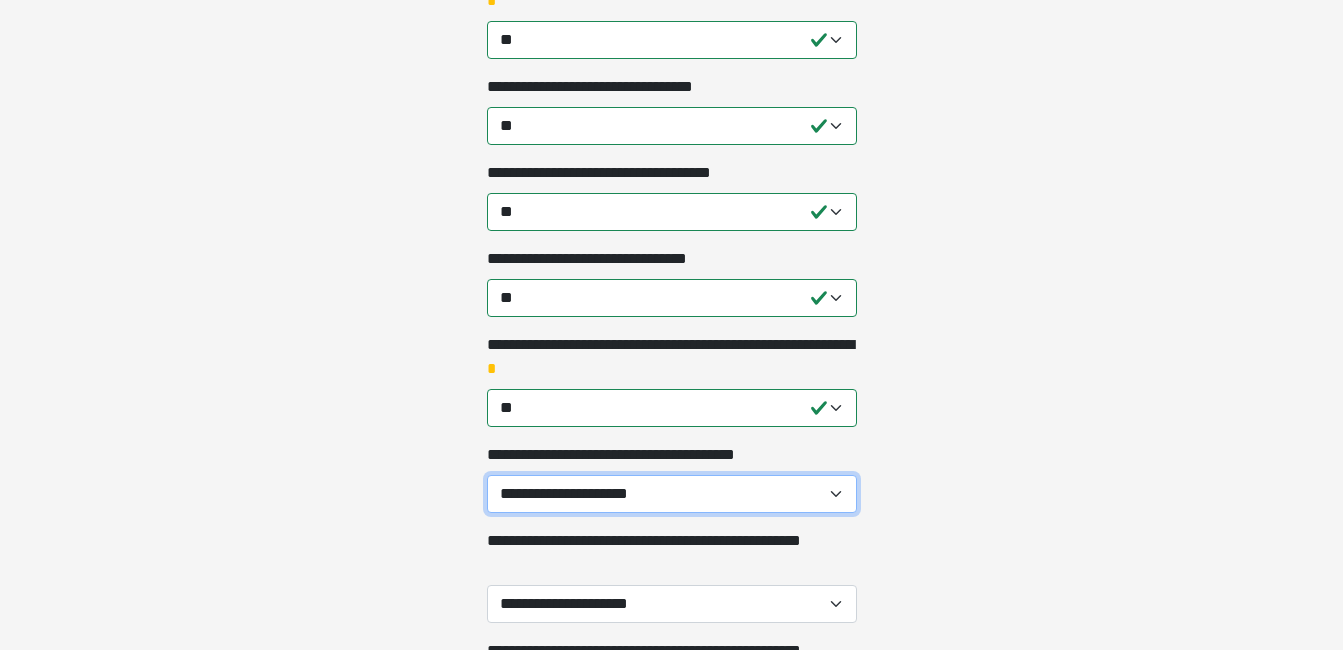 click on "**********" at bounding box center [672, 494] 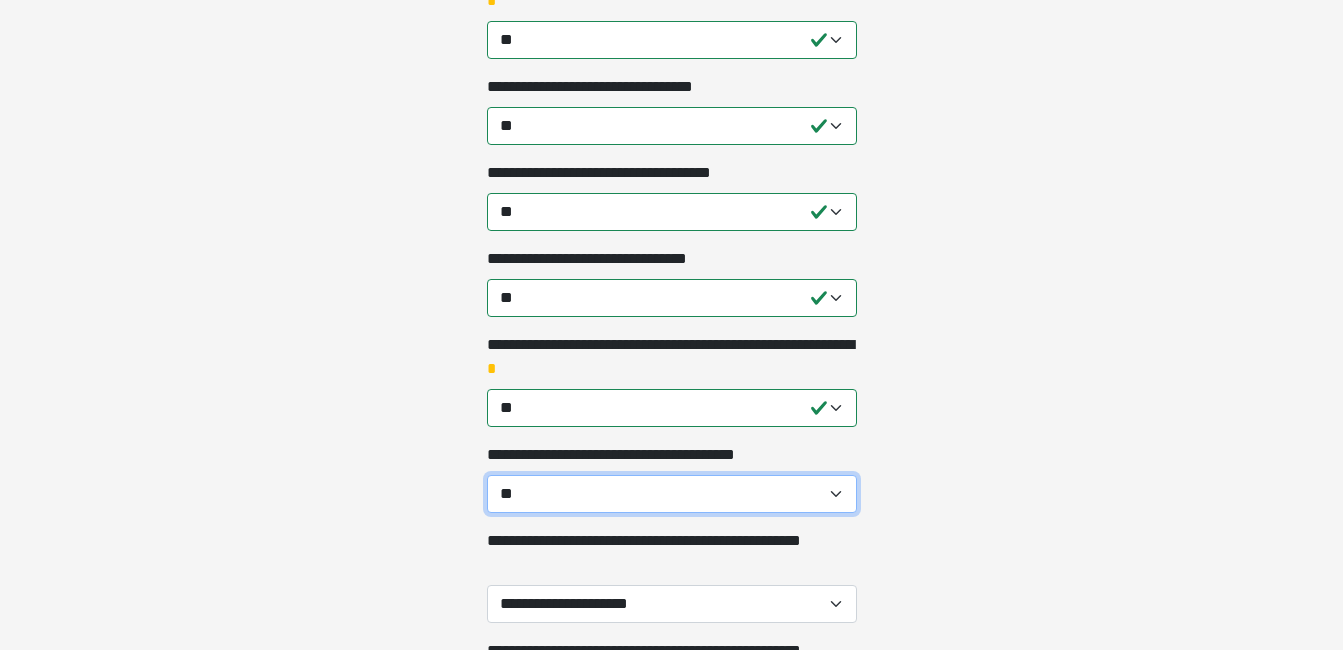 click on "**********" at bounding box center (672, 494) 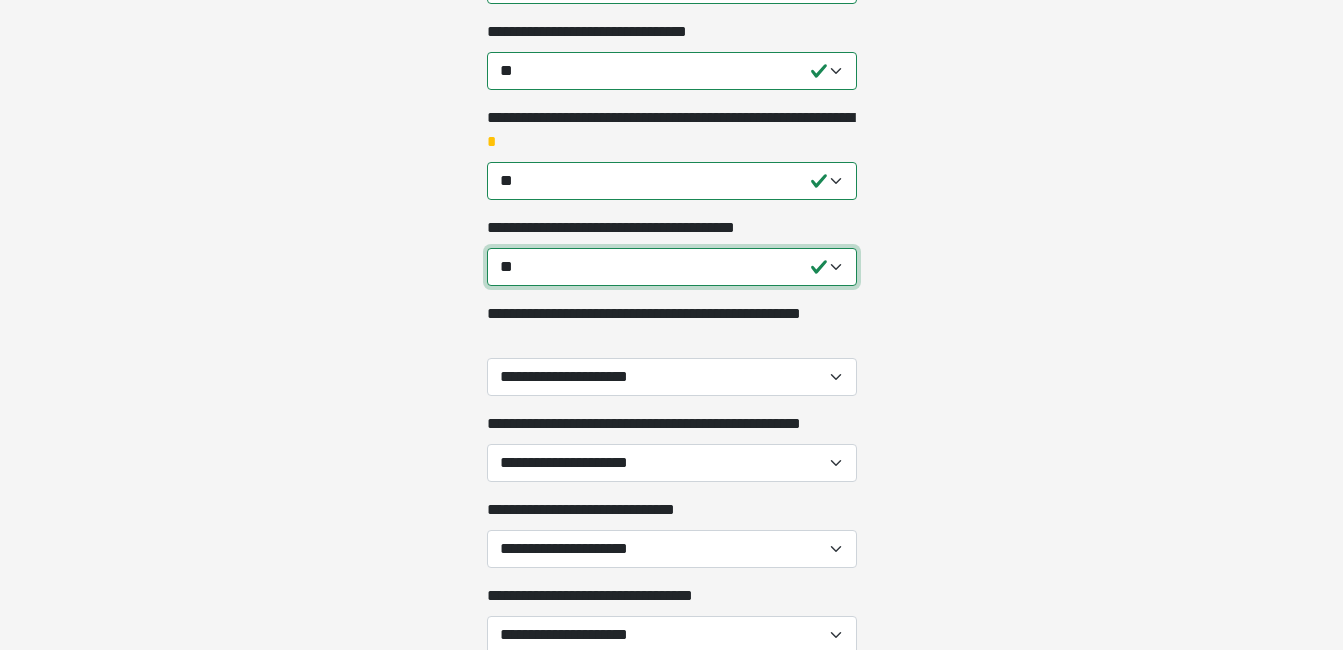 scroll, scrollTop: 1710, scrollLeft: 0, axis: vertical 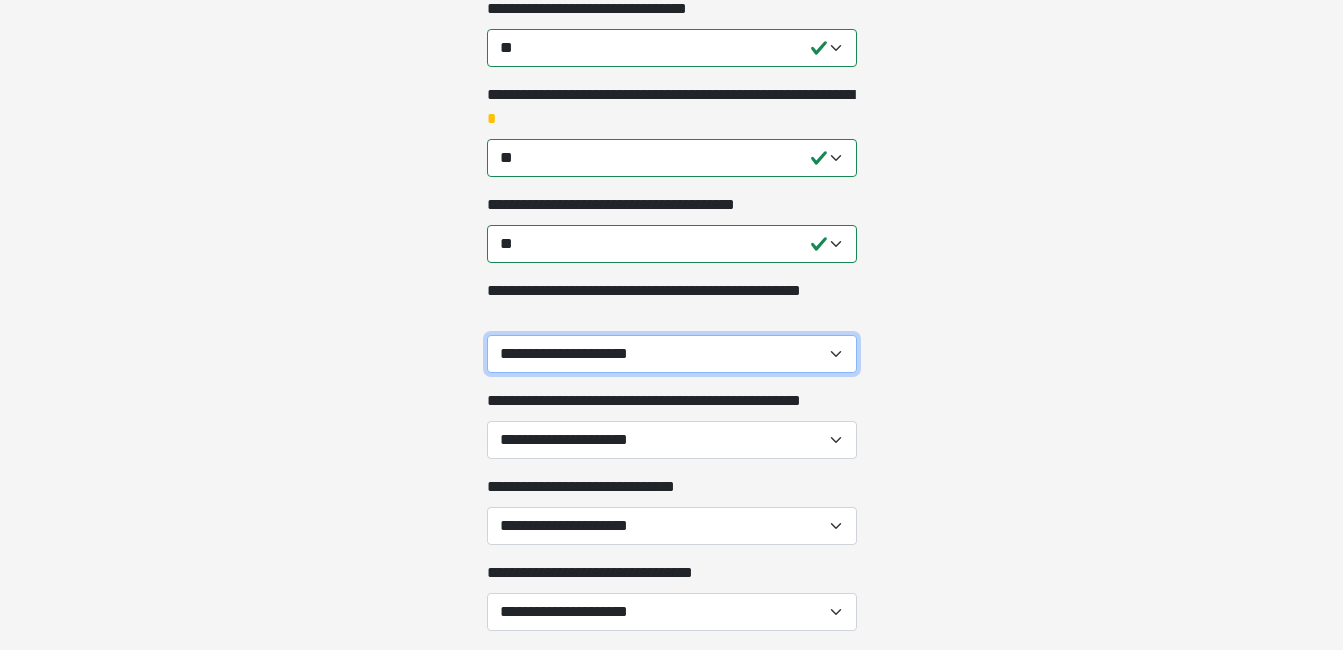 click on "**********" at bounding box center (672, 354) 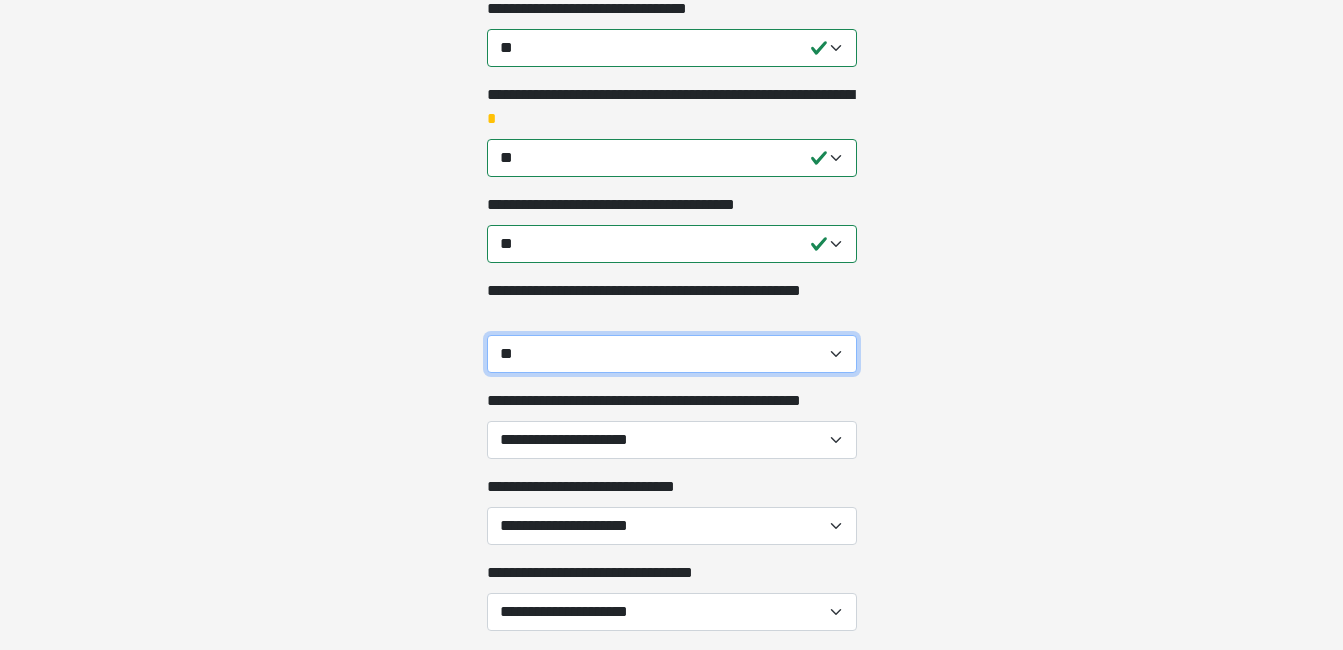 click on "**********" at bounding box center [672, 354] 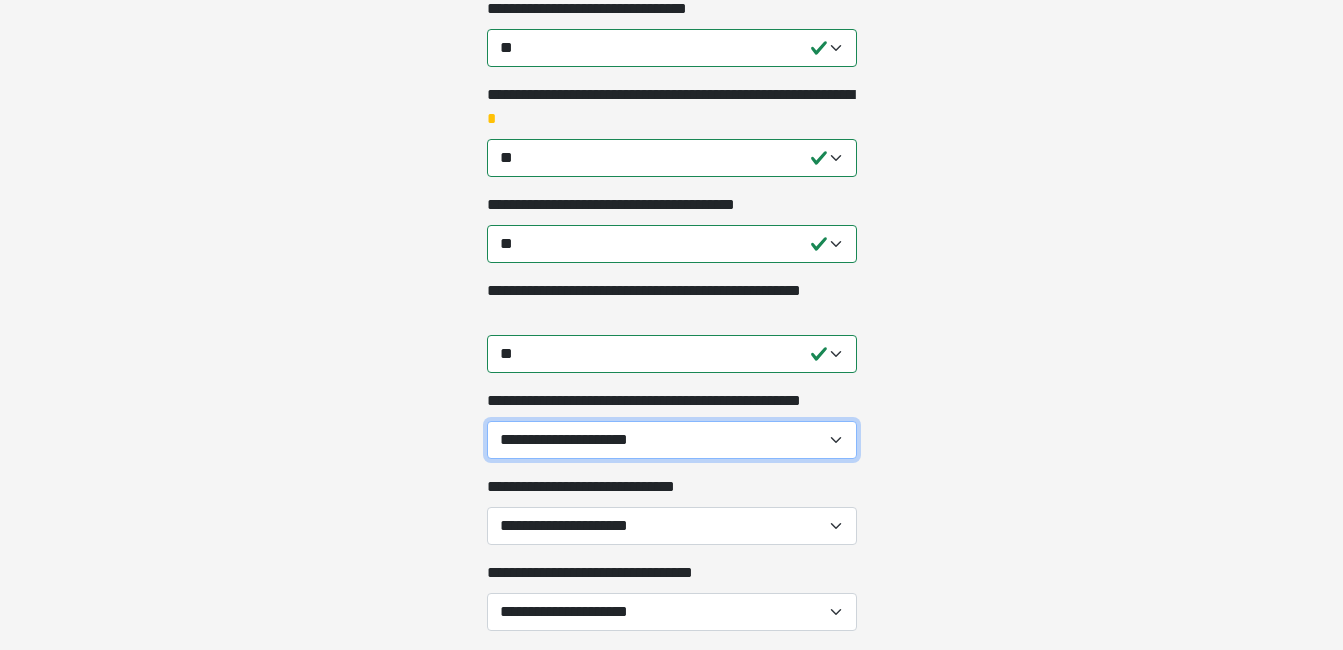 click on "**********" at bounding box center (672, 440) 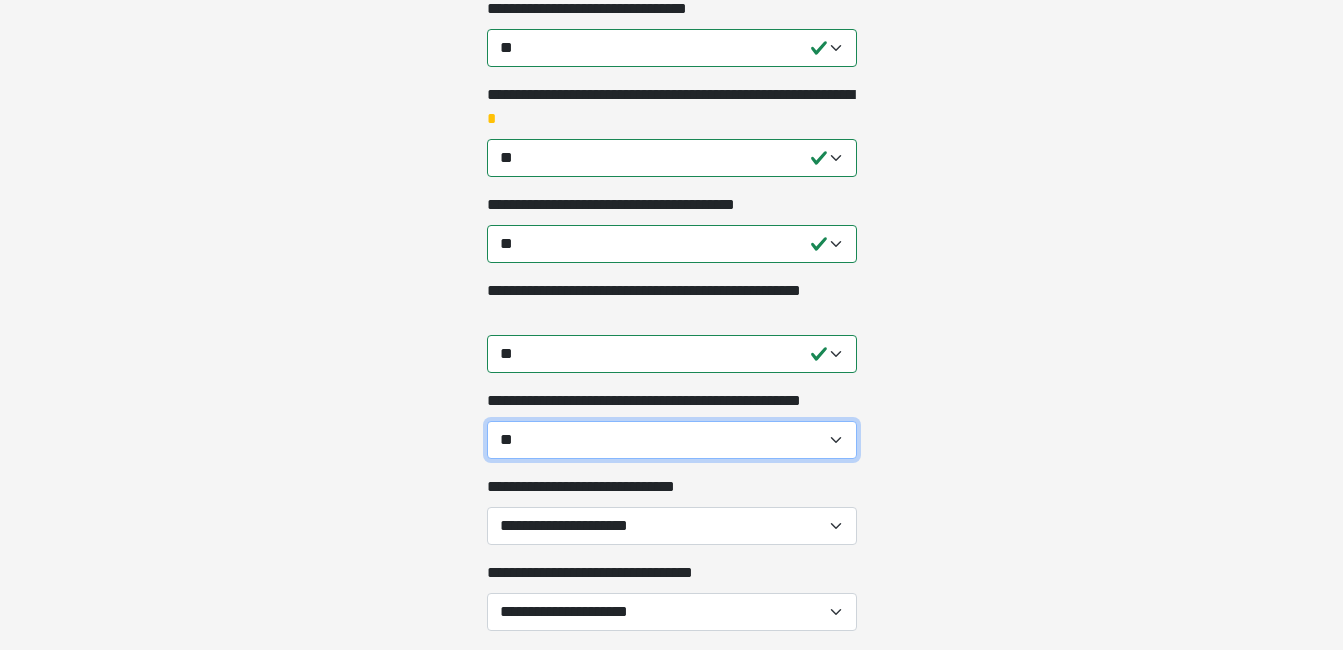 click on "**********" at bounding box center (672, 440) 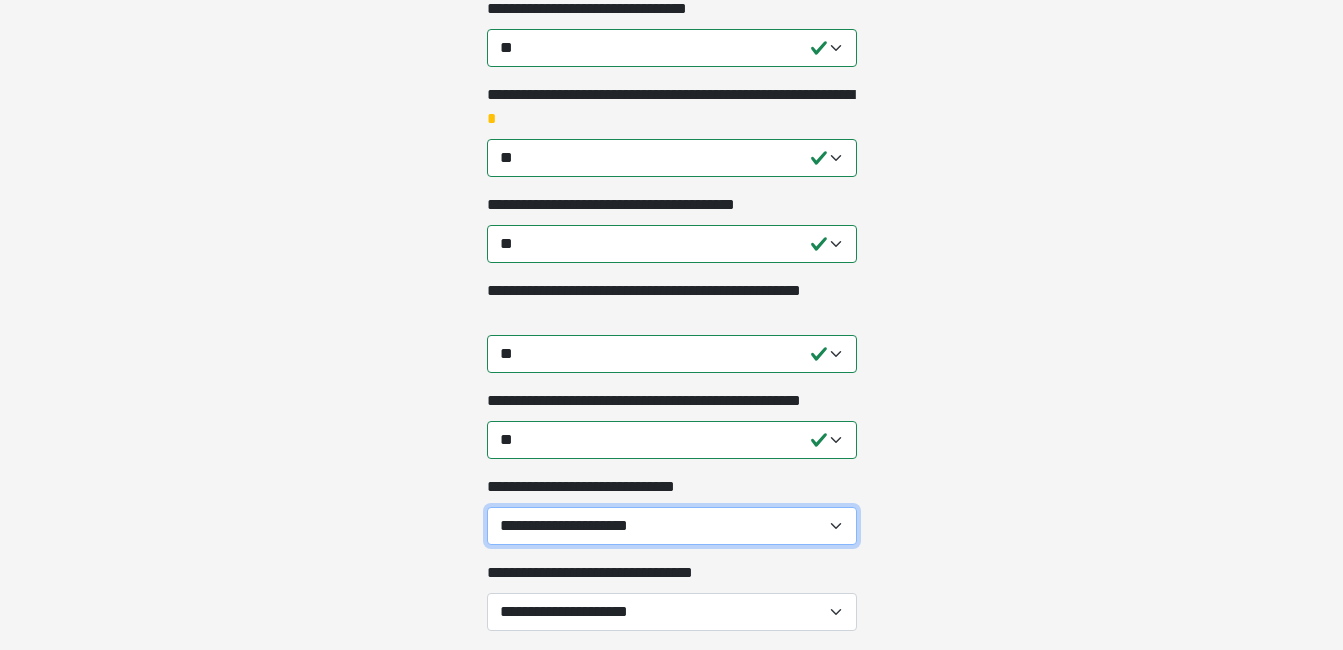 click on "**********" at bounding box center (672, 526) 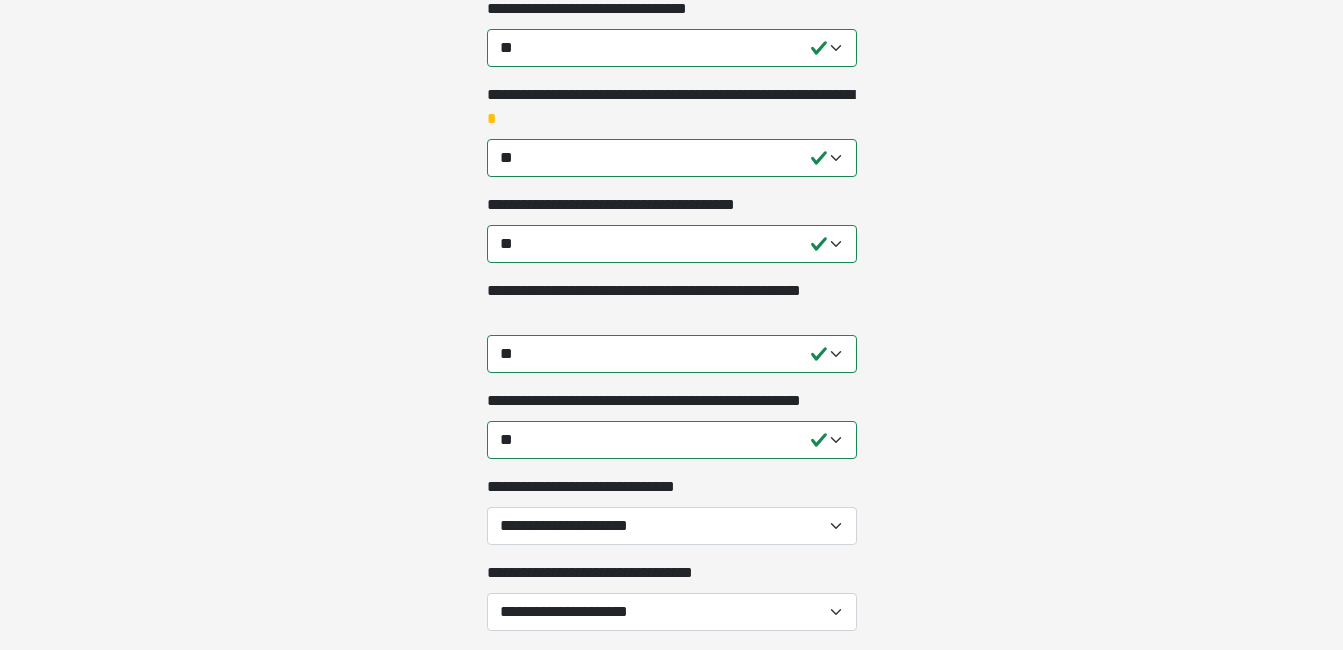 click on "**********" at bounding box center [671, -1385] 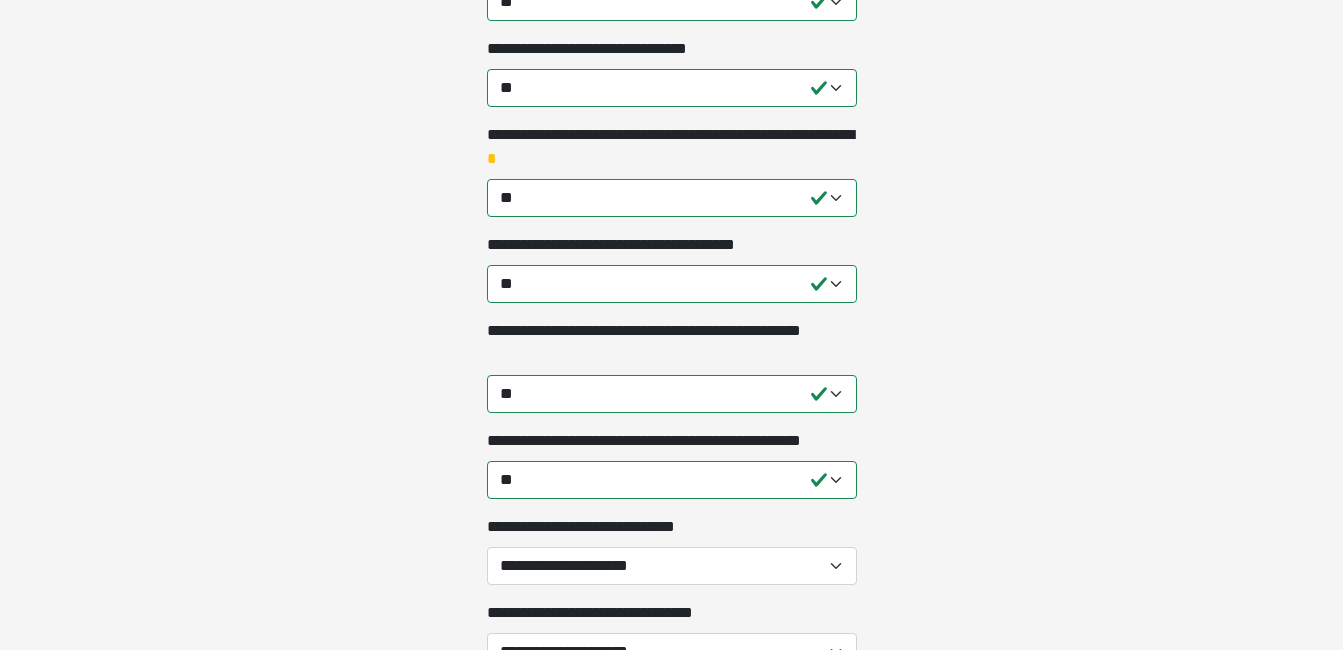 scroll, scrollTop: 1630, scrollLeft: 0, axis: vertical 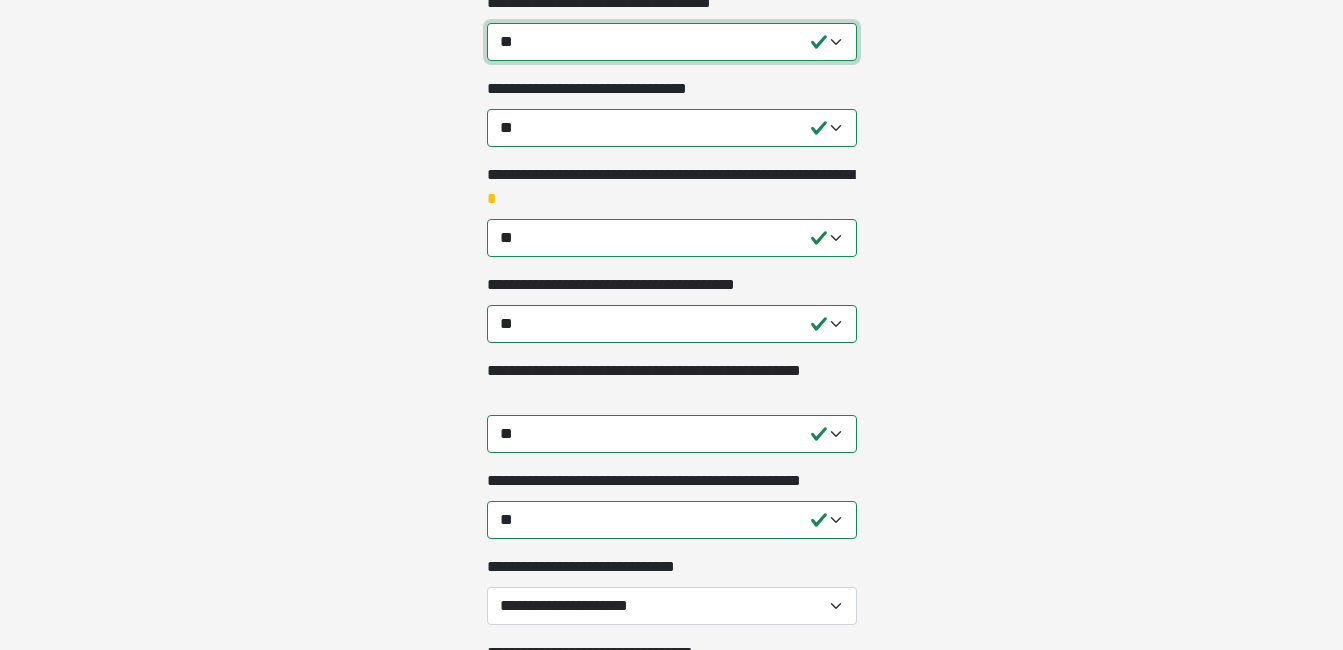 click on "**********" at bounding box center (672, 42) 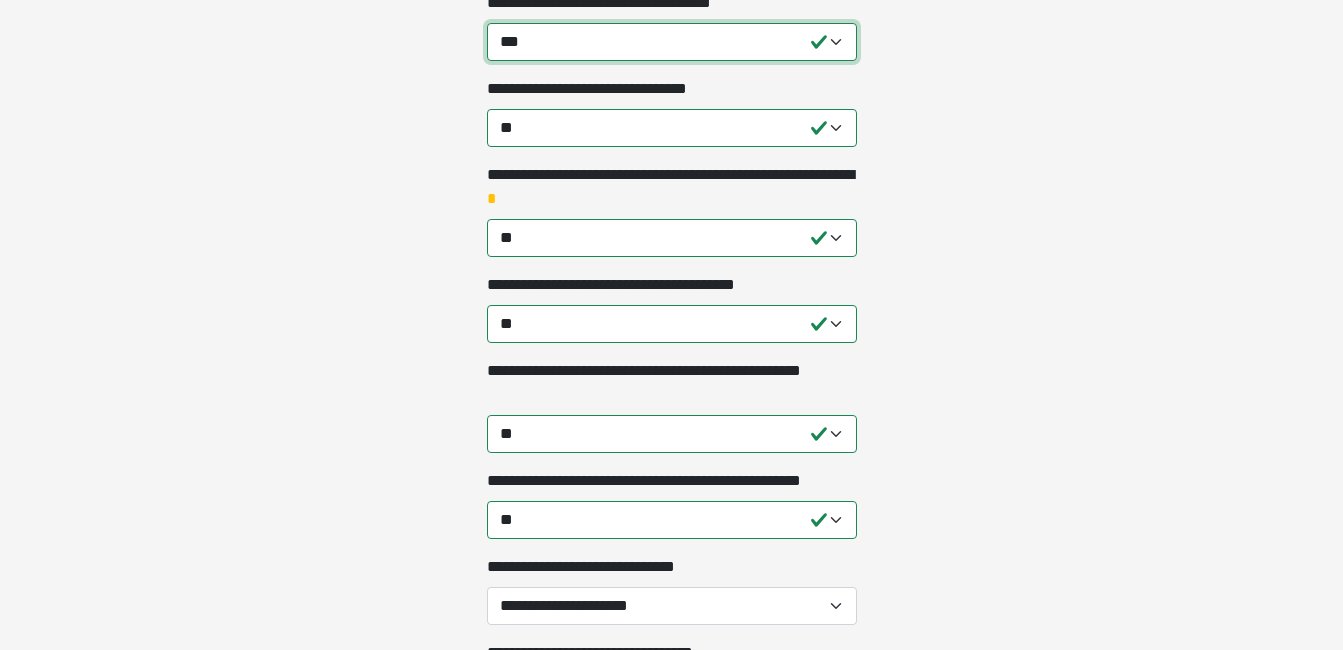 click on "**********" at bounding box center (672, 42) 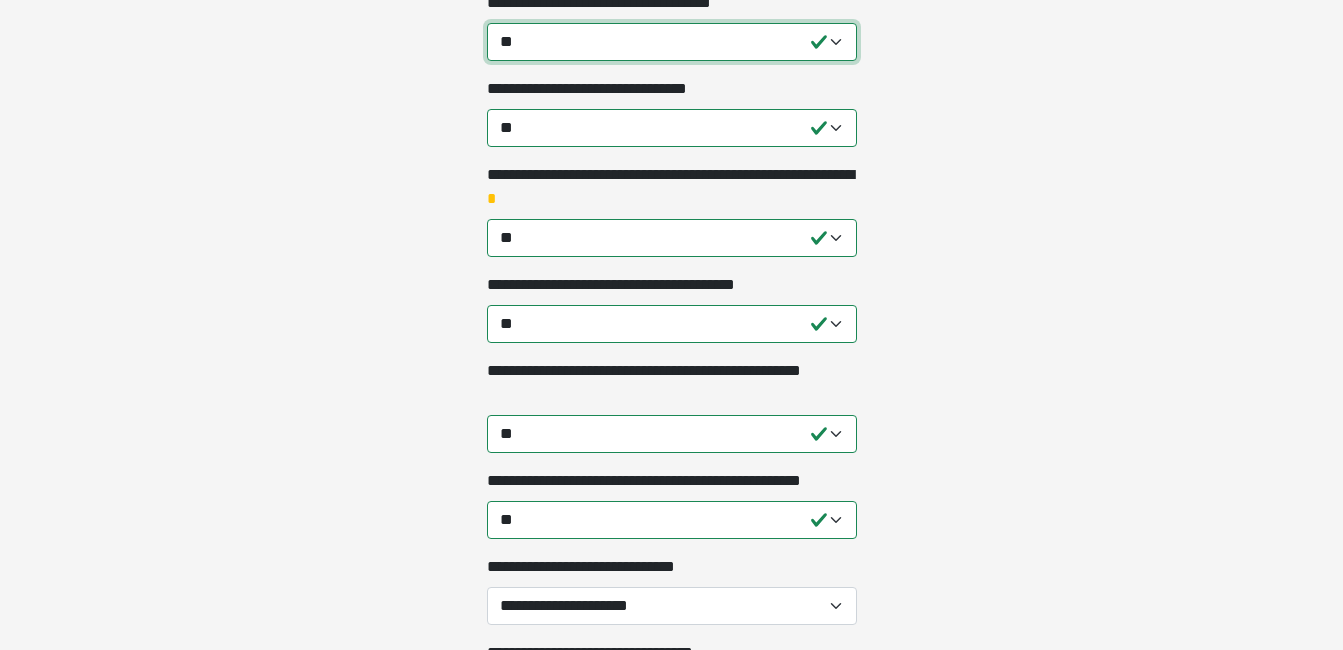 click on "**********" at bounding box center [672, 42] 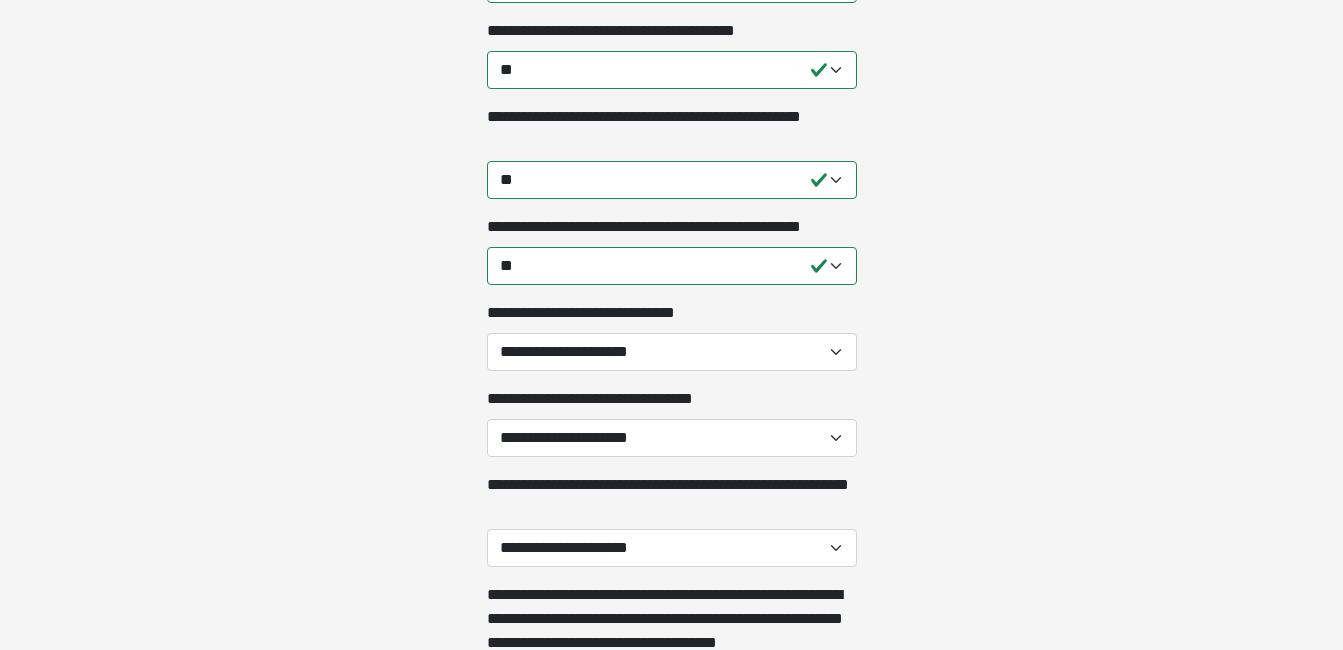 scroll, scrollTop: 1880, scrollLeft: 0, axis: vertical 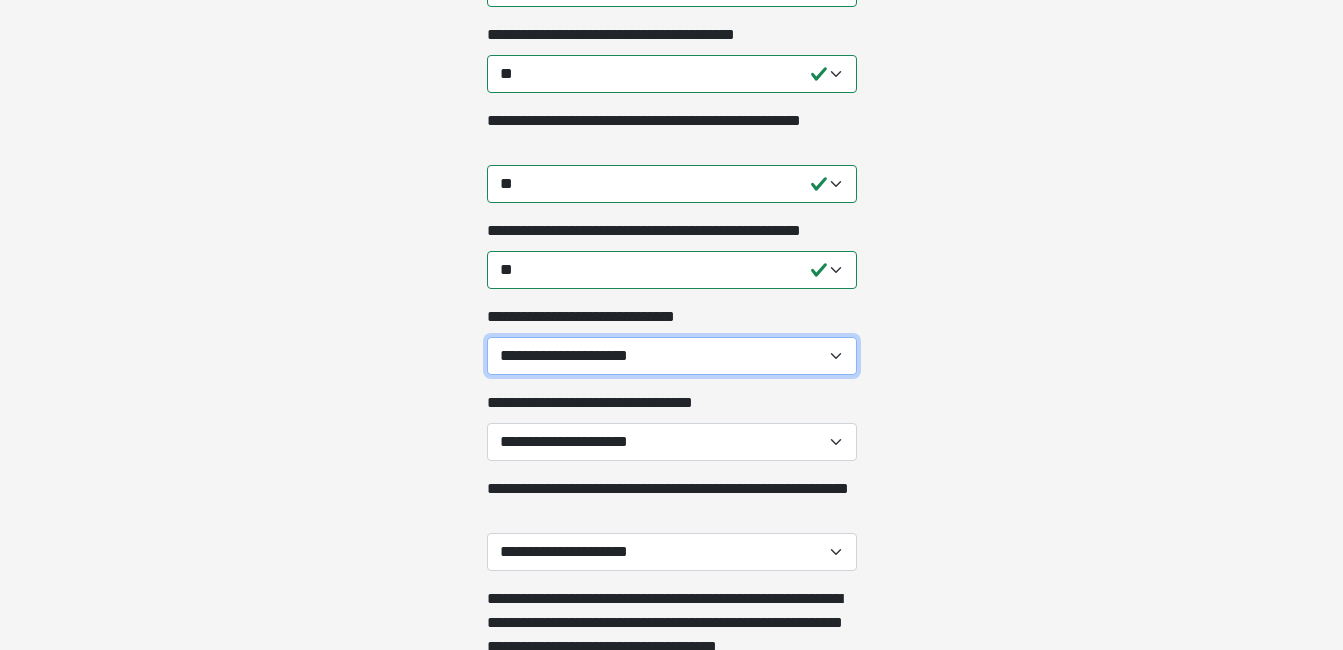 click on "**********" at bounding box center [672, 356] 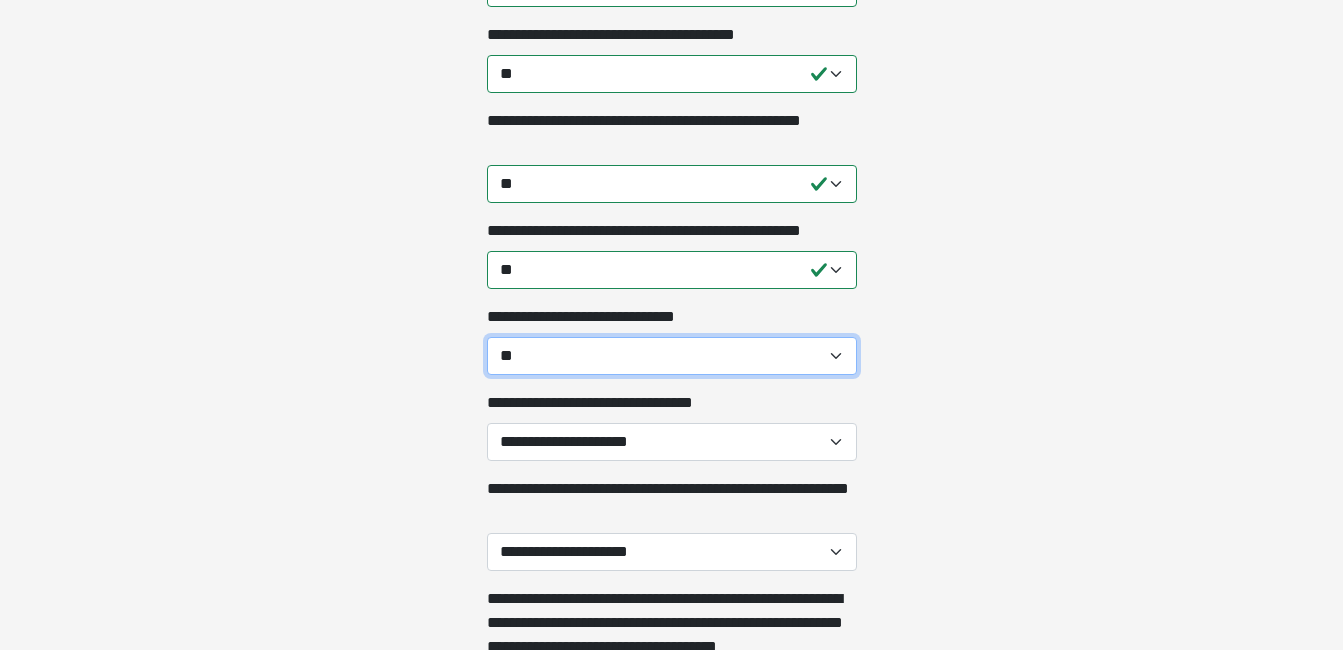 click on "**********" at bounding box center [672, 356] 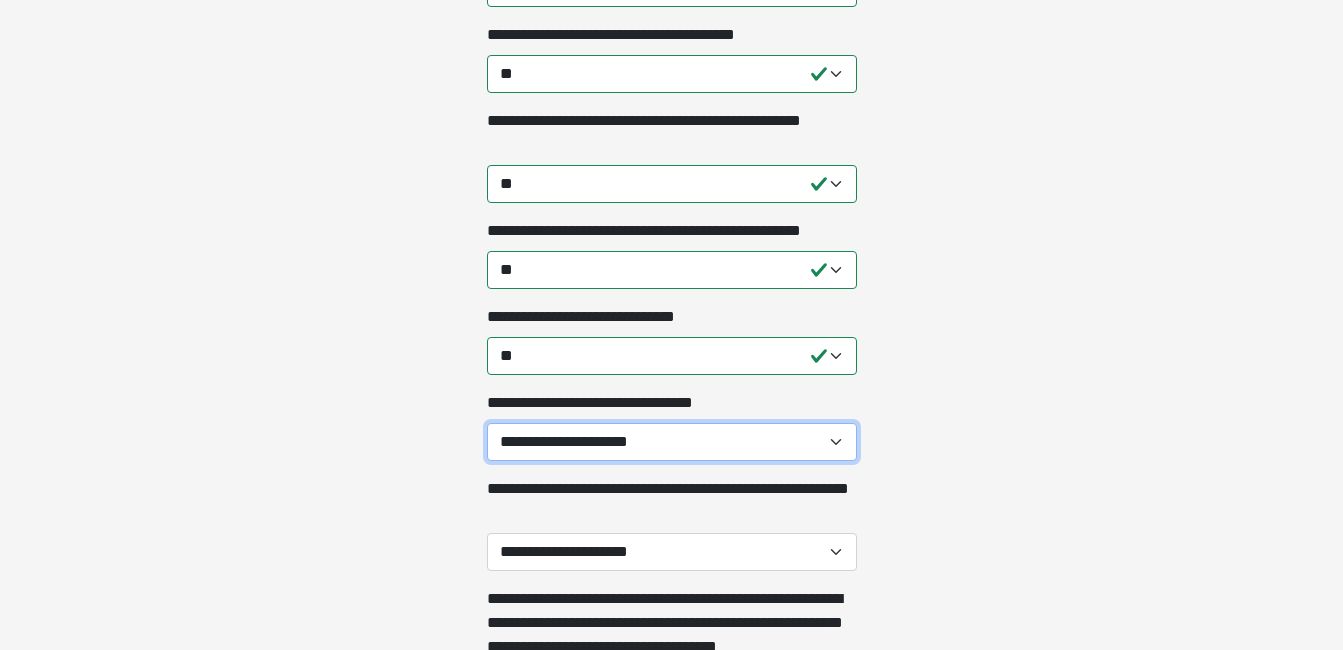 click on "**********" at bounding box center (672, 442) 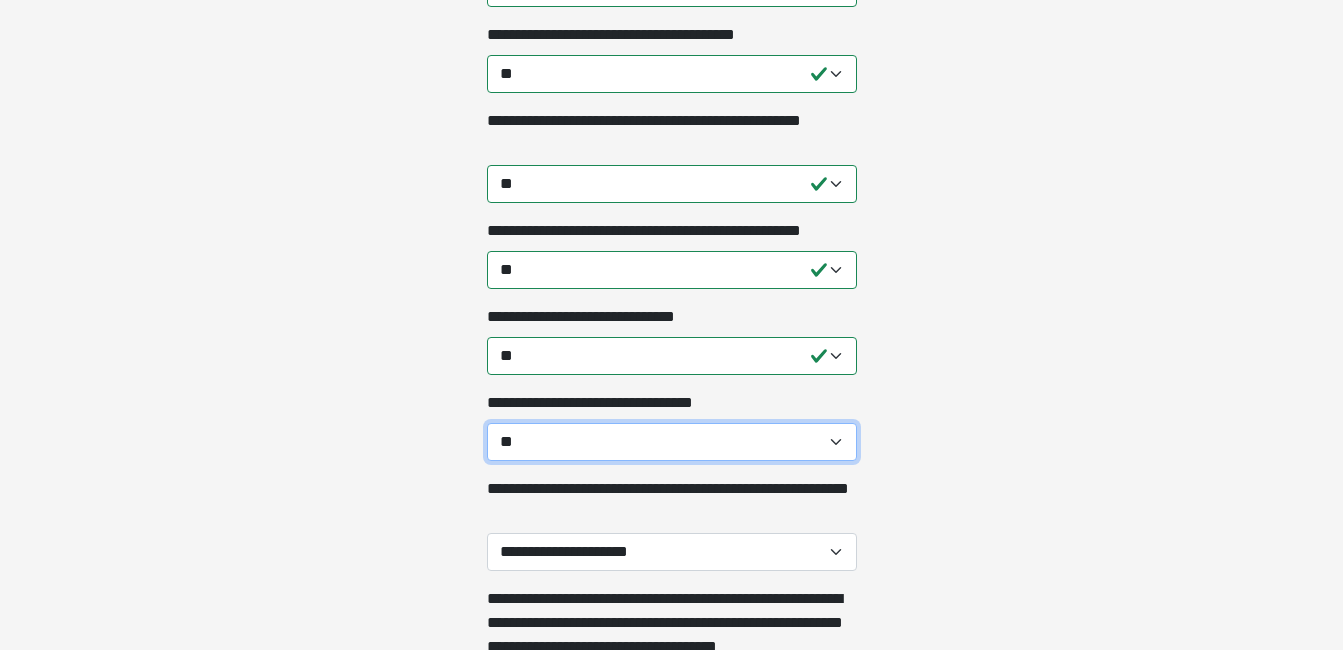 click on "**********" at bounding box center [672, 442] 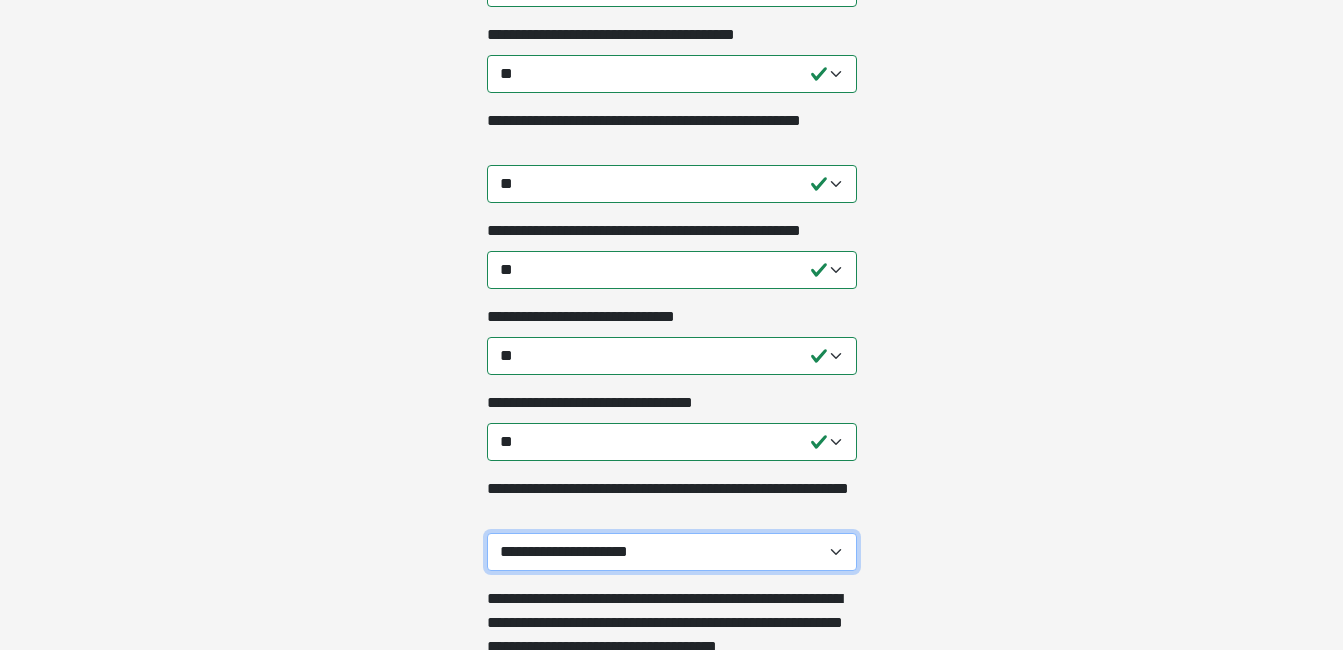 click on "**********" at bounding box center (672, 552) 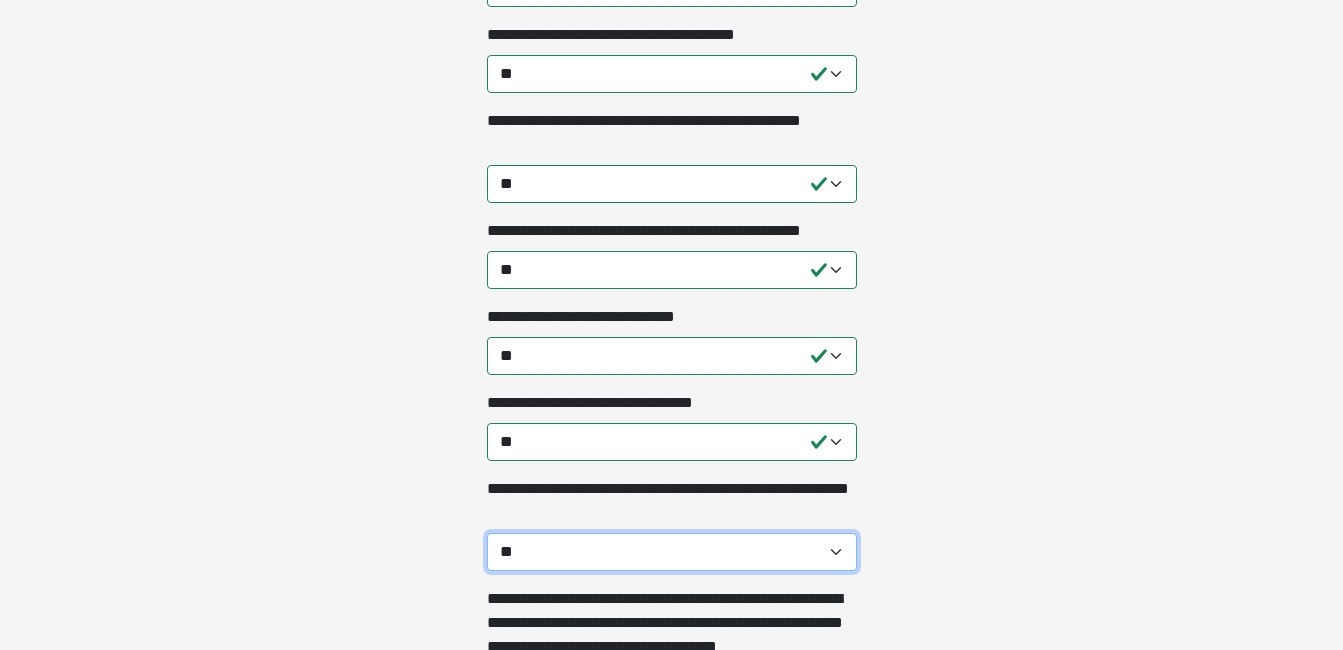 click on "**********" at bounding box center [672, 552] 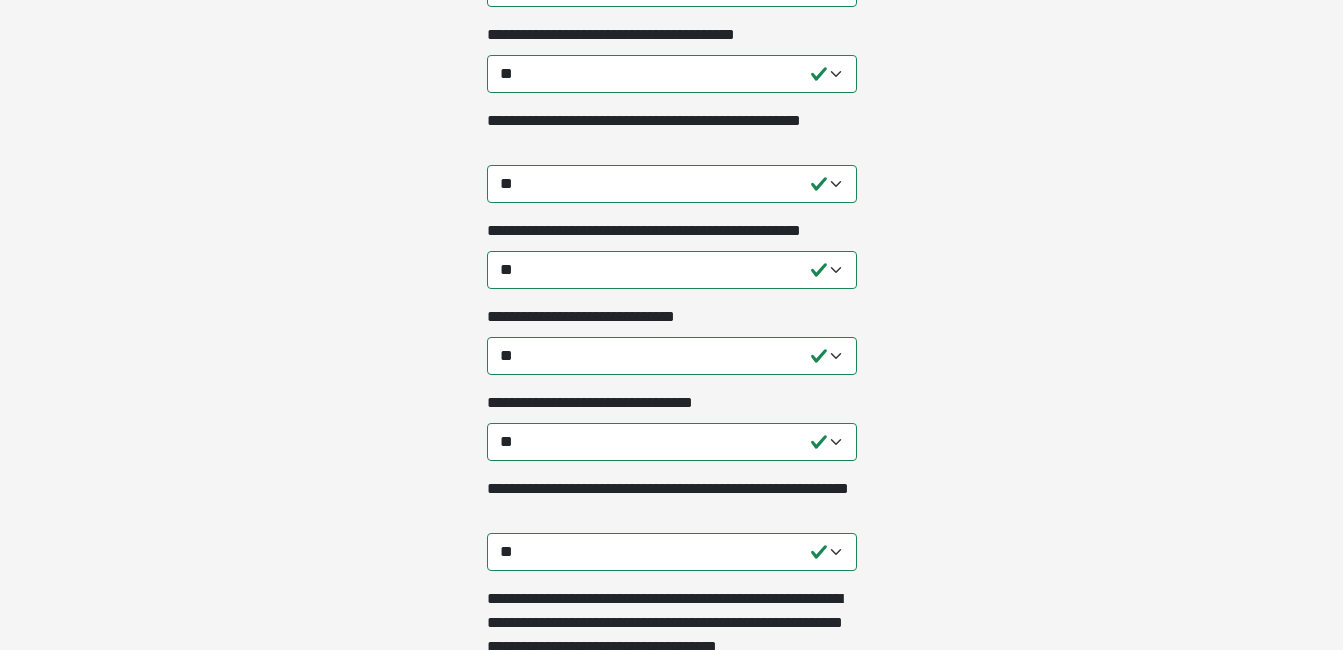click on "**********" at bounding box center [671, -1555] 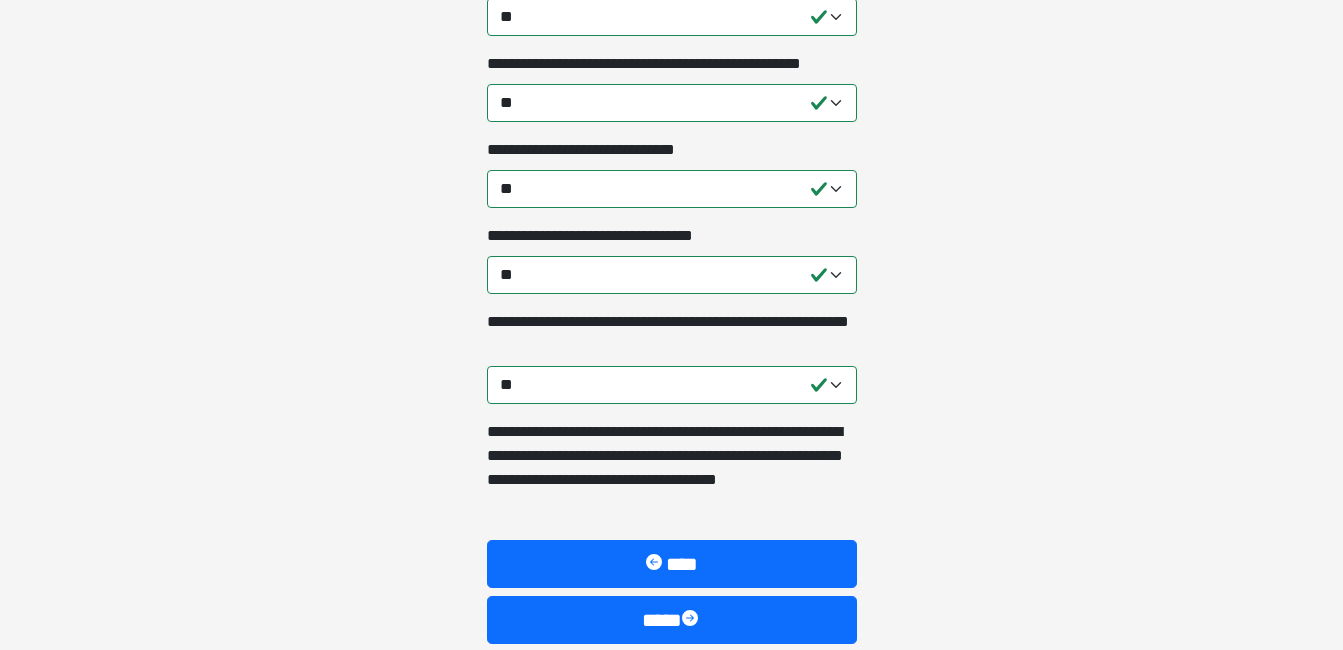 scroll, scrollTop: 1984, scrollLeft: 0, axis: vertical 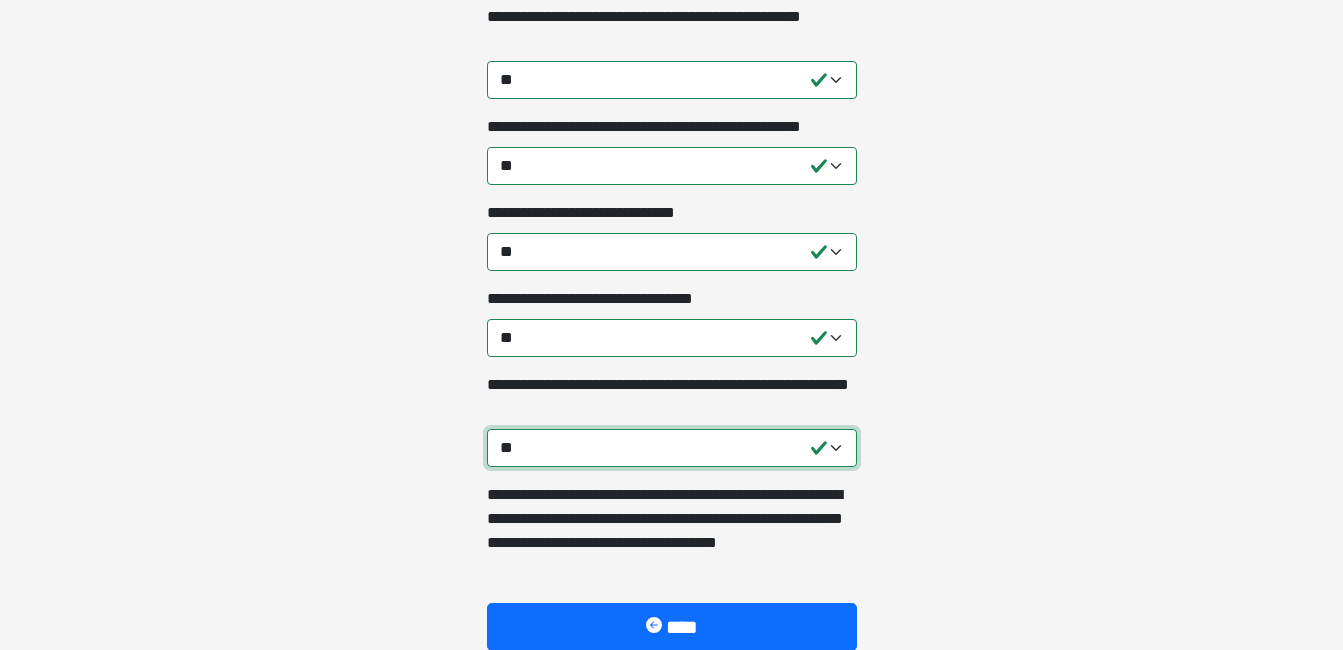 click on "**********" at bounding box center (672, 448) 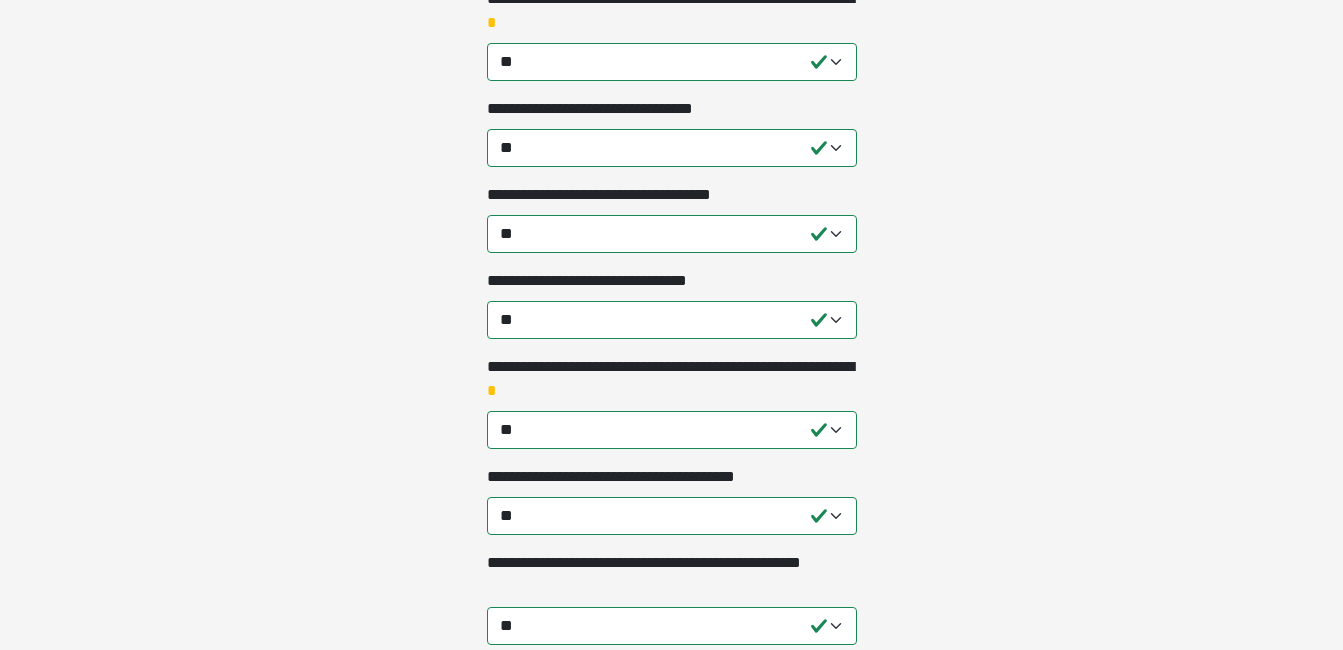 scroll, scrollTop: 1442, scrollLeft: 0, axis: vertical 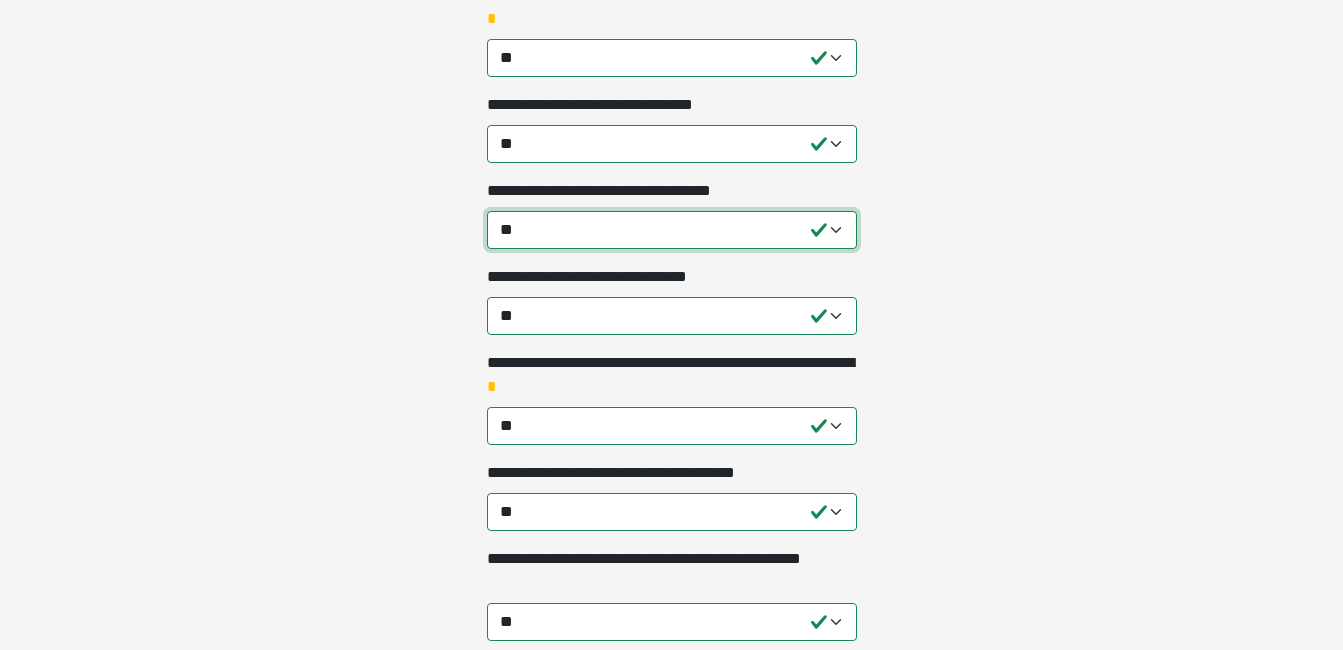 click on "**********" at bounding box center (672, 230) 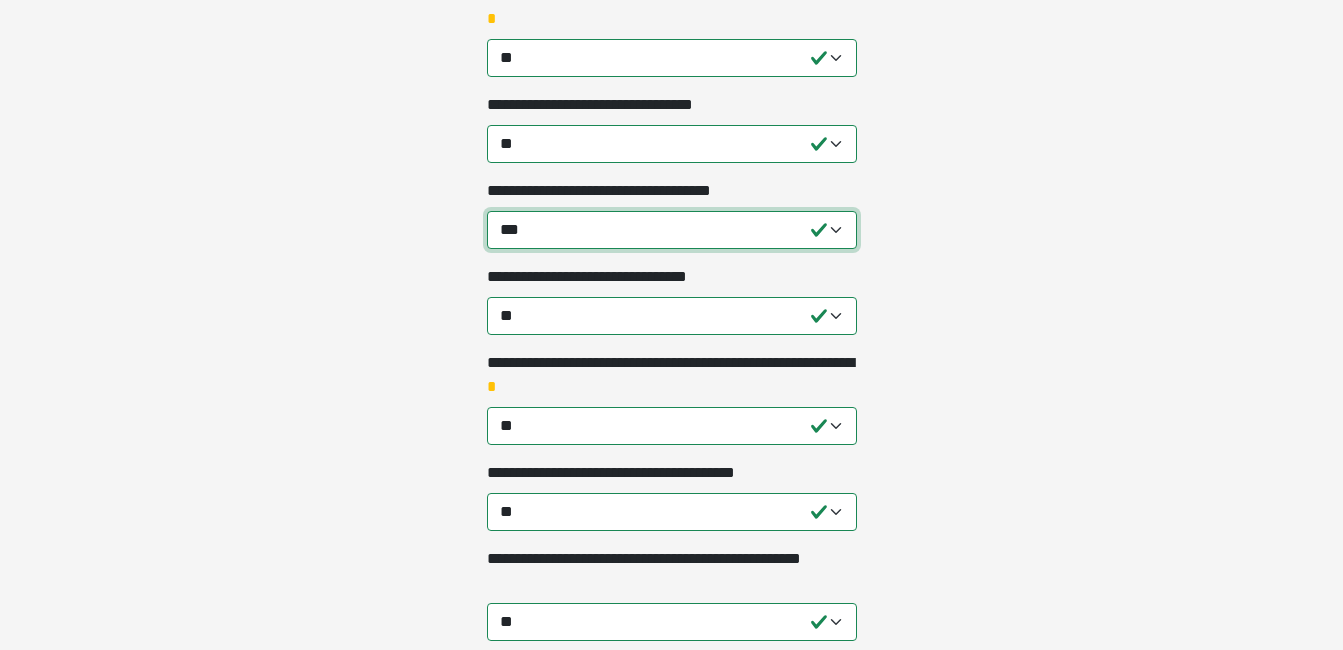click on "**********" at bounding box center [672, 230] 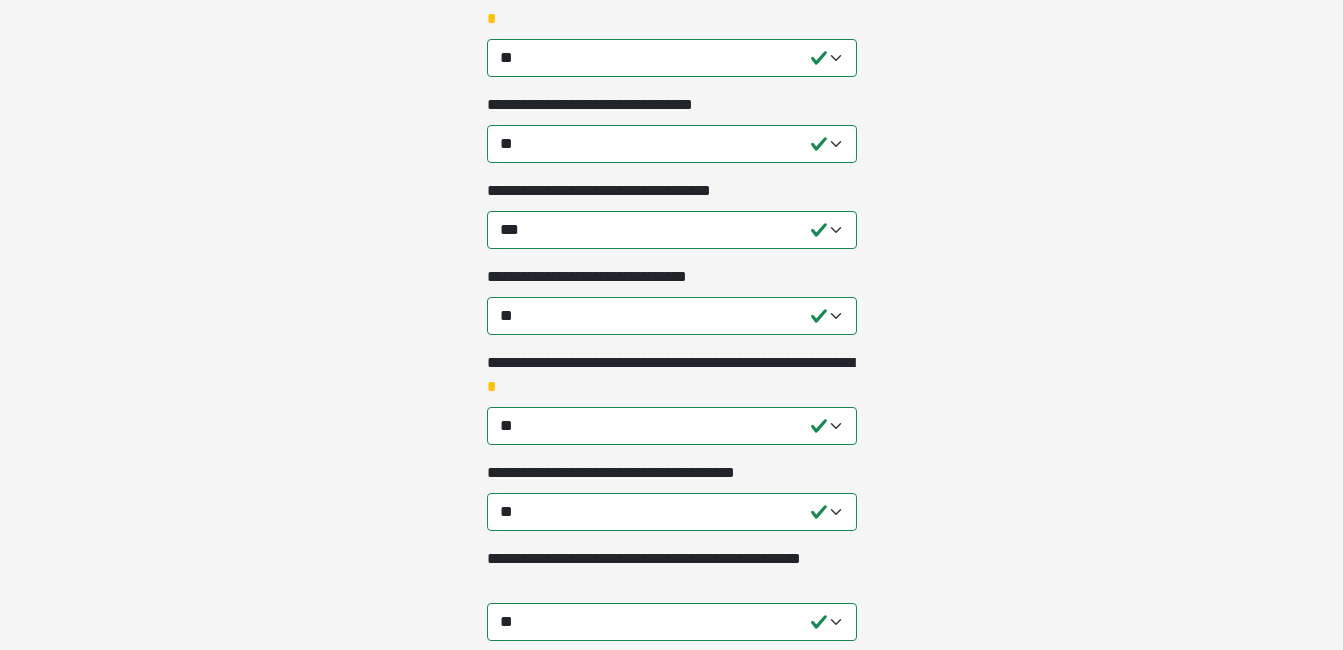click on "**********" at bounding box center (671, -1117) 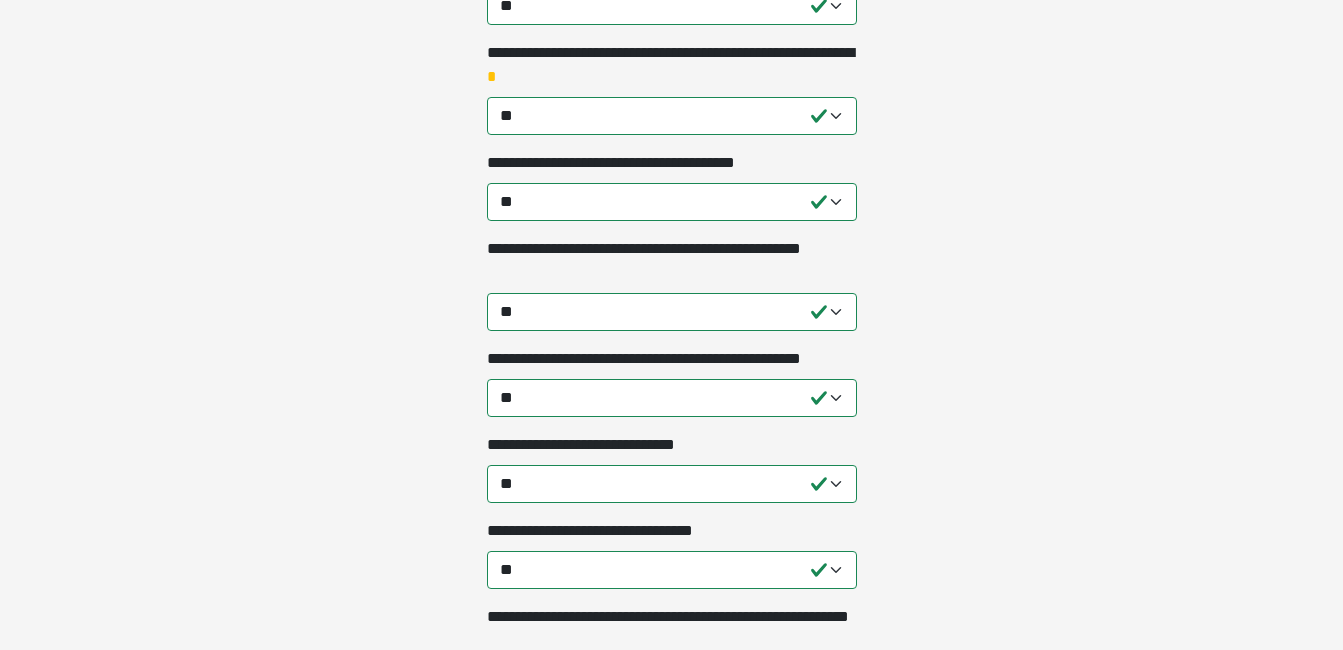 scroll, scrollTop: 2144, scrollLeft: 0, axis: vertical 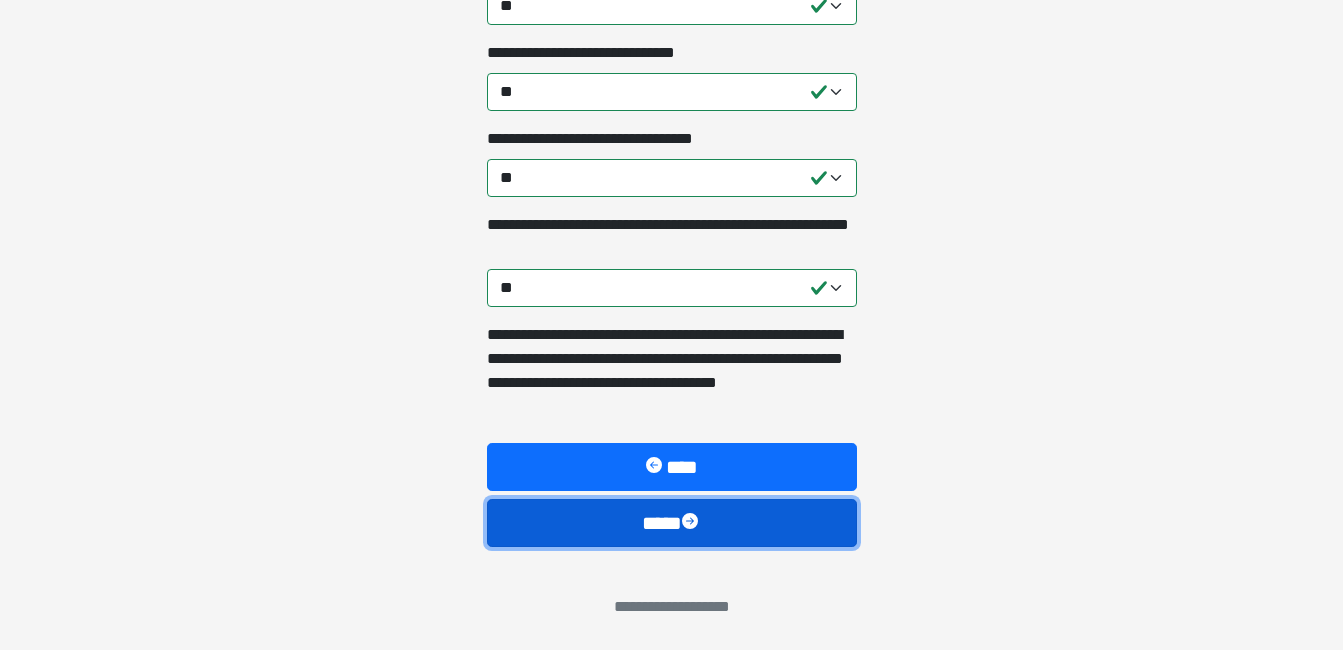 click on "****" at bounding box center [672, 523] 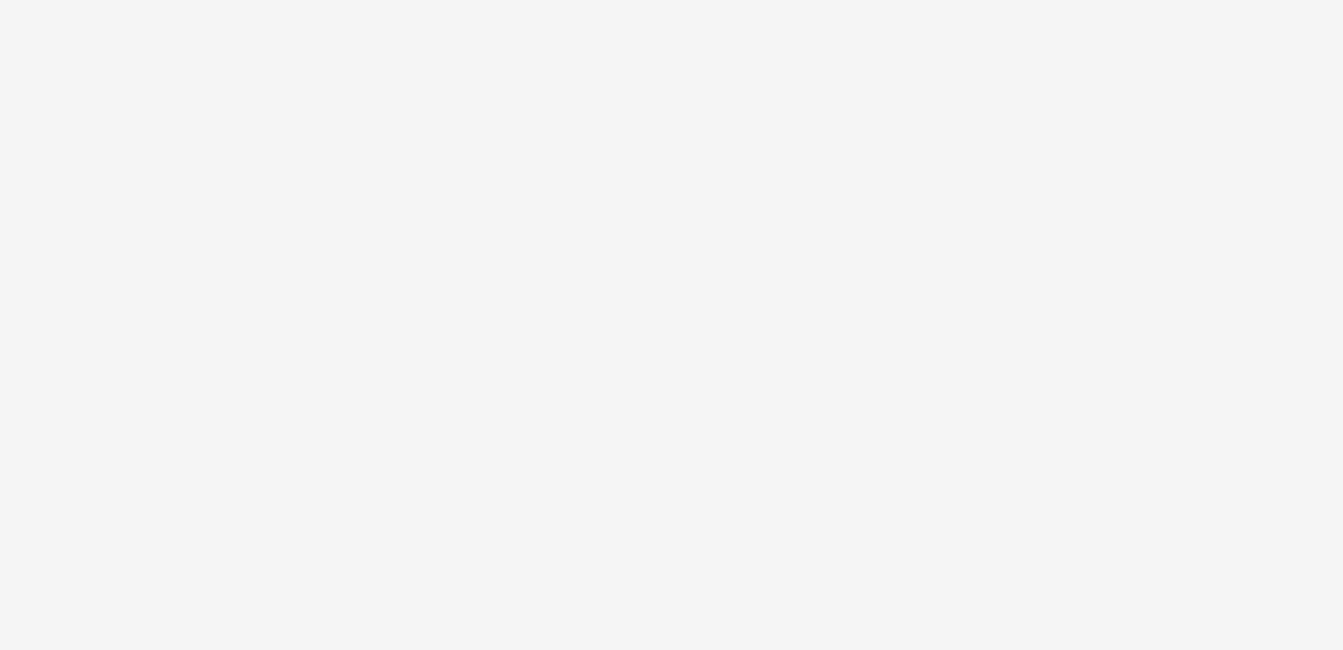 scroll, scrollTop: 144, scrollLeft: 0, axis: vertical 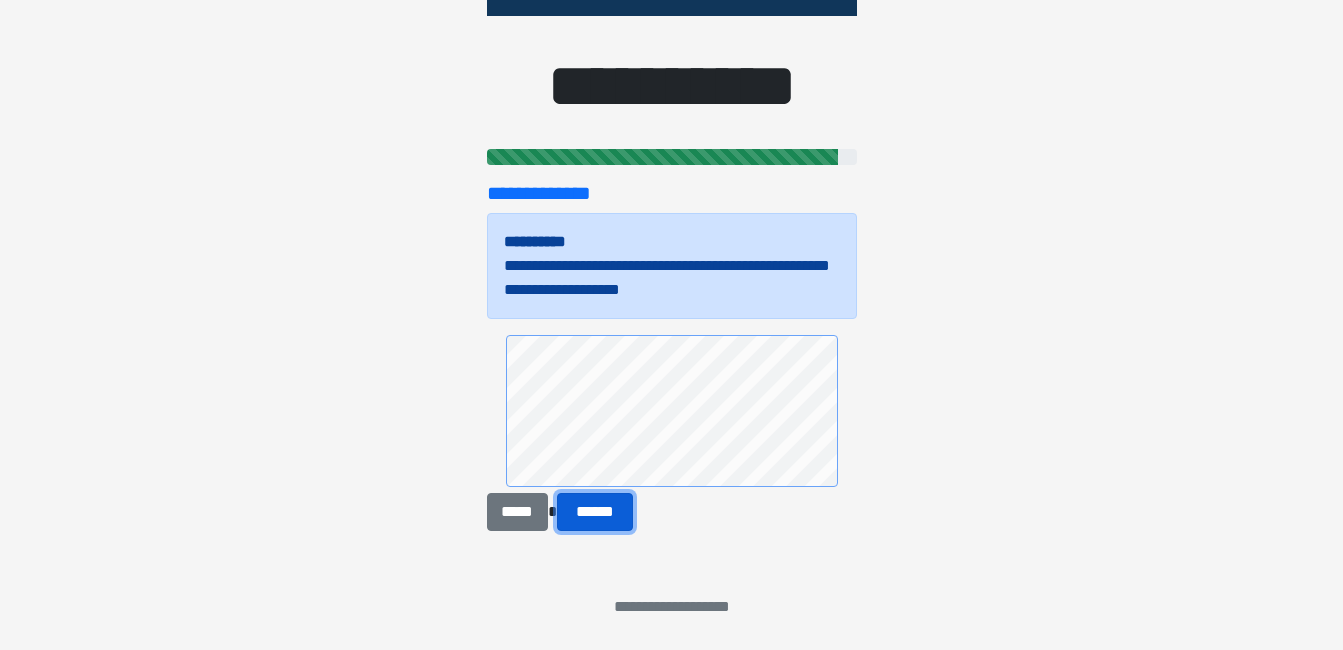 click on "******" at bounding box center (595, 512) 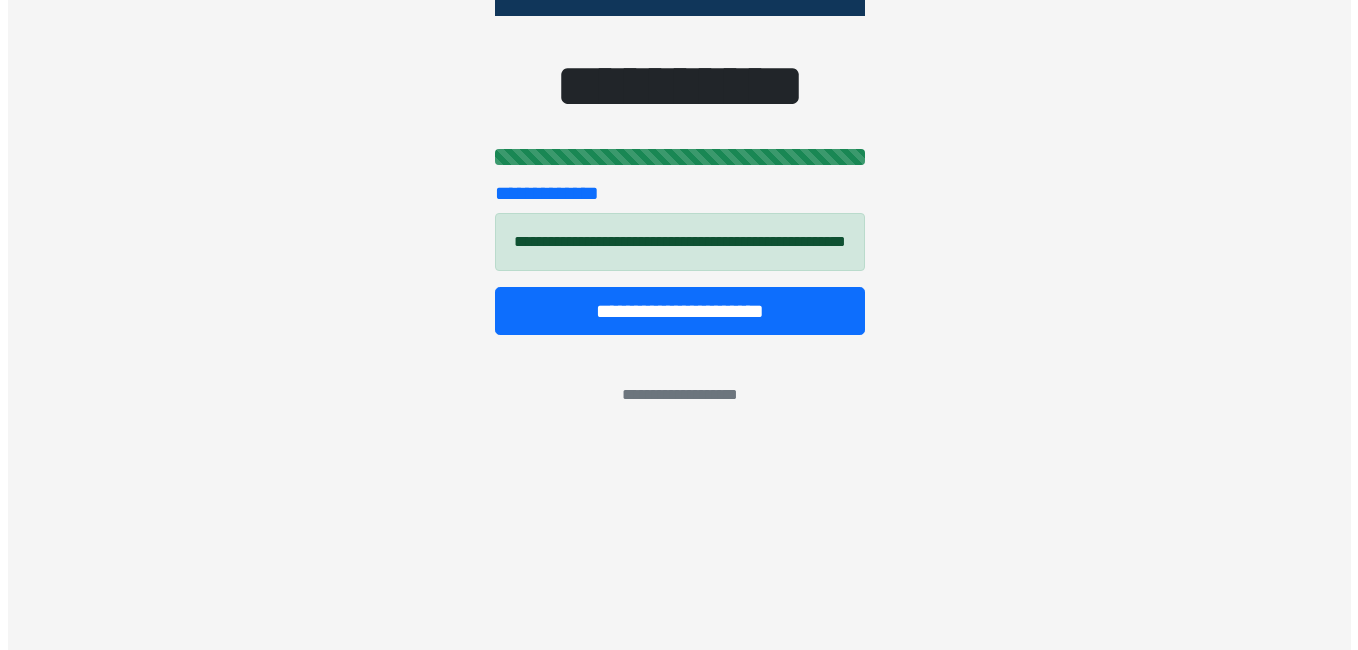 scroll, scrollTop: 0, scrollLeft: 0, axis: both 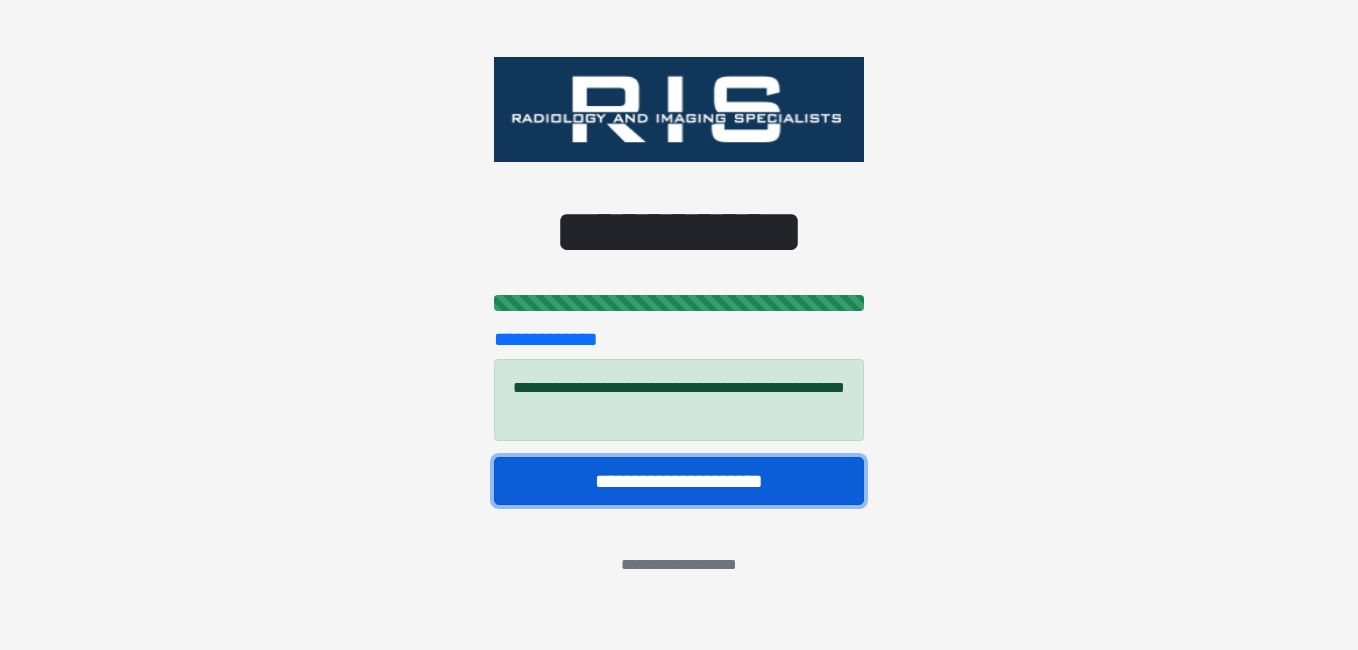 click on "**********" at bounding box center [679, 481] 